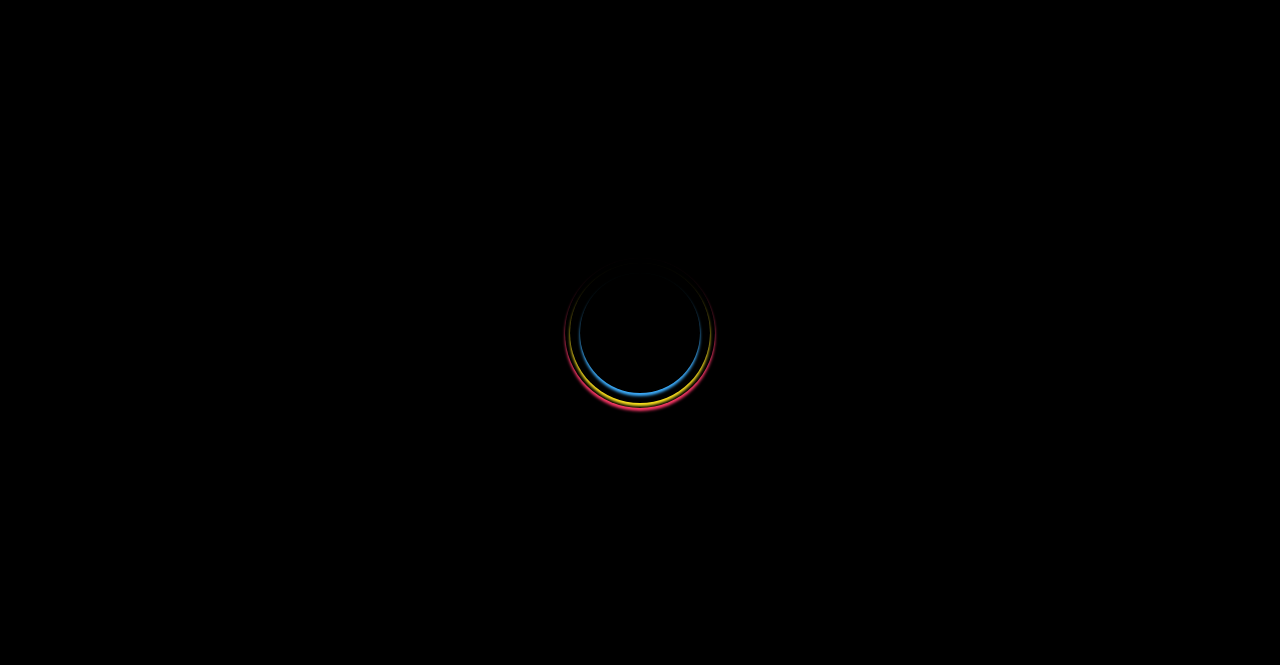 scroll, scrollTop: 0, scrollLeft: 0, axis: both 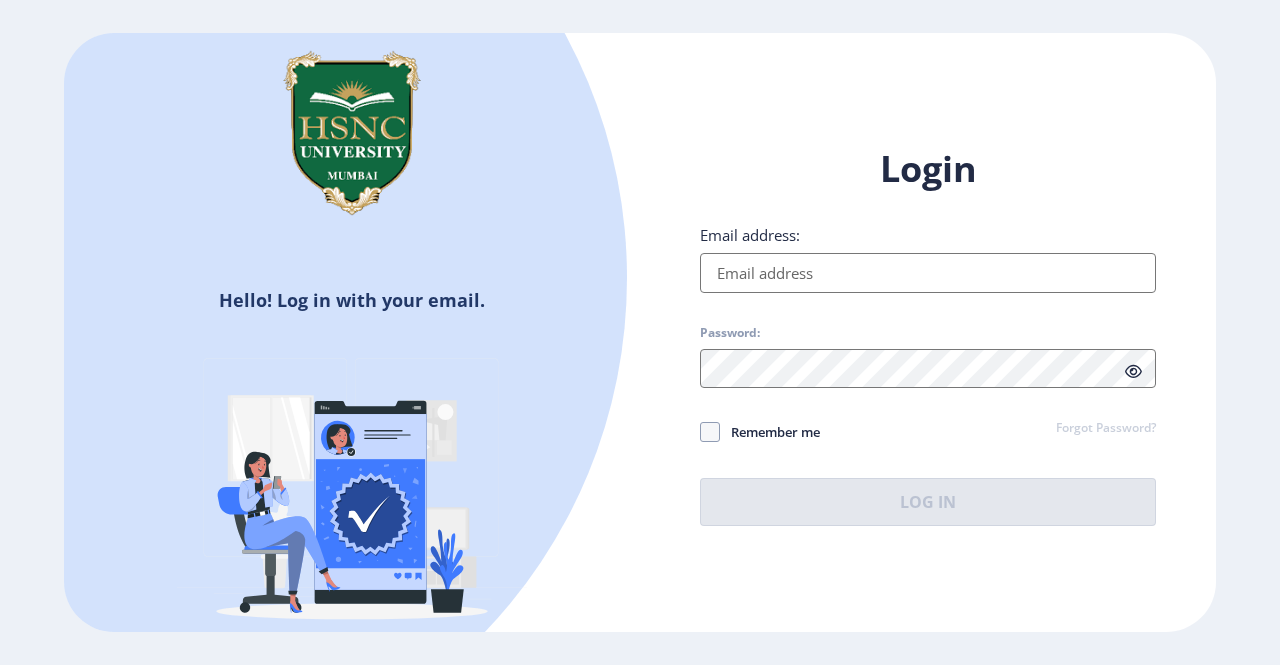 click on "Email address:" at bounding box center [928, 273] 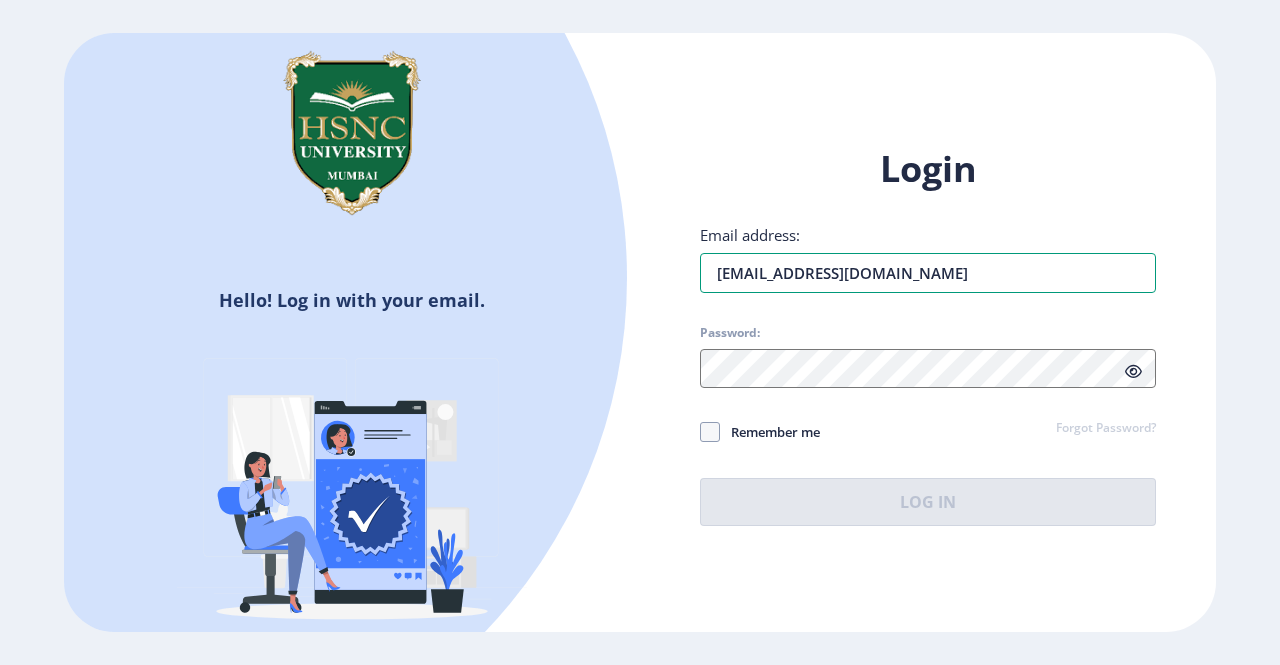 type on "[EMAIL_ADDRESS][DOMAIN_NAME]" 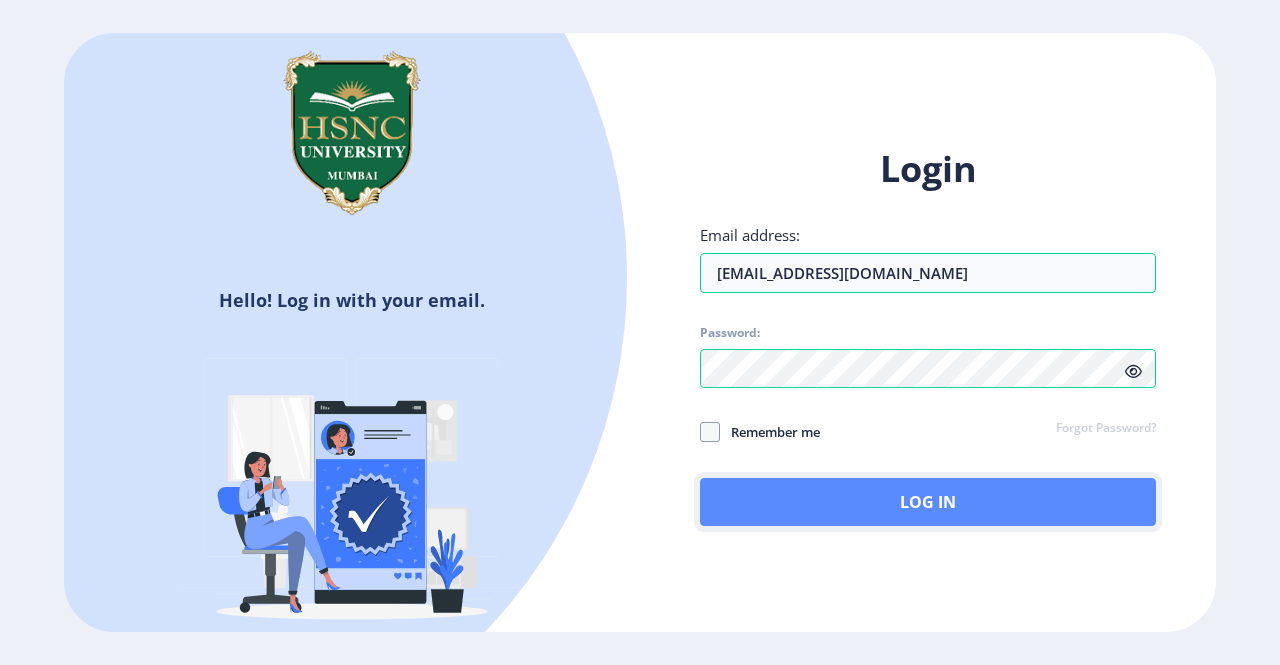 click on "Log In" 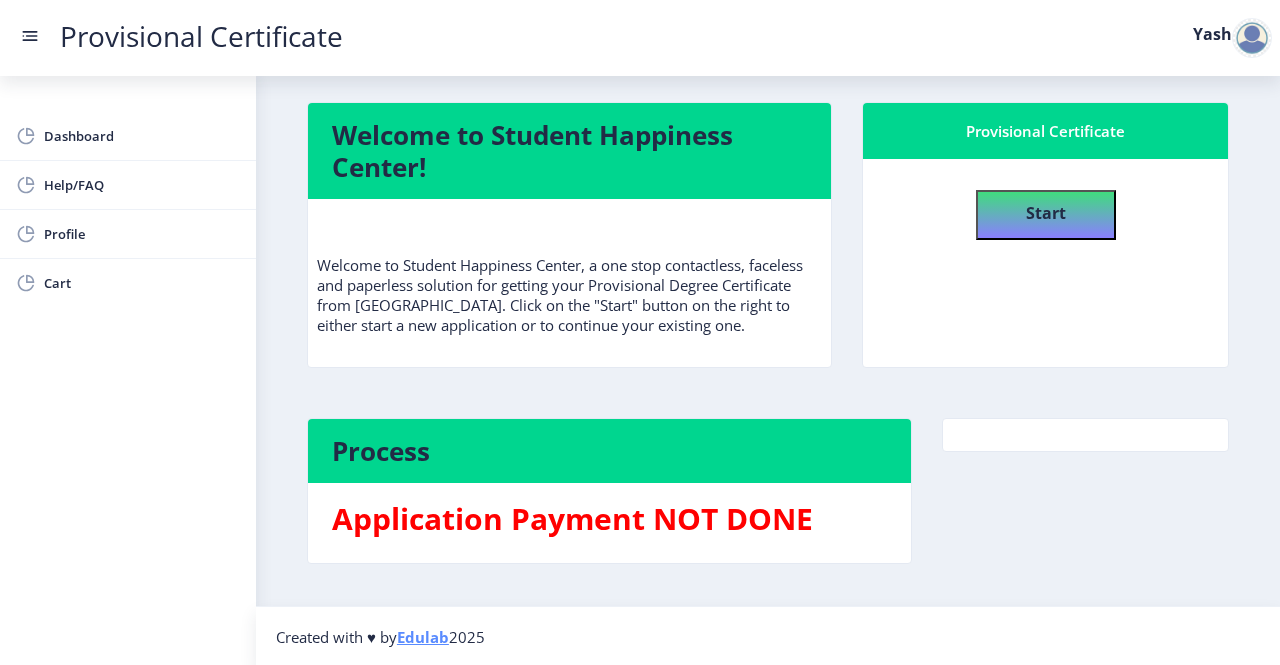 scroll, scrollTop: 0, scrollLeft: 0, axis: both 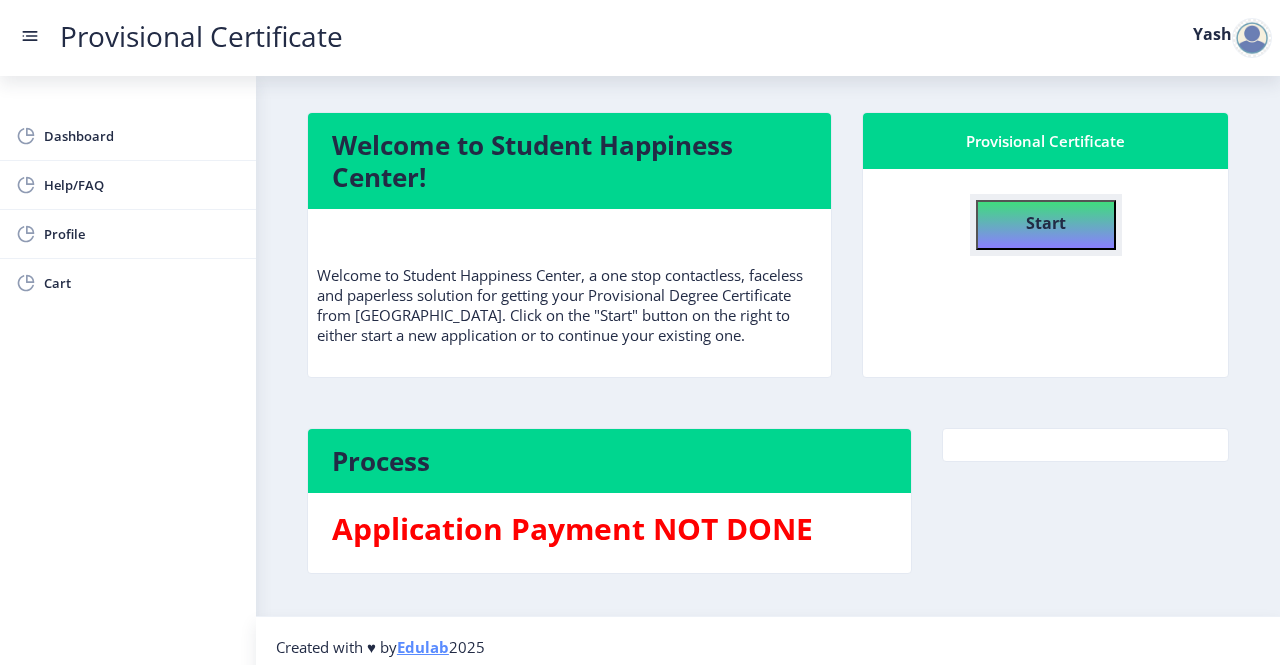 click on "Start" 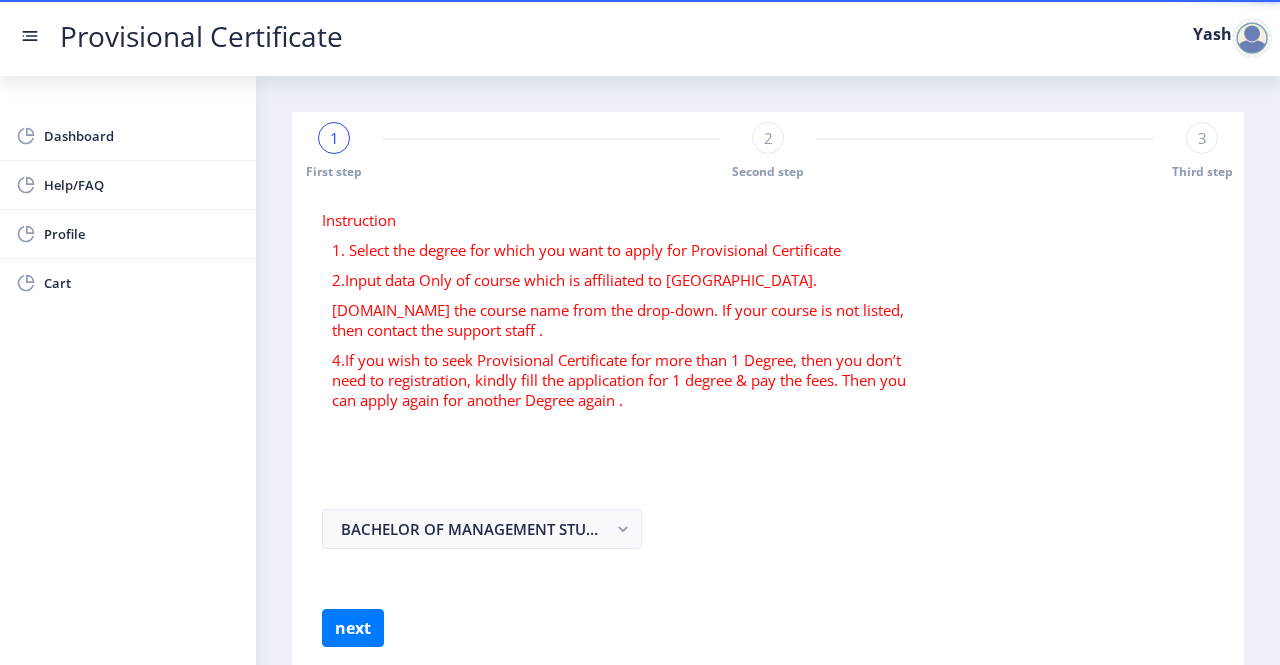 select 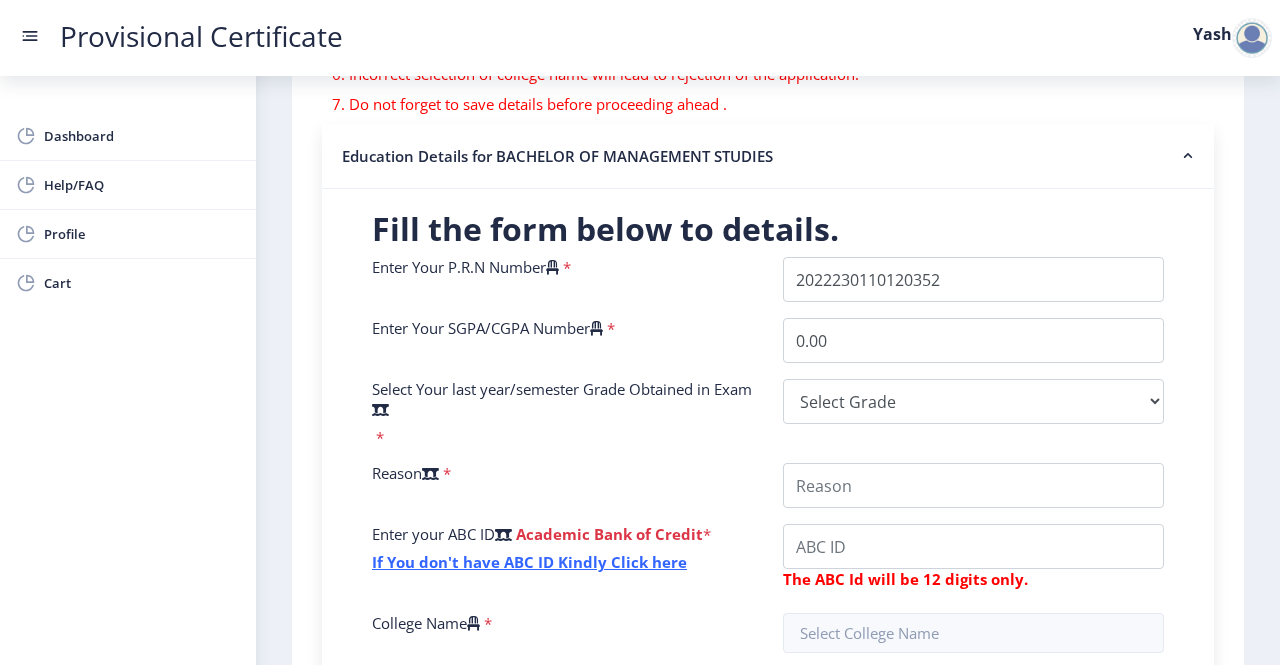 scroll, scrollTop: 367, scrollLeft: 0, axis: vertical 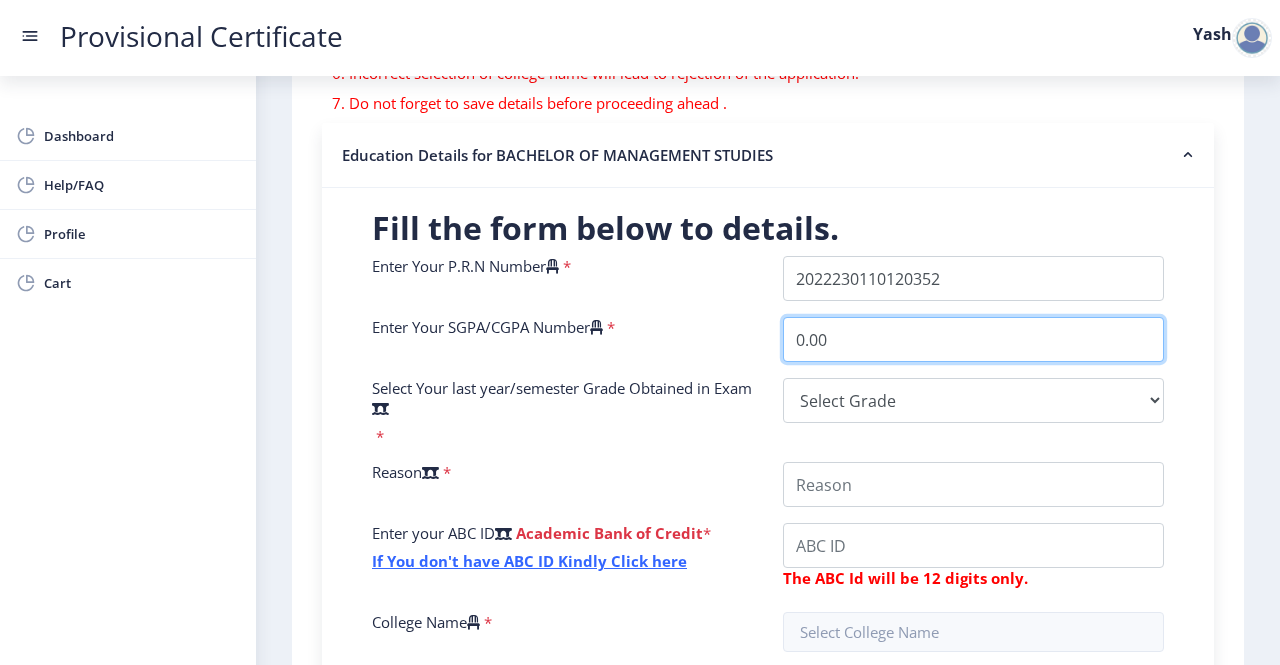 click on "0.00" at bounding box center [973, 339] 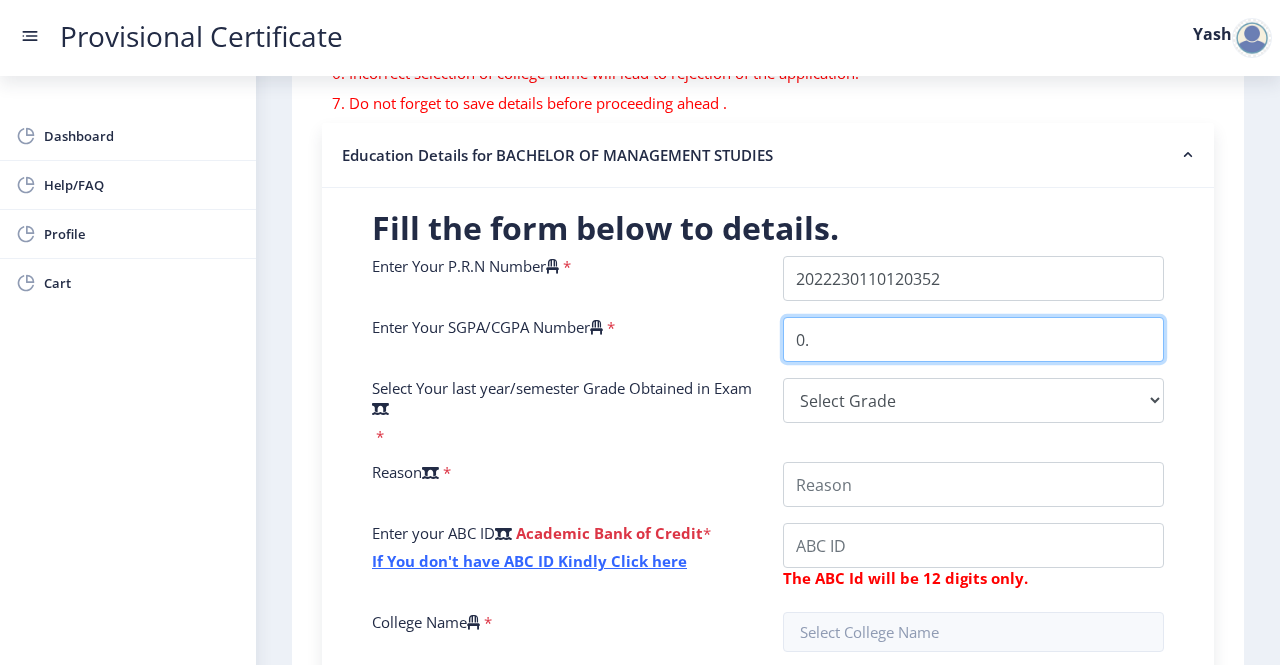 type on "0" 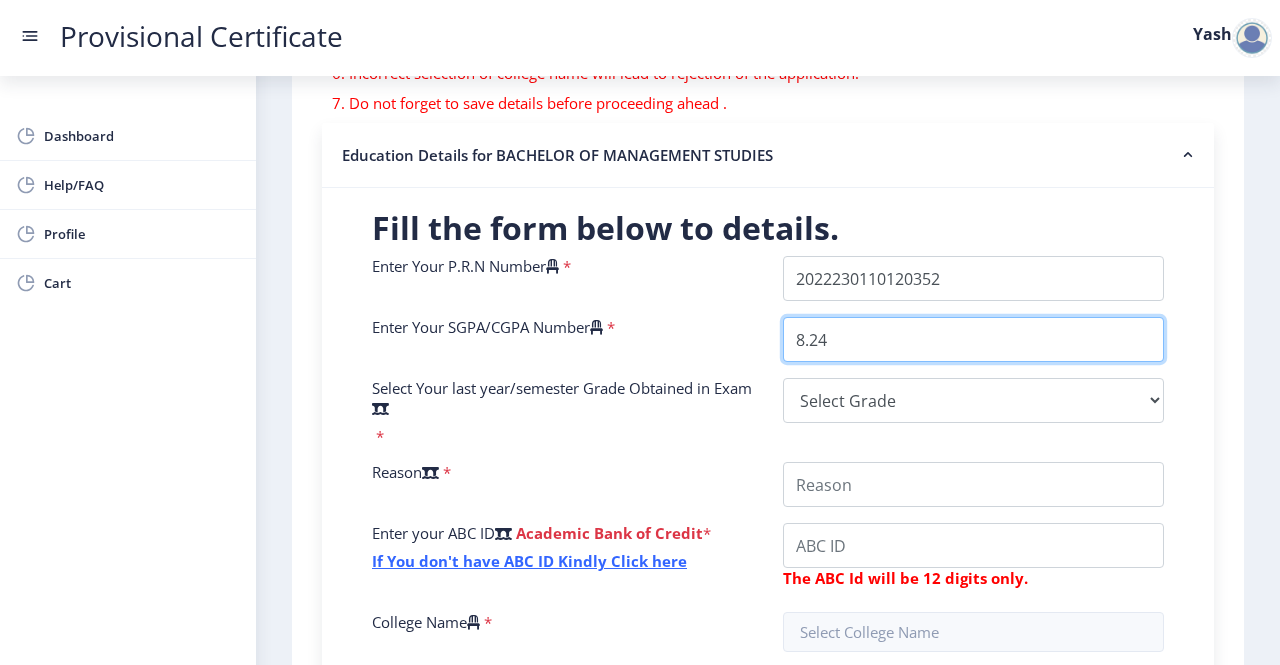 type on "8.24" 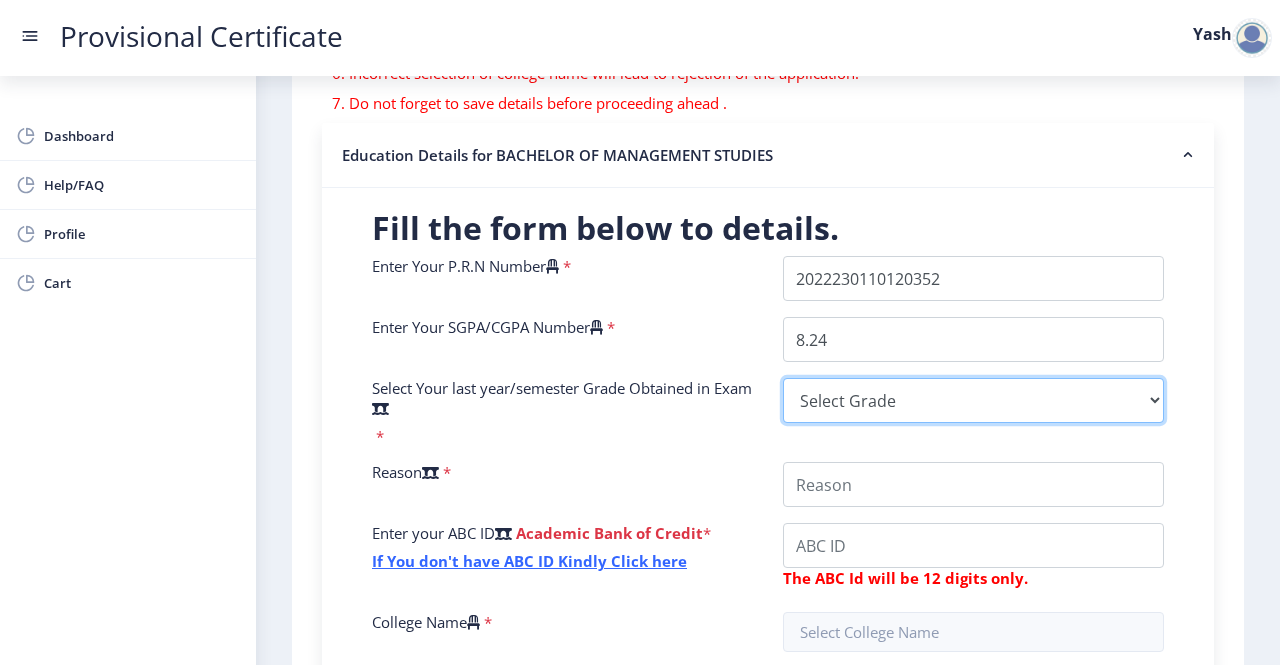 click on "Select Grade  O   A+   A   B+   B   C   D   F(Fail)" at bounding box center [973, 400] 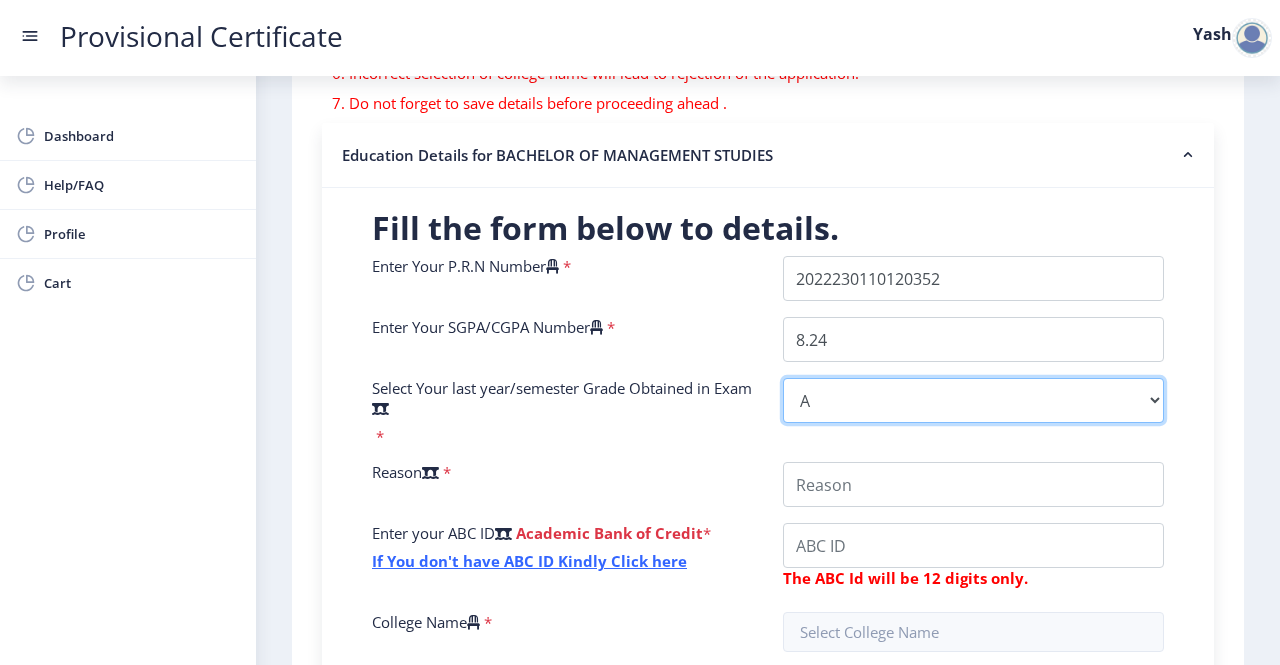 click on "Select Grade  O   A+   A   B+   B   C   D   F(Fail)" at bounding box center (973, 400) 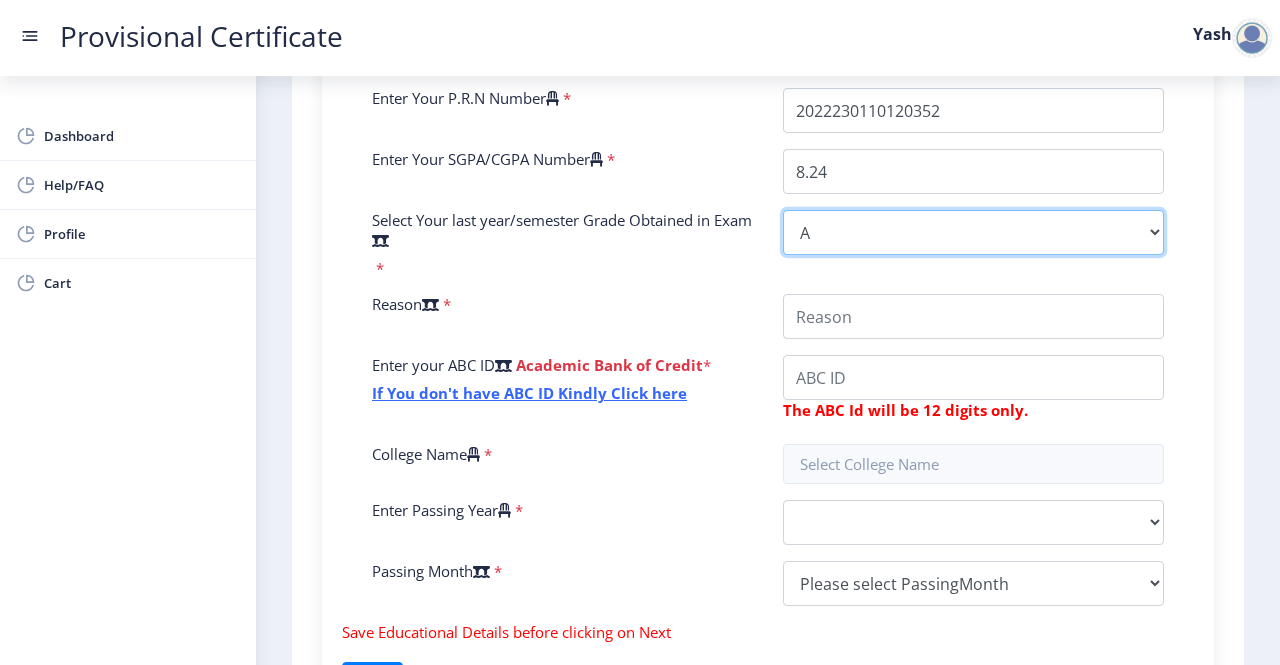 scroll, scrollTop: 641, scrollLeft: 0, axis: vertical 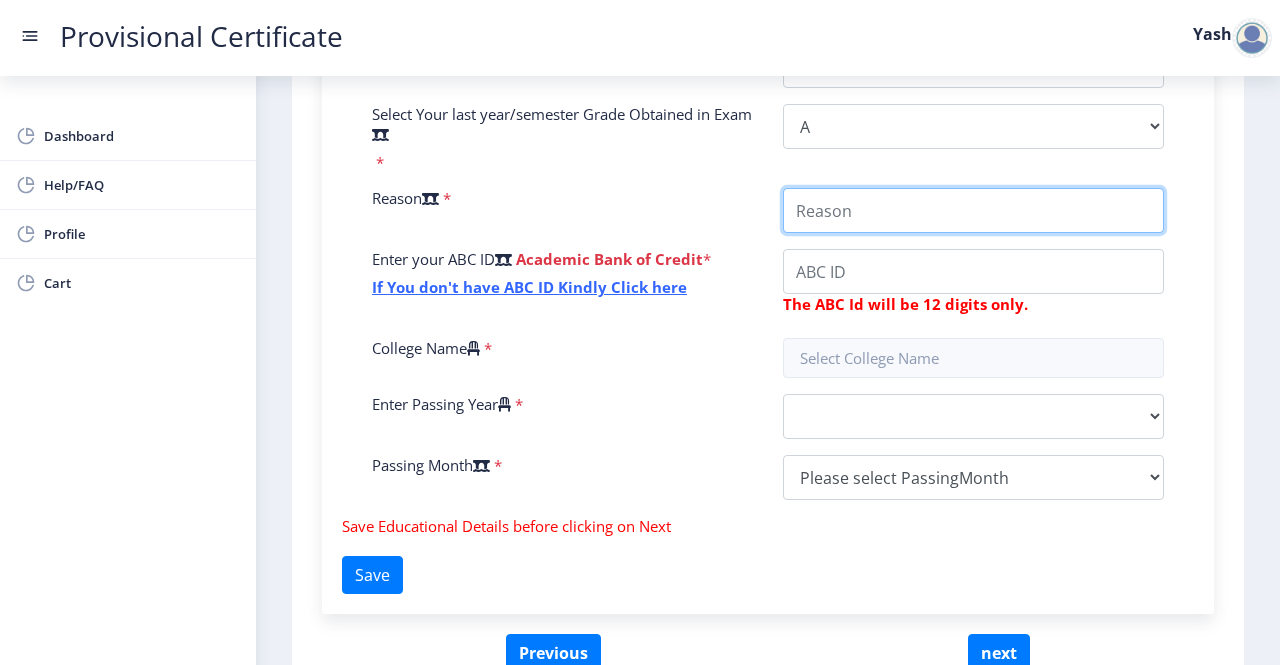 click on "College Name" at bounding box center [973, 210] 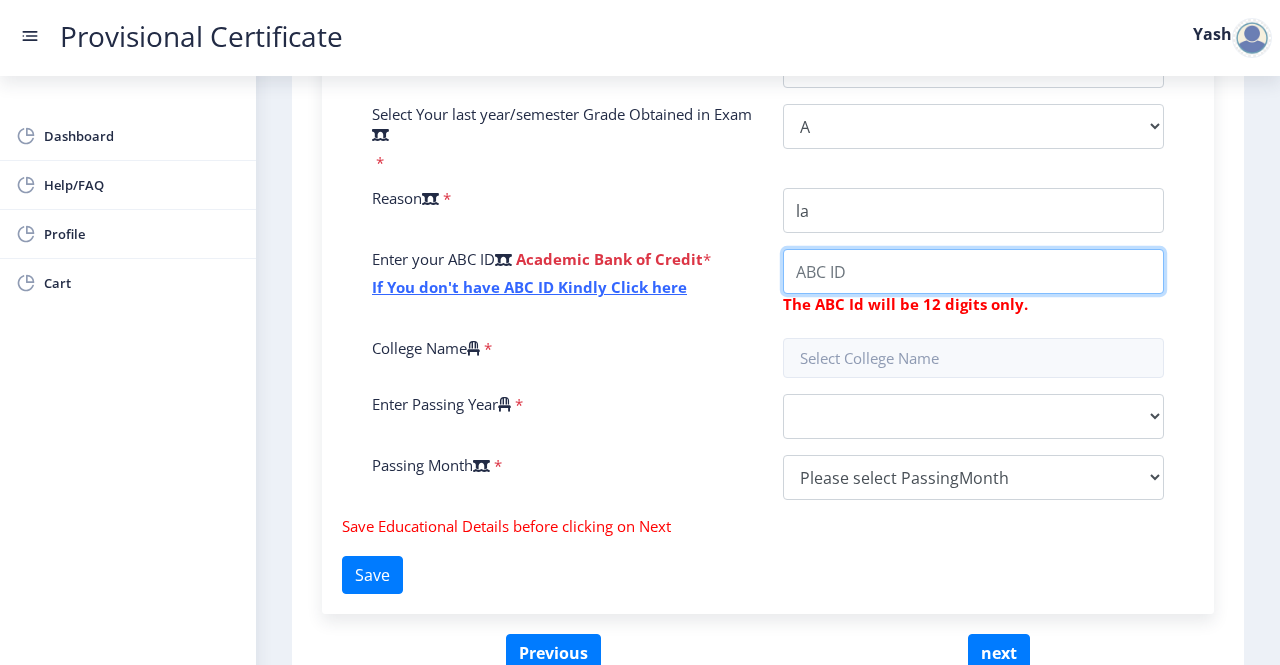 click on "College Name" at bounding box center [973, 271] 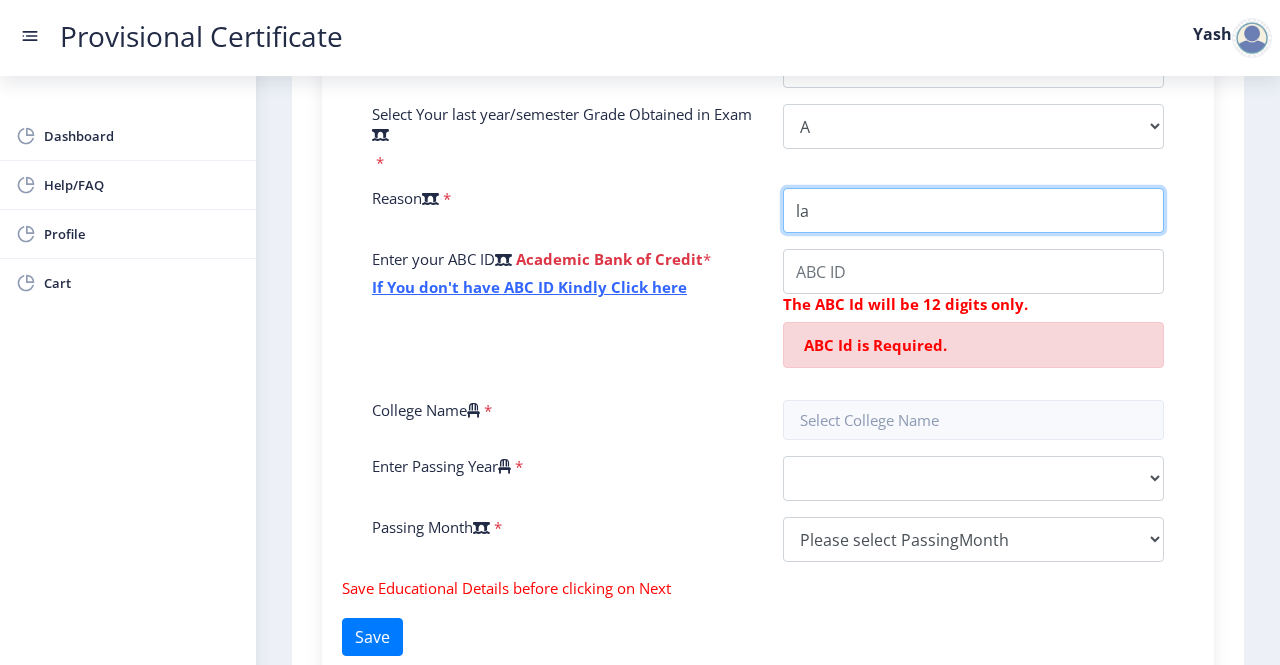 click on "College Name" at bounding box center (973, 210) 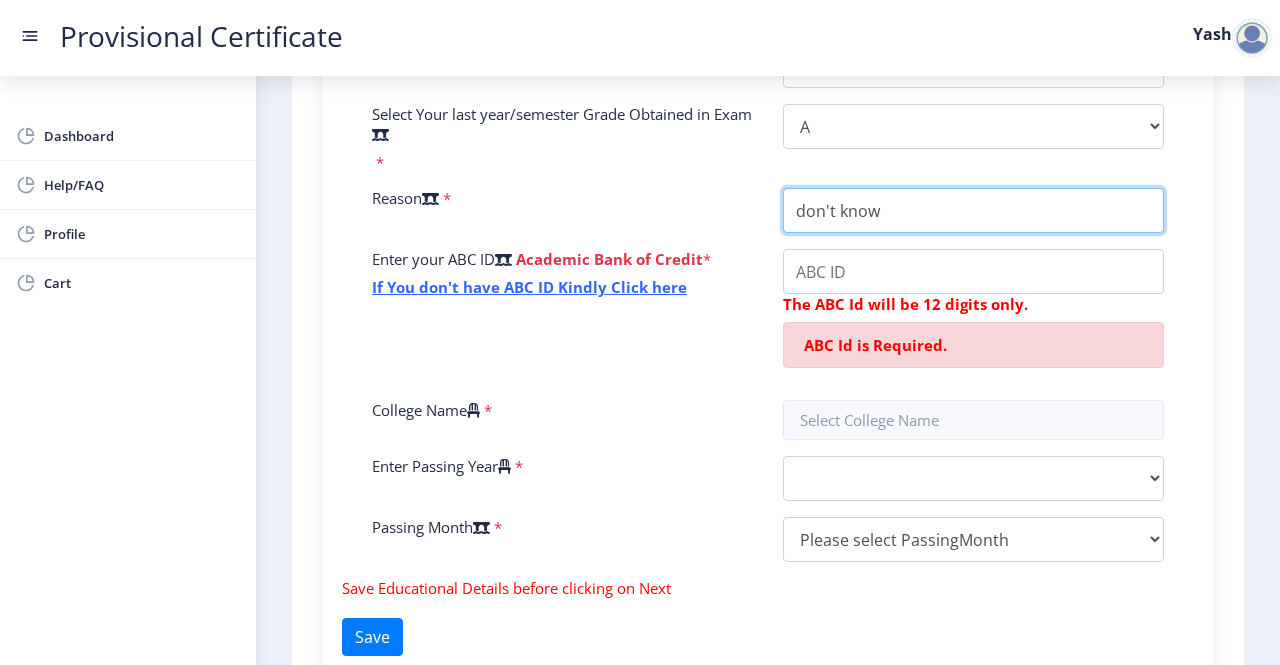 type on "don't know" 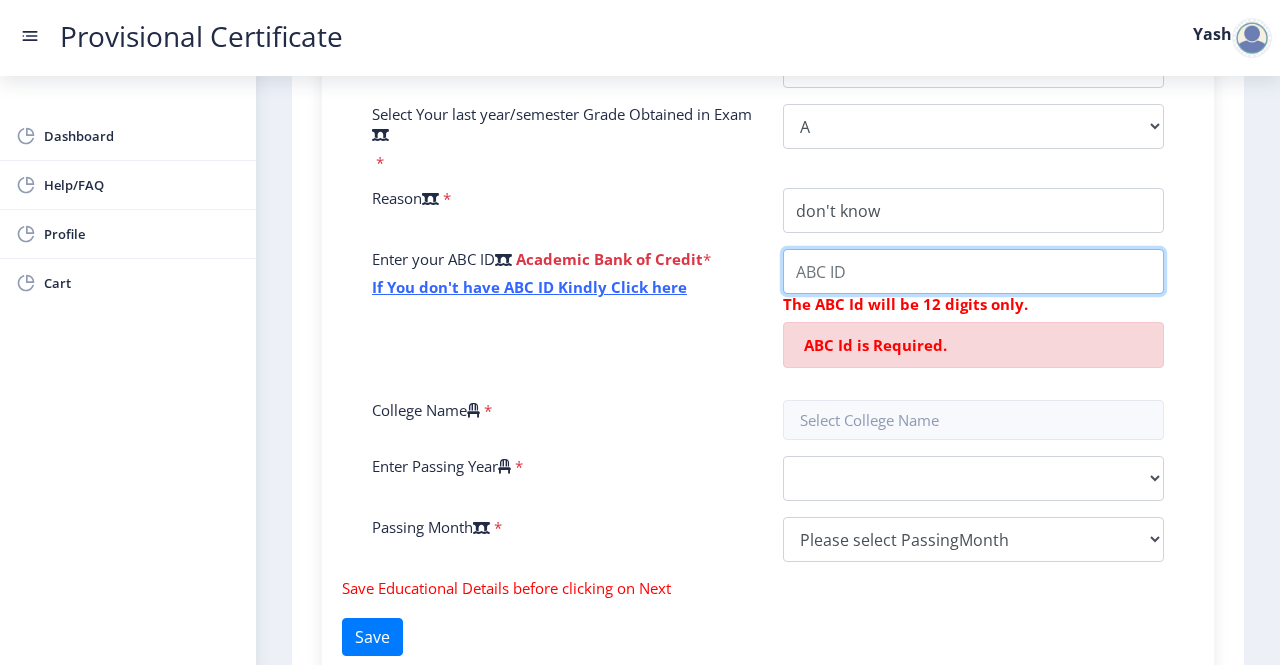 click on "College Name" at bounding box center (973, 271) 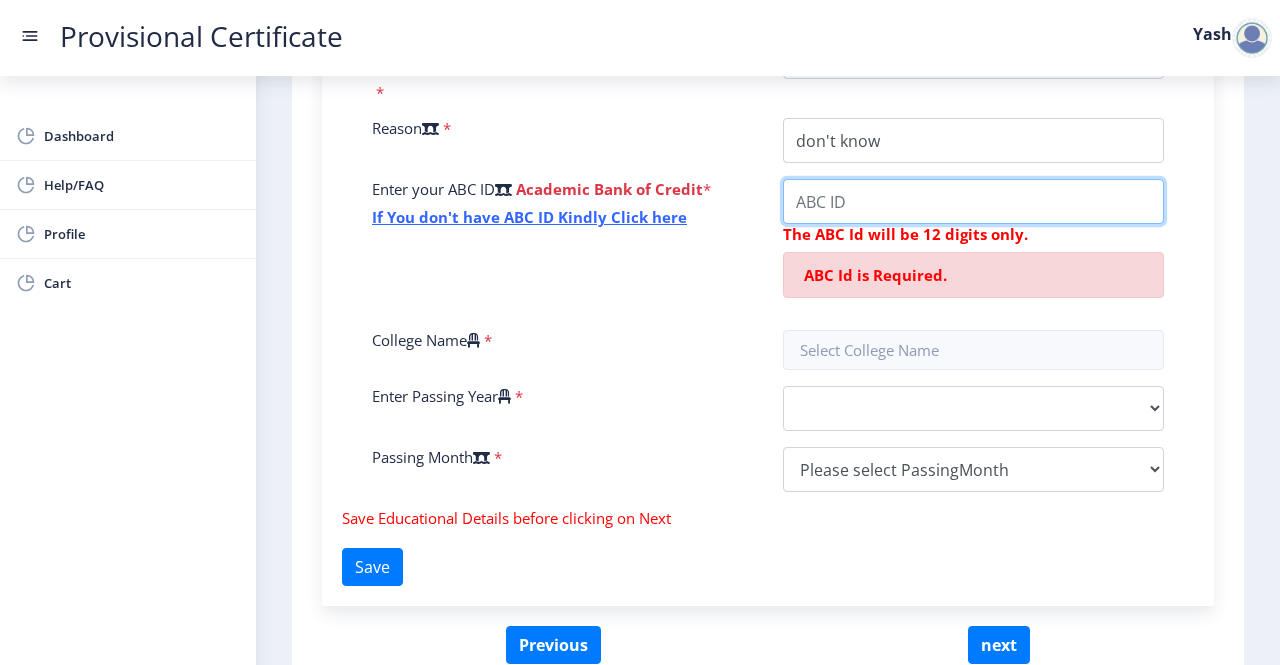 scroll, scrollTop: 712, scrollLeft: 0, axis: vertical 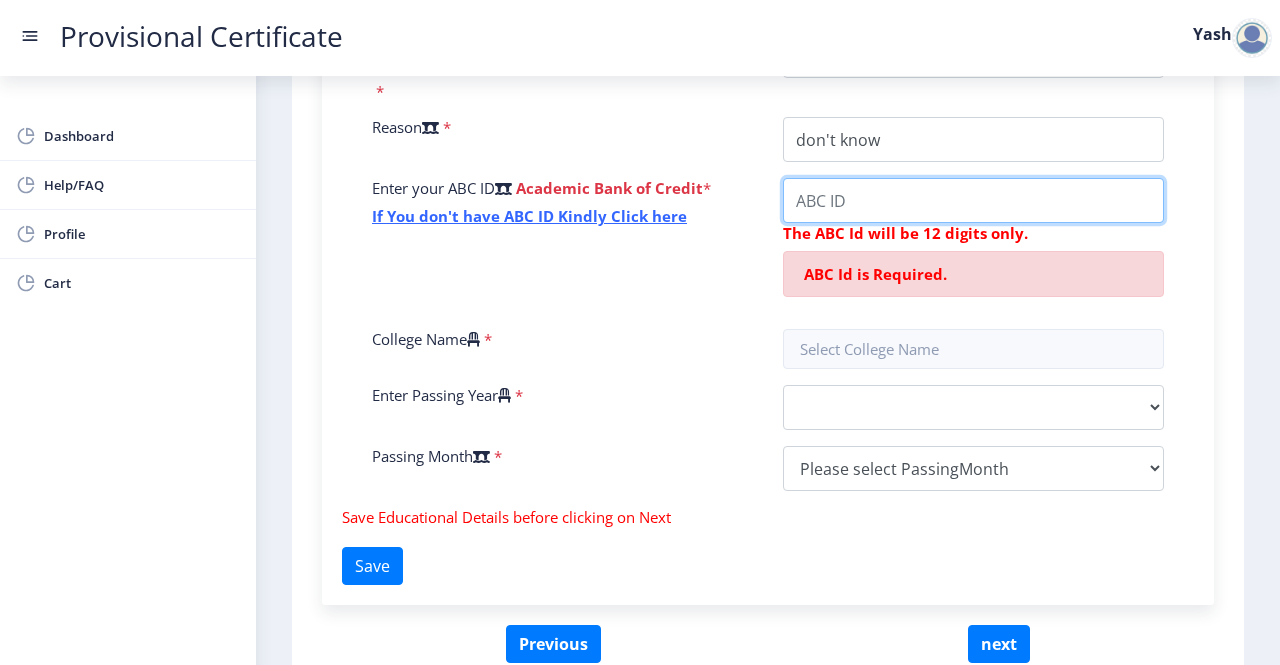 click on "College Name" at bounding box center [973, 200] 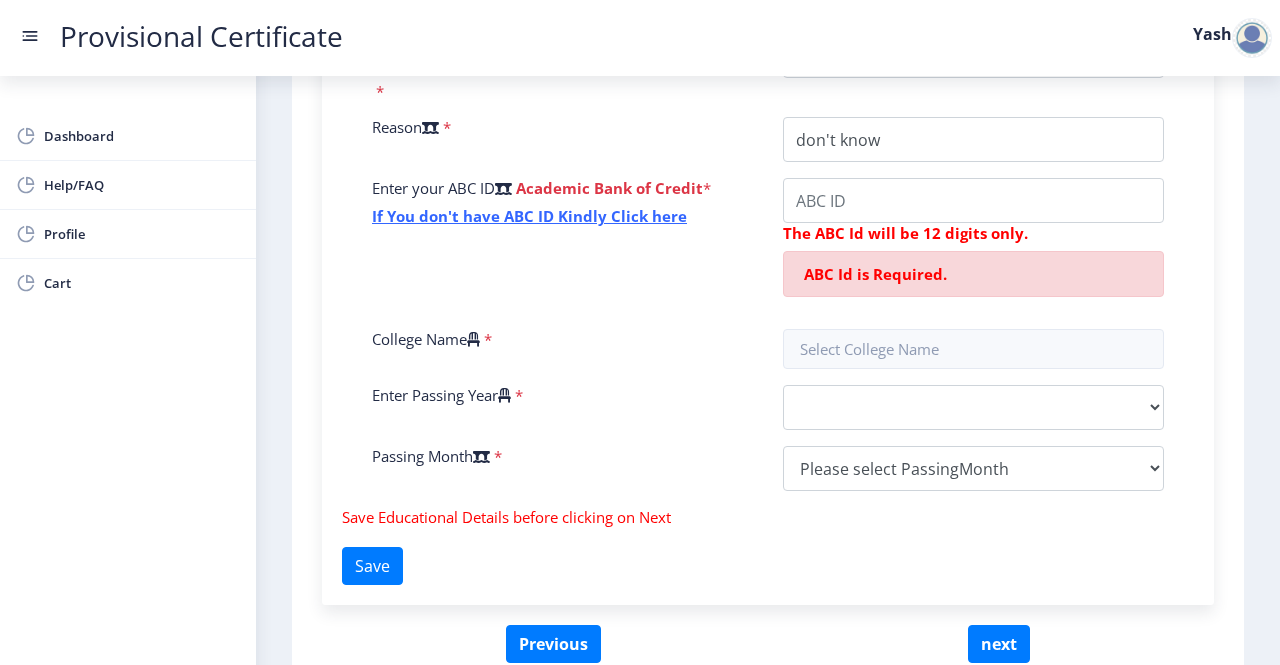 click on "ABC Id is Required." 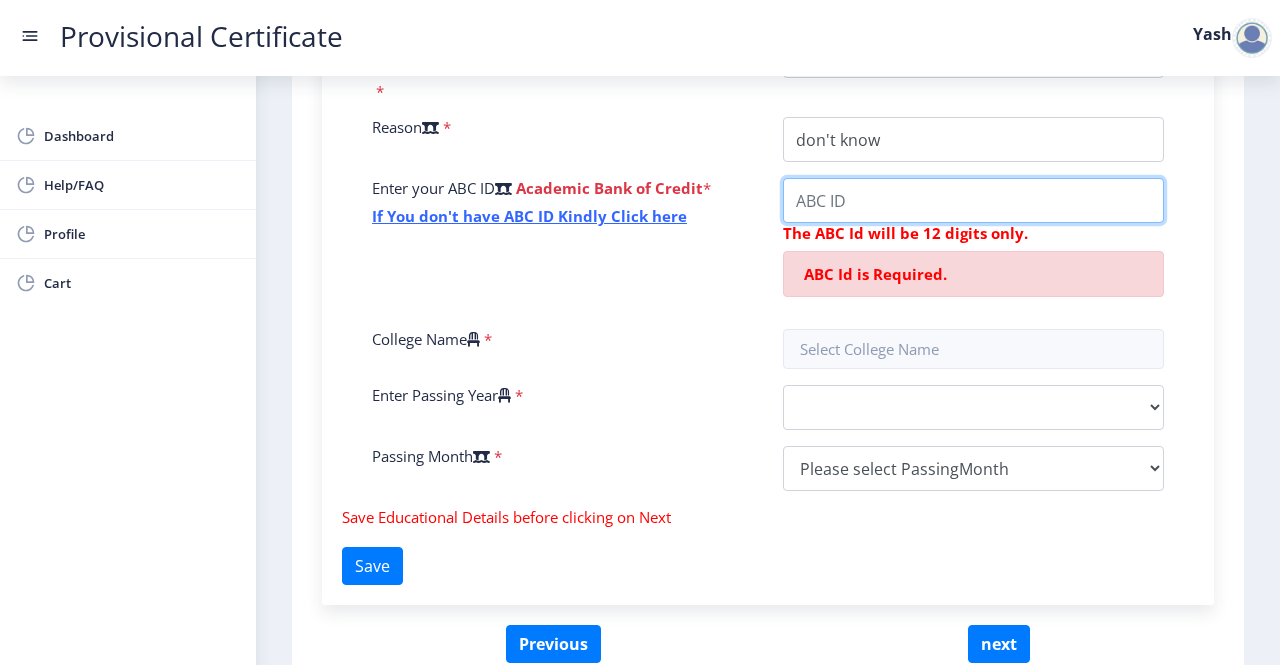 click on "College Name" at bounding box center (973, 200) 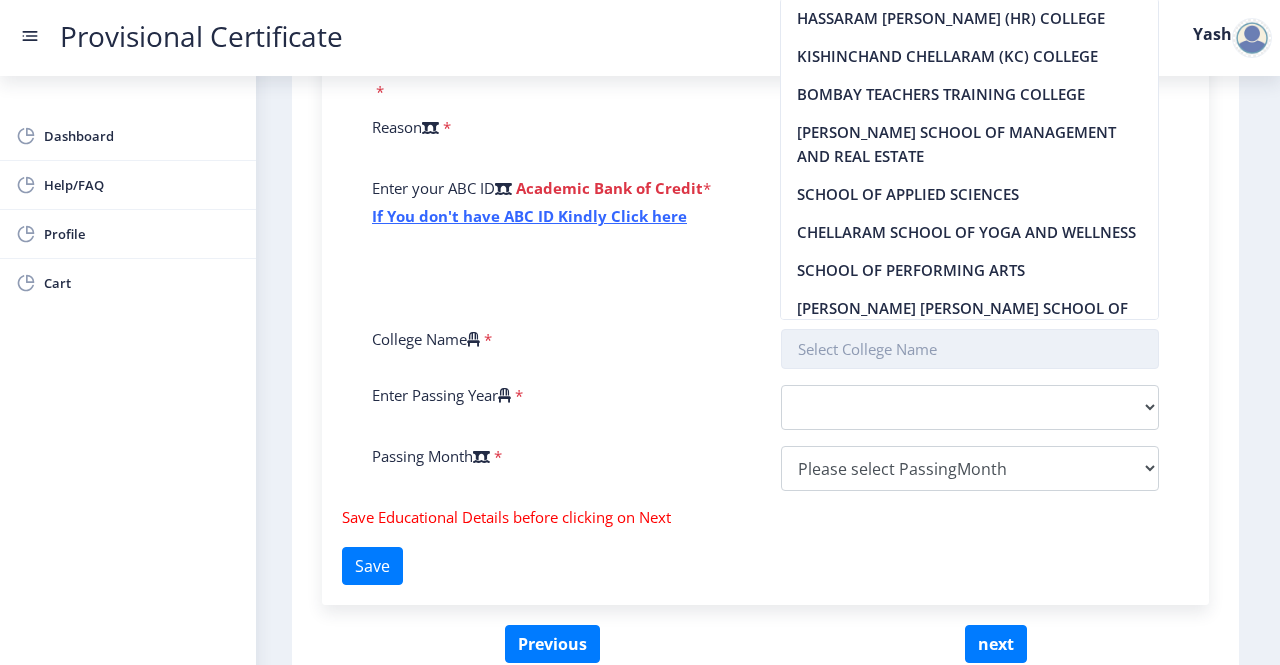 click 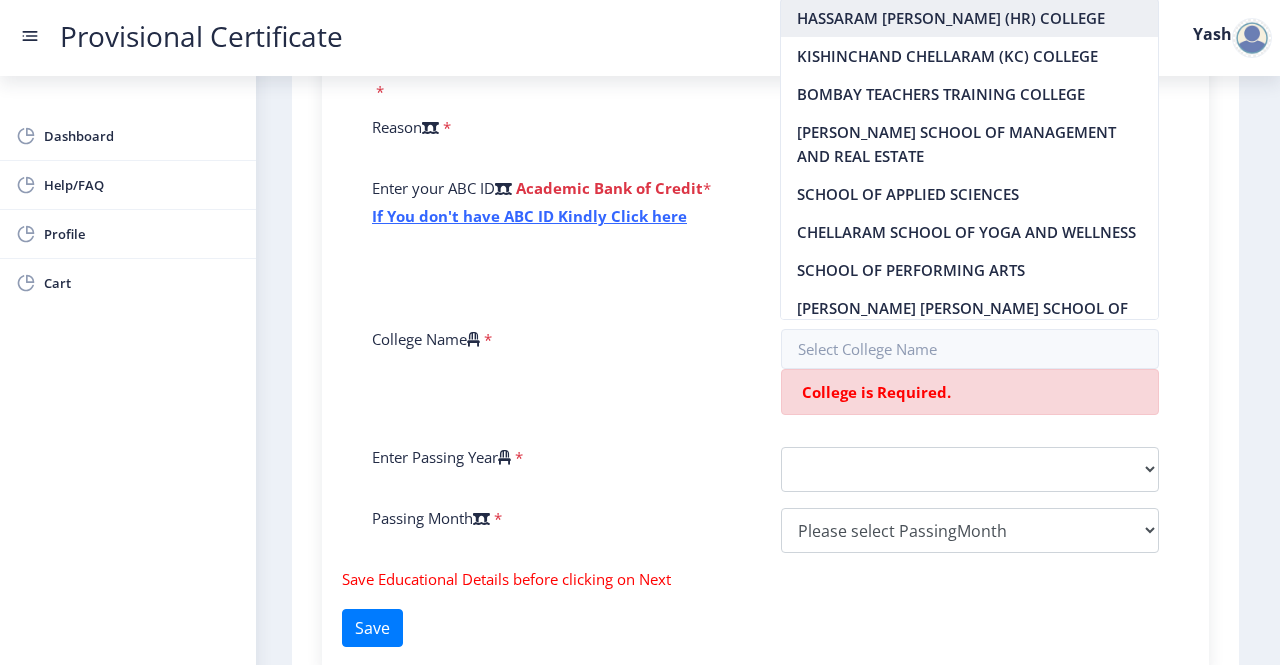 click on "HASSARAM RIJHUMAL (HR) COLLEGE" at bounding box center [969, 18] 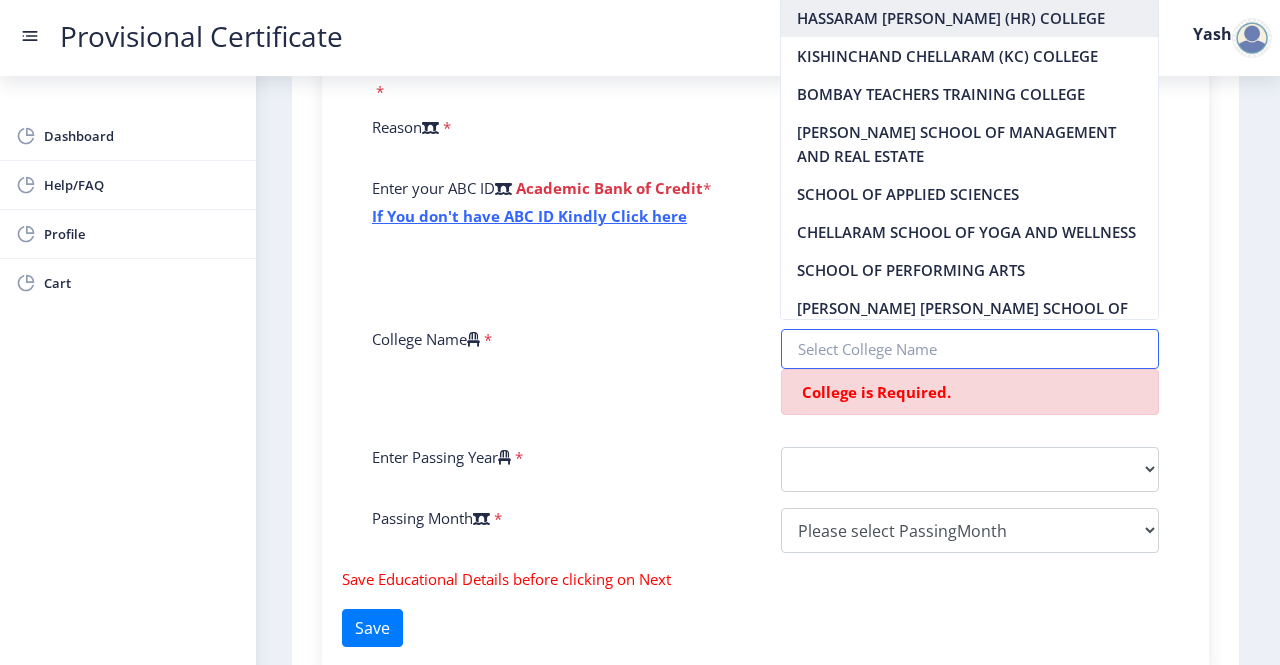 type on "HASSARAM RIJHUMAL (HR) COLLEGE" 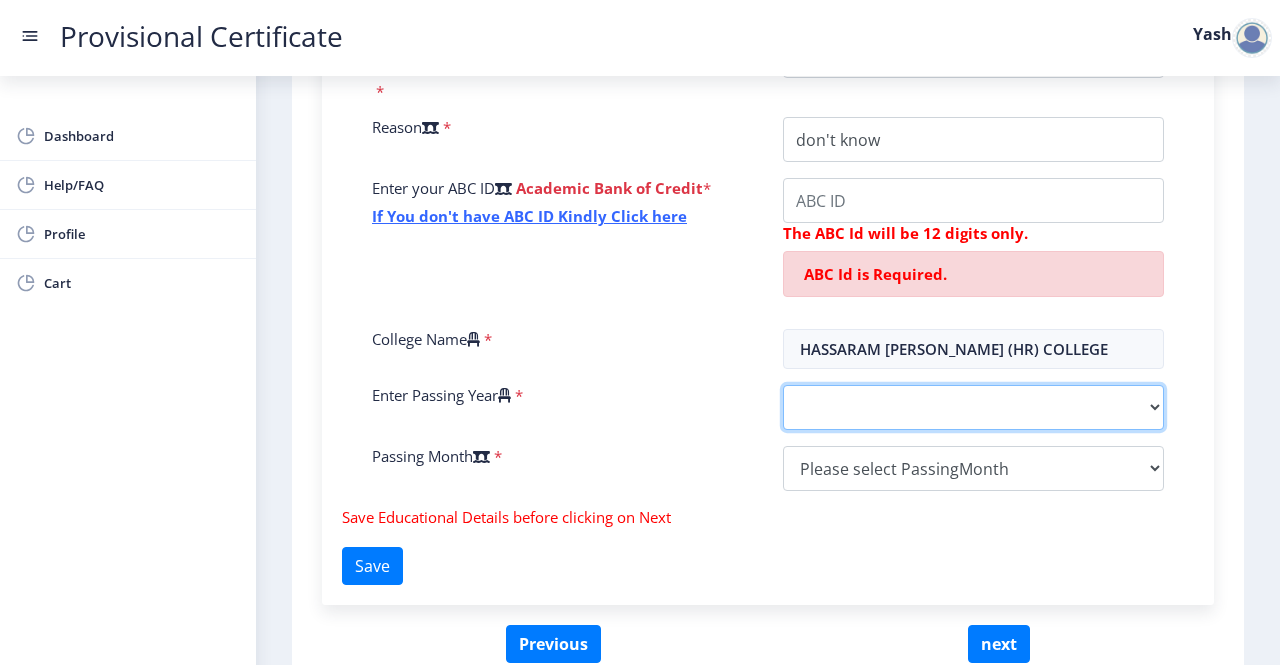 click on "2025   2024   2023   2022   2021   2020   2019   2018   2017   2016   2015   2014   2013   2012   2011   2010   2009   2008   2007   2006   2005   2004   2003   2002   2001   2000   1999   1998   1997   1996   1995   1994   1993   1992   1991   1990   1989   1988   1987   1986   1985   1984   1983   1982   1981   1980   1979   1978   1977   1976   1975   1974   1973   1972   1971   1970   1969   1968   1967" 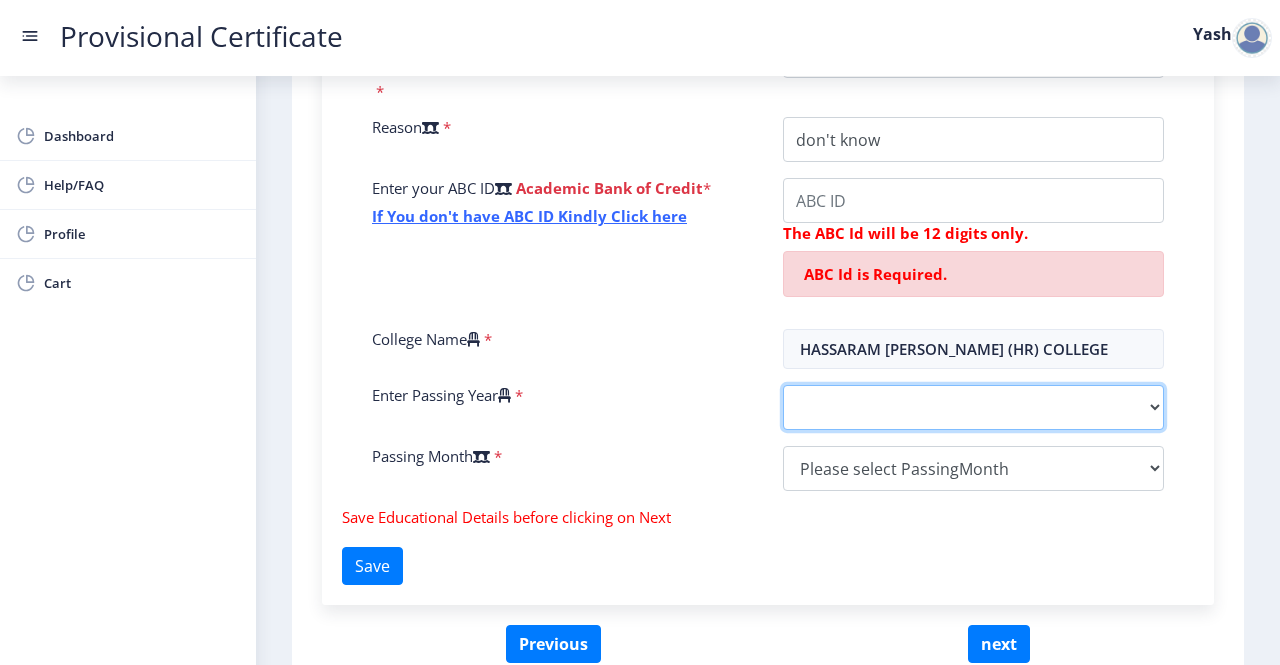 select on "2025" 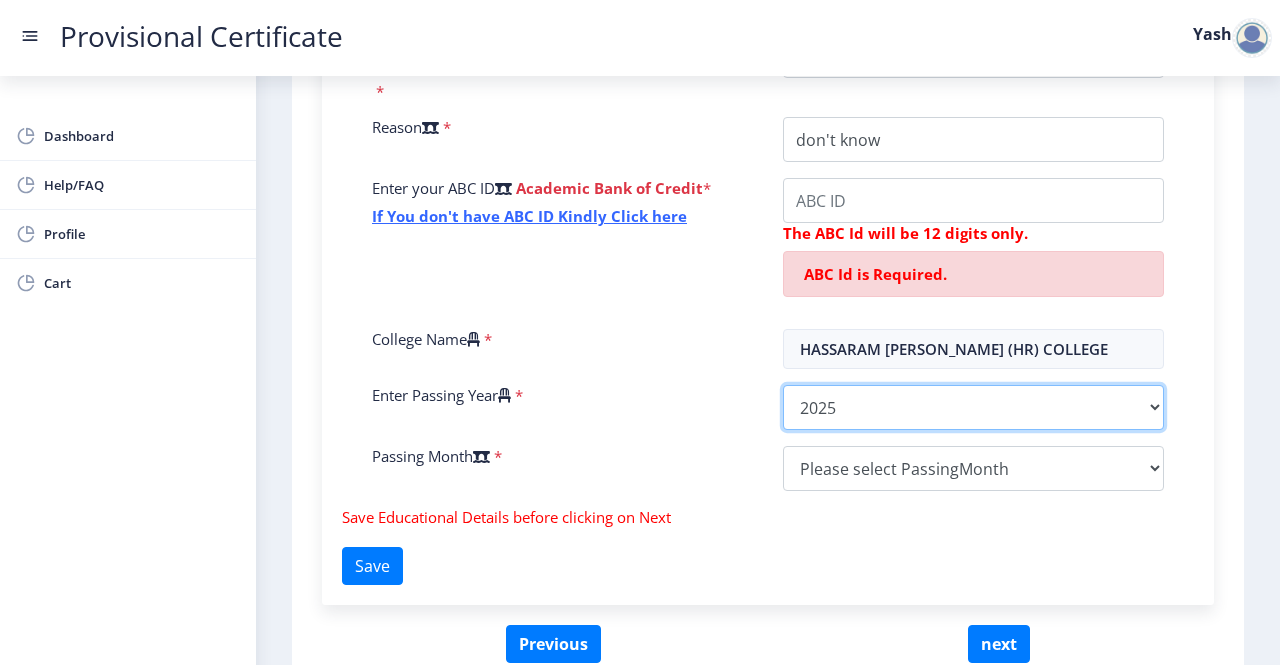 click on "2025   2024   2023   2022   2021   2020   2019   2018   2017   2016   2015   2014   2013   2012   2011   2010   2009   2008   2007   2006   2005   2004   2003   2002   2001   2000   1999   1998   1997   1996   1995   1994   1993   1992   1991   1990   1989   1988   1987   1986   1985   1984   1983   1982   1981   1980   1979   1978   1977   1976   1975   1974   1973   1972   1971   1970   1969   1968   1967" 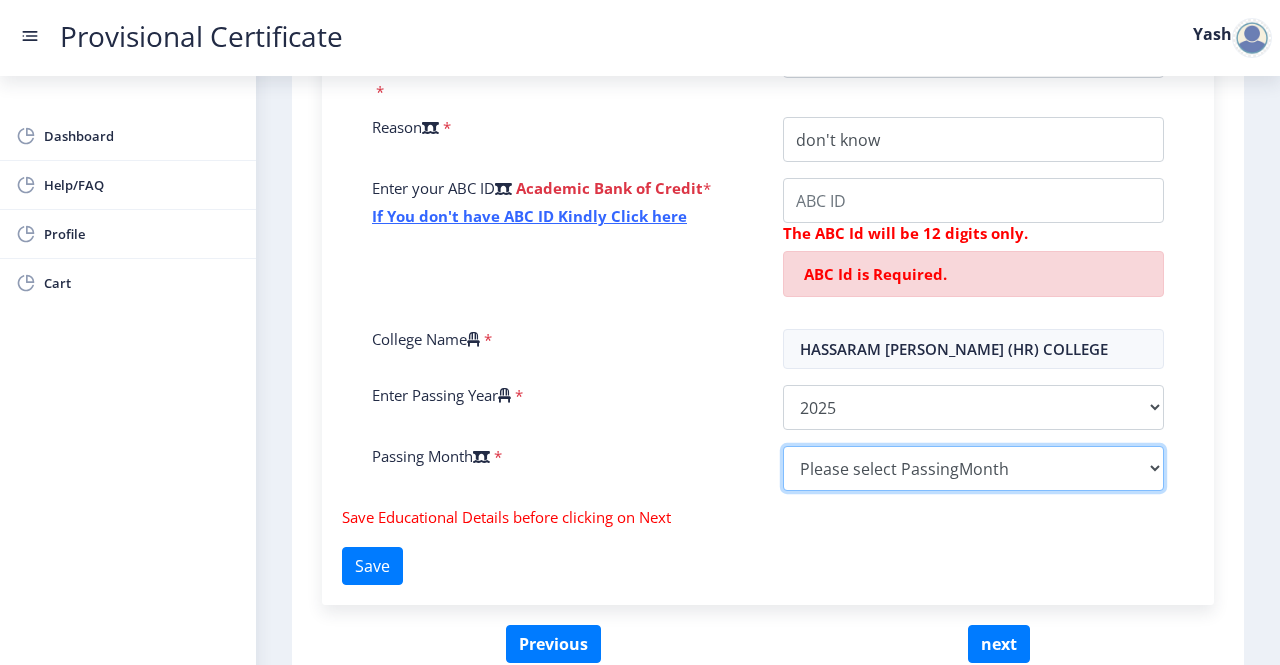 click on "Please select PassingMonth  (01) January (02) February (03) March (04) April (05) May (06) June (07) July (08) August (09) September (10) October (11) November (12) December" at bounding box center [973, 468] 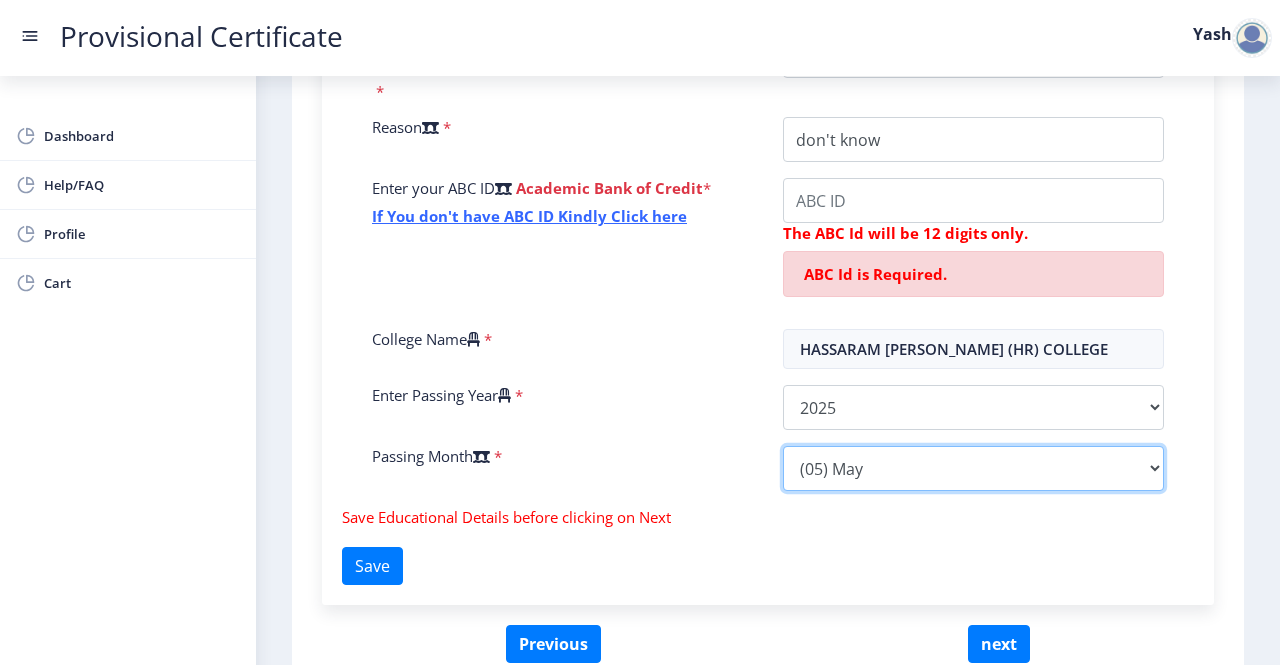 click on "Please select PassingMonth  (01) January (02) February (03) March (04) April (05) May (06) June (07) July (08) August (09) September (10) October (11) November (12) December" at bounding box center (973, 468) 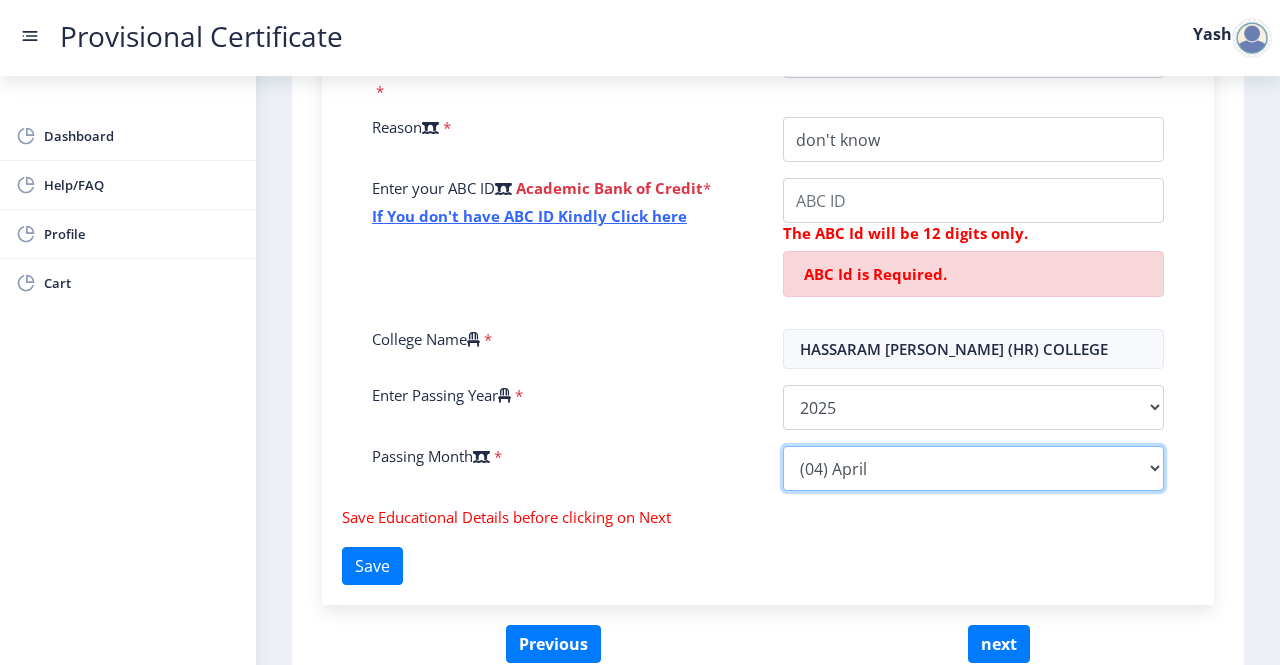 click on "Please select PassingMonth  (01) January (02) February (03) March (04) April (05) May (06) June (07) July (08) August (09) September (10) October (11) November (12) December" at bounding box center [973, 468] 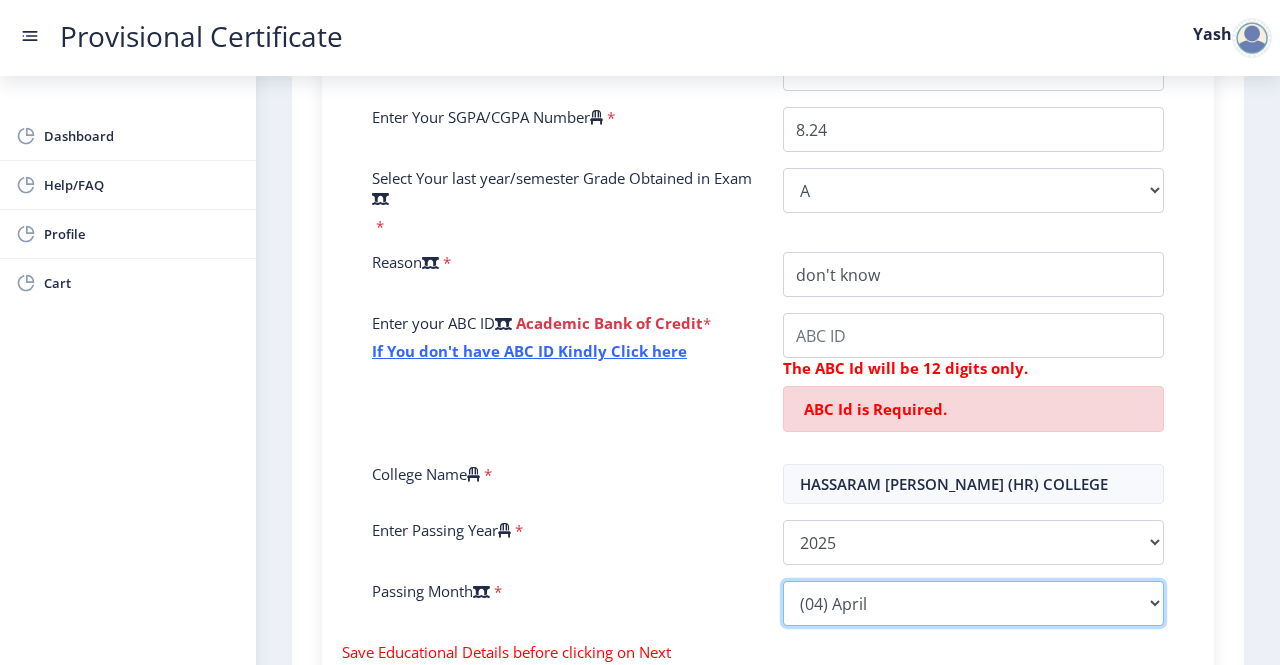 scroll, scrollTop: 570, scrollLeft: 0, axis: vertical 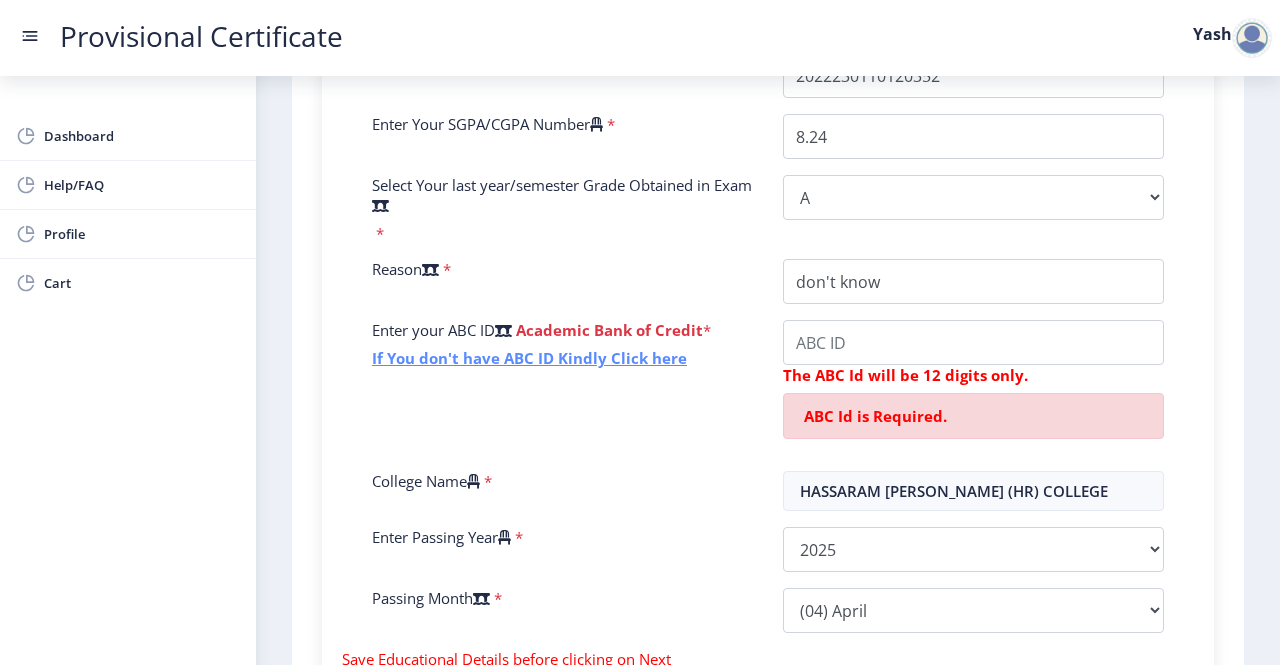 click on "If You don't have ABC ID Kindly Click here" 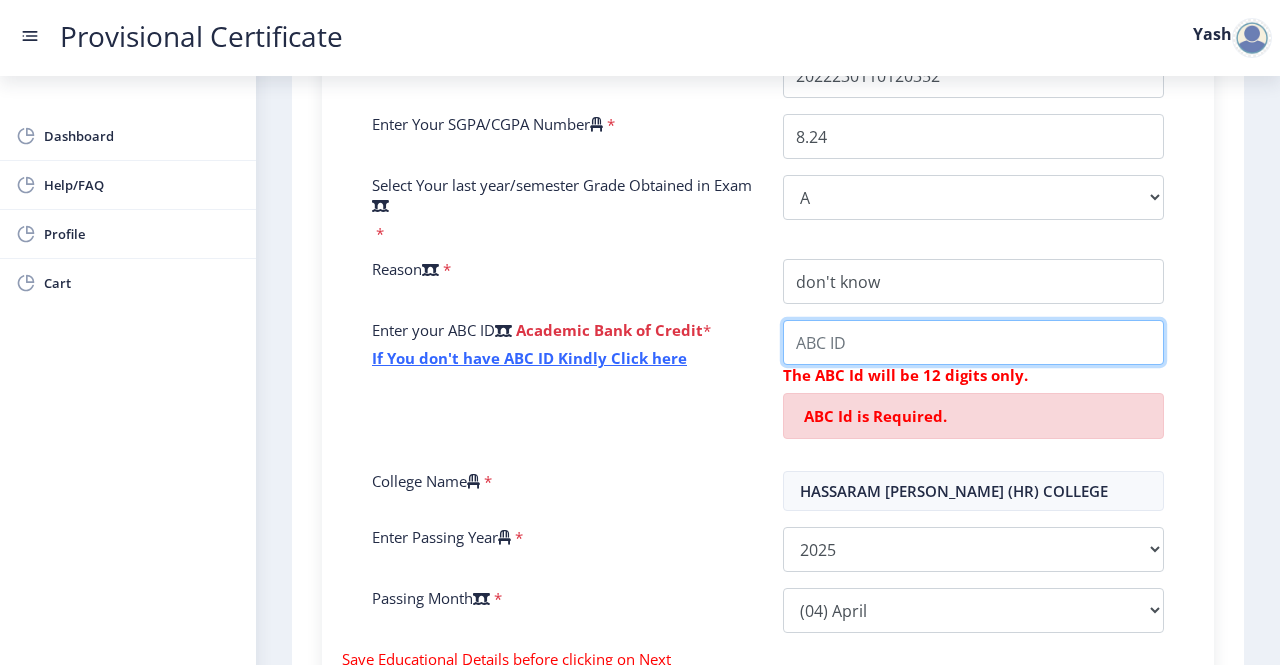 click on "College Name" at bounding box center [973, 342] 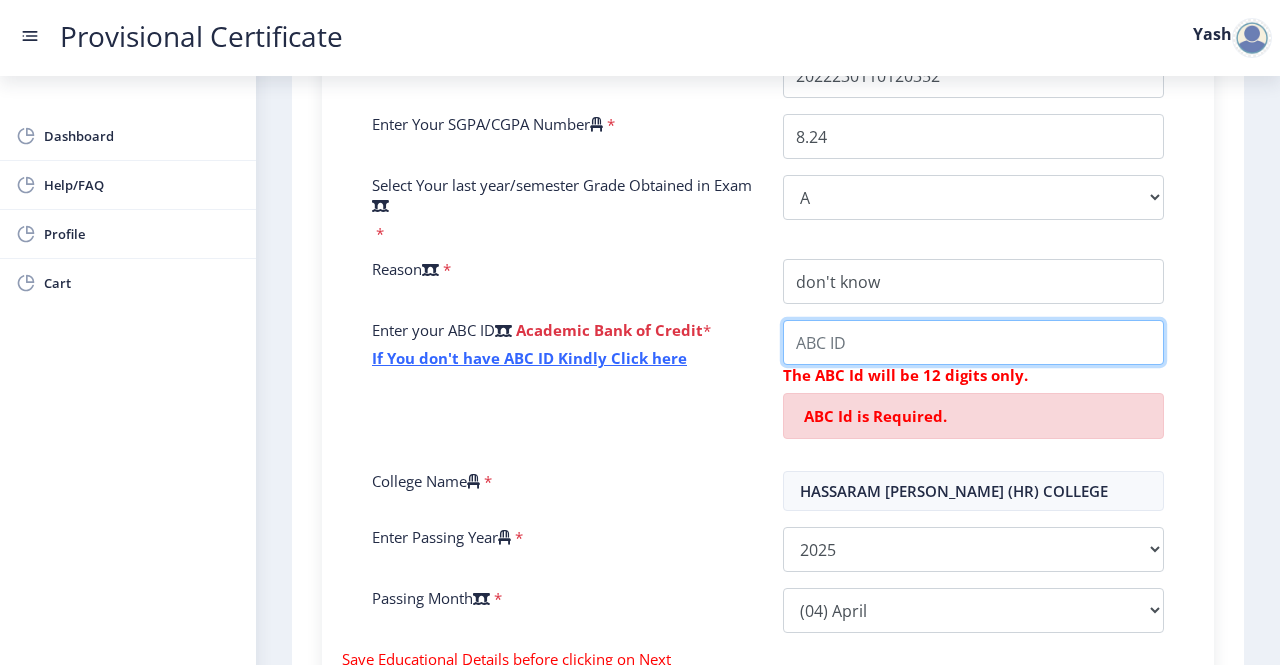 paste on "944421401835" 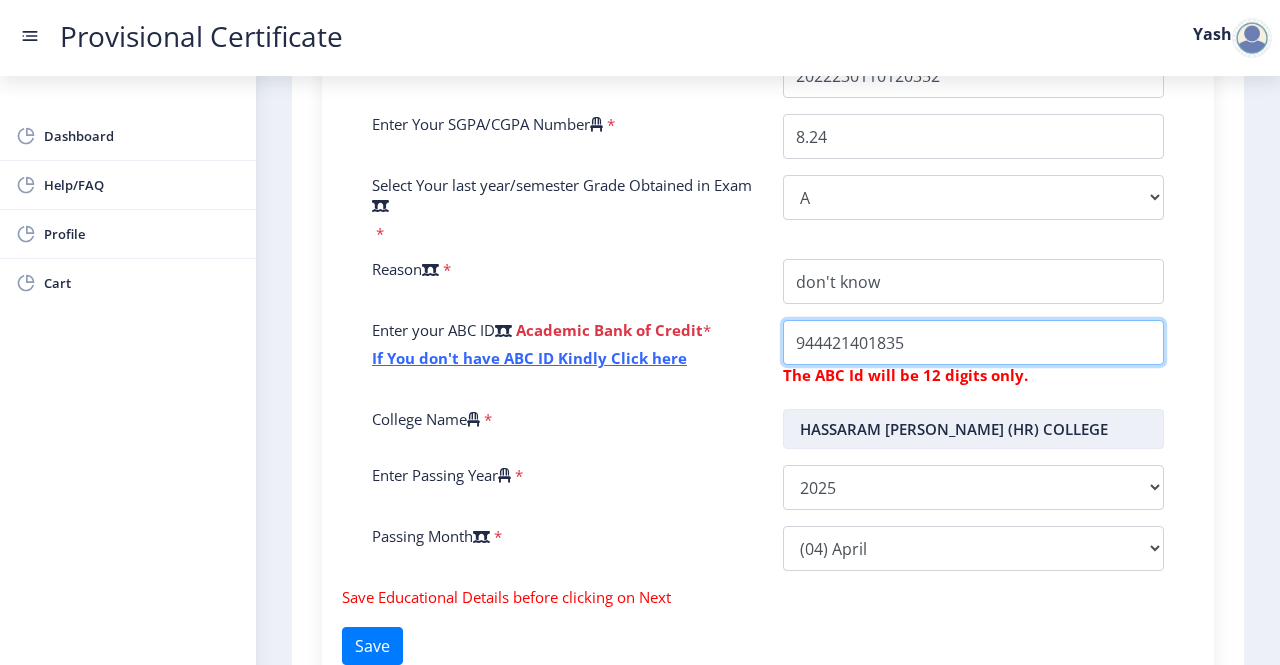 type on "944421401835" 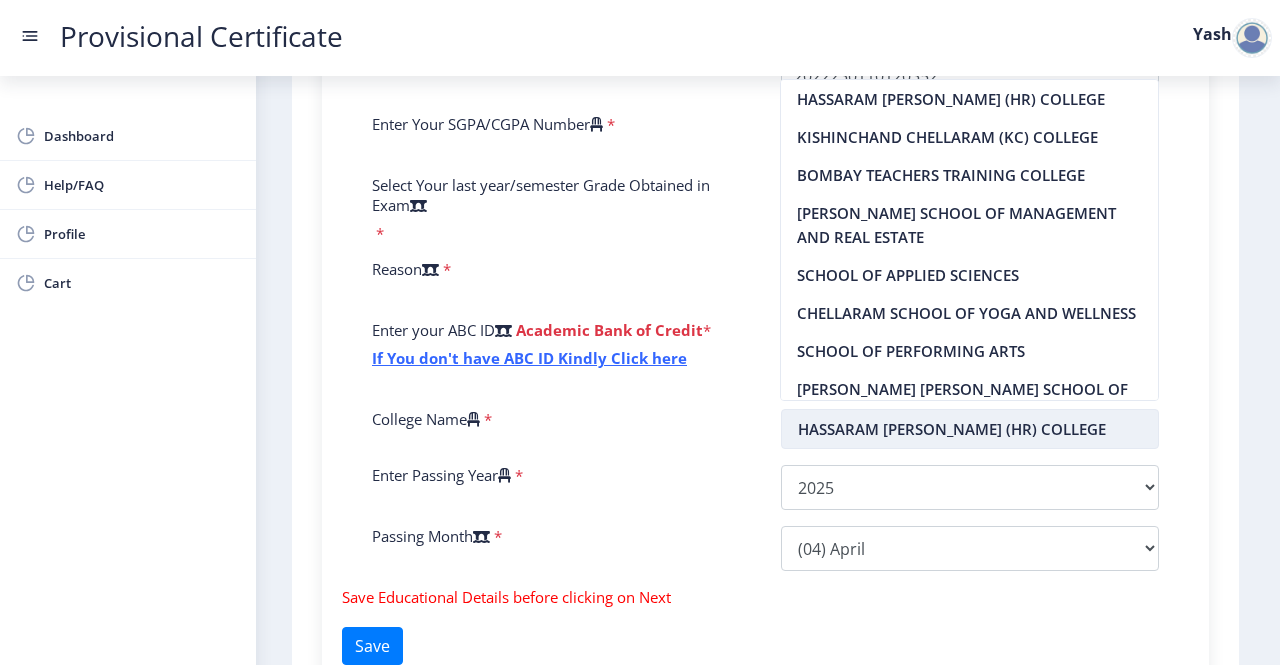 click on "HASSARAM RIJHUMAL (HR) COLLEGE" 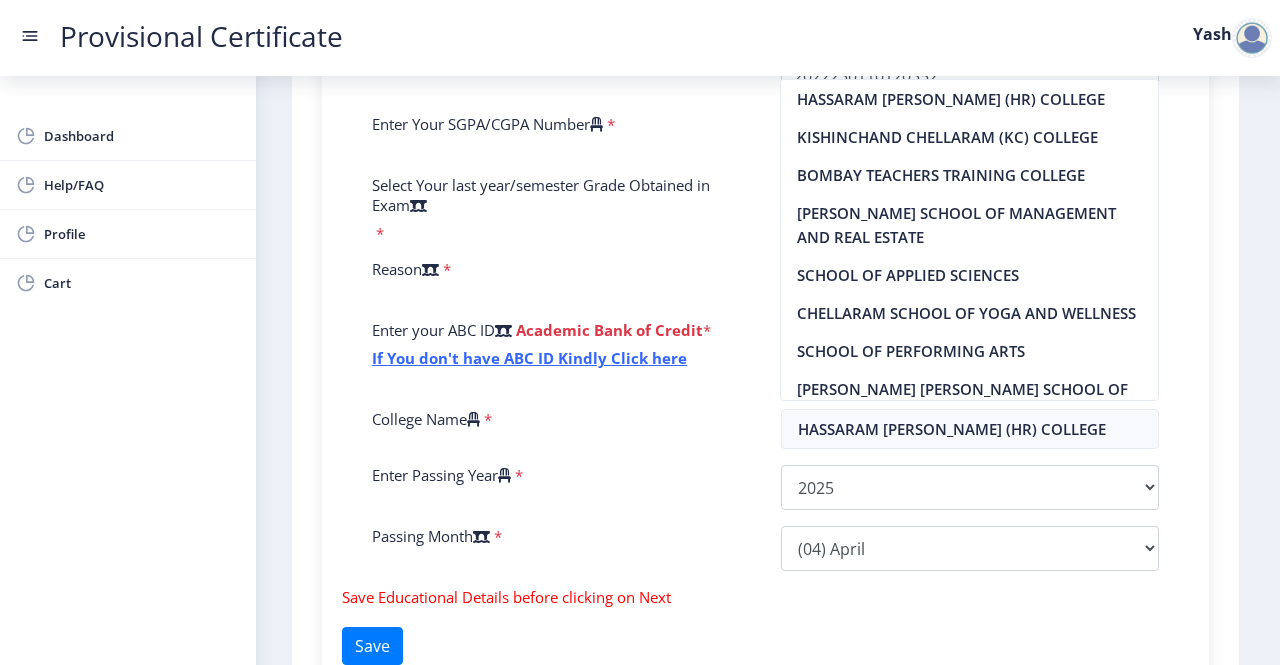 drag, startPoint x: 1213, startPoint y: 354, endPoint x: 1002, endPoint y: 475, distance: 243.2324 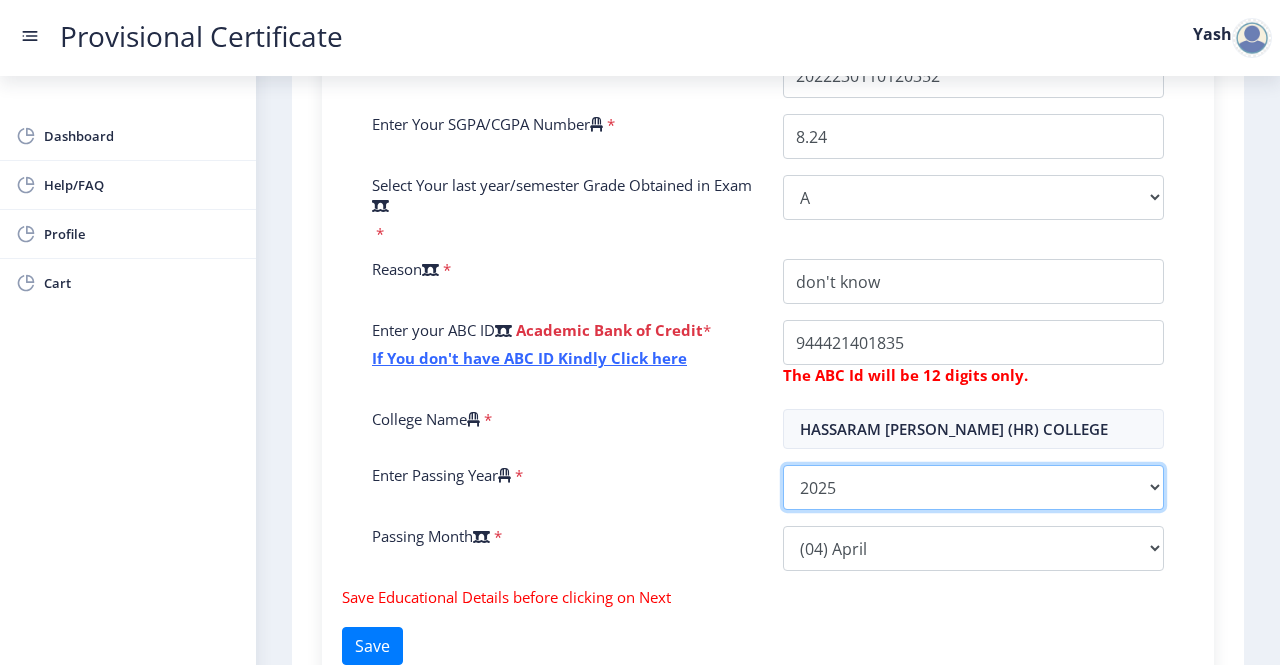 click on "2025   2024   2023   2022   2021   2020   2019   2018   2017   2016   2015   2014   2013   2012   2011   2010   2009   2008   2007   2006   2005   2004   2003   2002   2001   2000   1999   1998   1997   1996   1995   1994   1993   1992   1991   1990   1989   1988   1987   1986   1985   1984   1983   1982   1981   1980   1979   1978   1977   1976   1975   1974   1973   1972   1971   1970   1969   1968   1967" 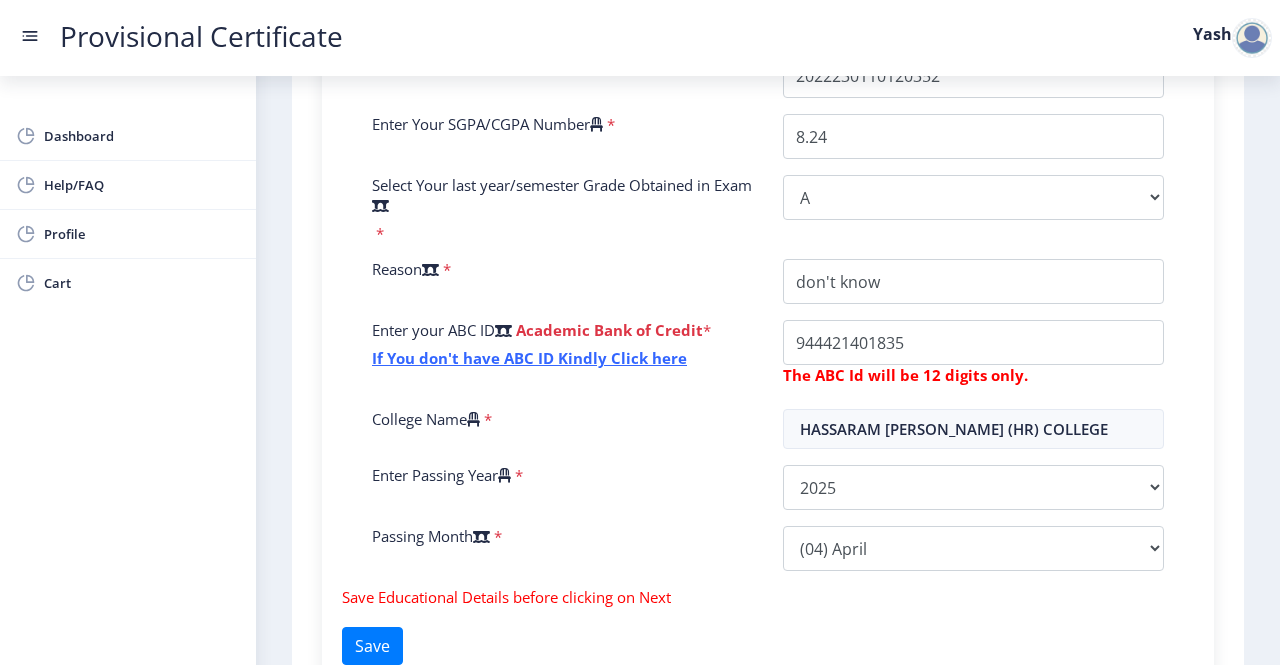 click on "Enter Your P.R.N Number   *  Enter Your SGPA/CGPA Number   * 8.24 Select Your last year/semester Grade Obtained in Exam   * Select Grade  O   A+   A   B+   B   C   D   F(Fail)  Reason   * Enter your ABC ID   Academic Bank of Credit  * If You don't have ABC ID Kindly Click here  The ABC Id will be 12 digits only.  College Name   * HASSARAM RIJHUMAL (HR) COLLEGE Enter Passing Year   *  2025   2024   2023   2022   2021   2020   2019   2018   2017   2016   2015   2014   2013   2012   2011   2010   2009   2008   2007   2006   2005   2004   2003   2002   2001   2000   1999   1998   1997   1996   1995   1994   1993   1992   1991   1990   1989   1988   1987   1986   1985   1984   1983   1982   1981   1980   1979   1978   1977   1976   1975   1974   1973   1972   1971   1970   1969   1968   1967  Passing Month   *  Please select PassingMonth  (01) January (02) February (03) March (04) April (05) May (06) June (07) July (08) August (09) September (10) October (11) November (12) December" 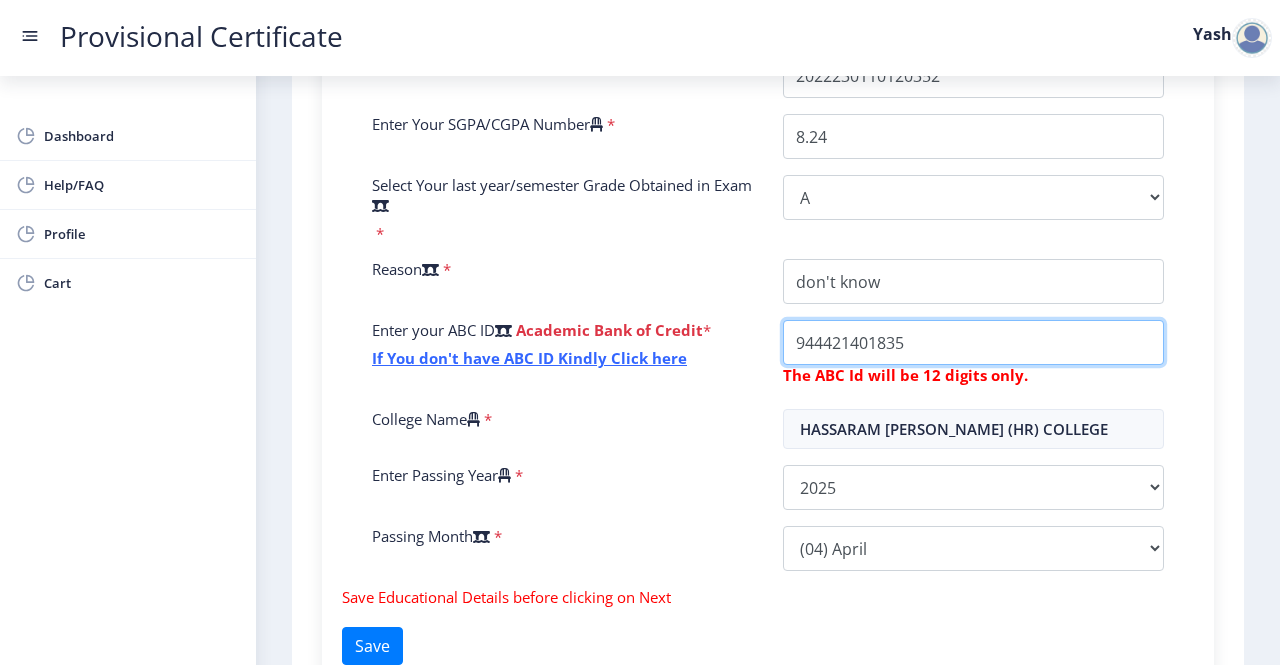 click on "College Name" at bounding box center [973, 281] 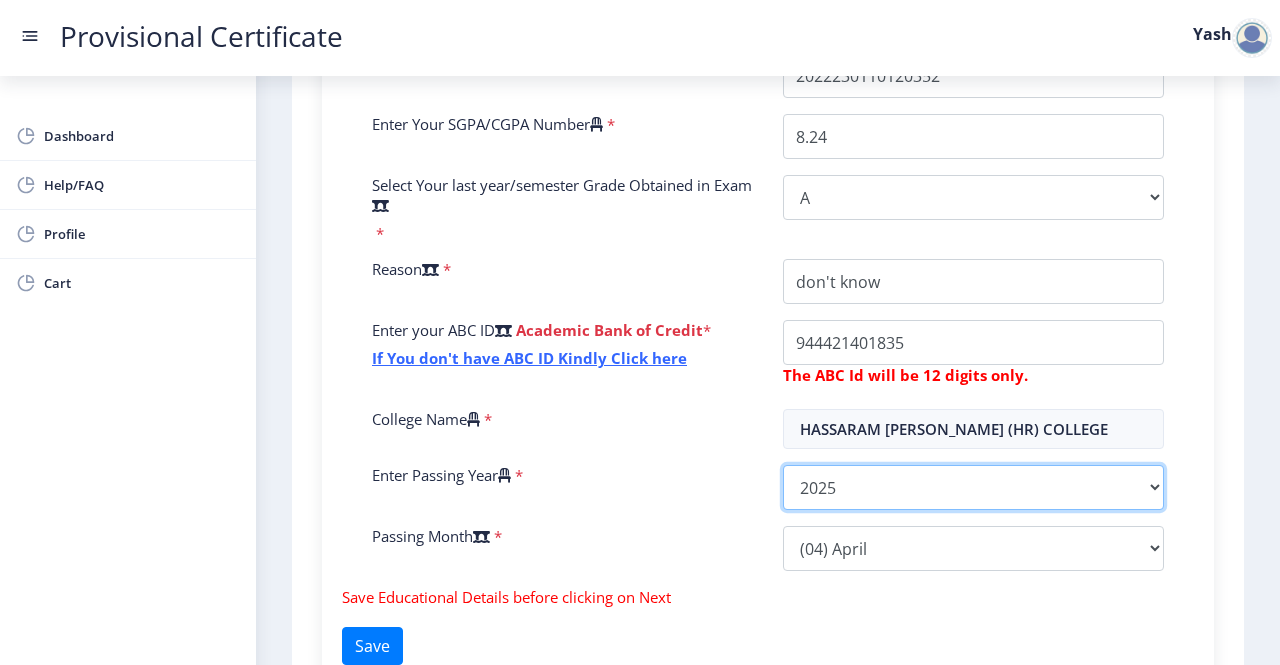 click on "2025   2024   2023   2022   2021   2020   2019   2018   2017   2016   2015   2014   2013   2012   2011   2010   2009   2008   2007   2006   2005   2004   2003   2002   2001   2000   1999   1998   1997   1996   1995   1994   1993   1992   1991   1990   1989   1988   1987   1986   1985   1984   1983   1982   1981   1980   1979   1978   1977   1976   1975   1974   1973   1972   1971   1970   1969   1968   1967" 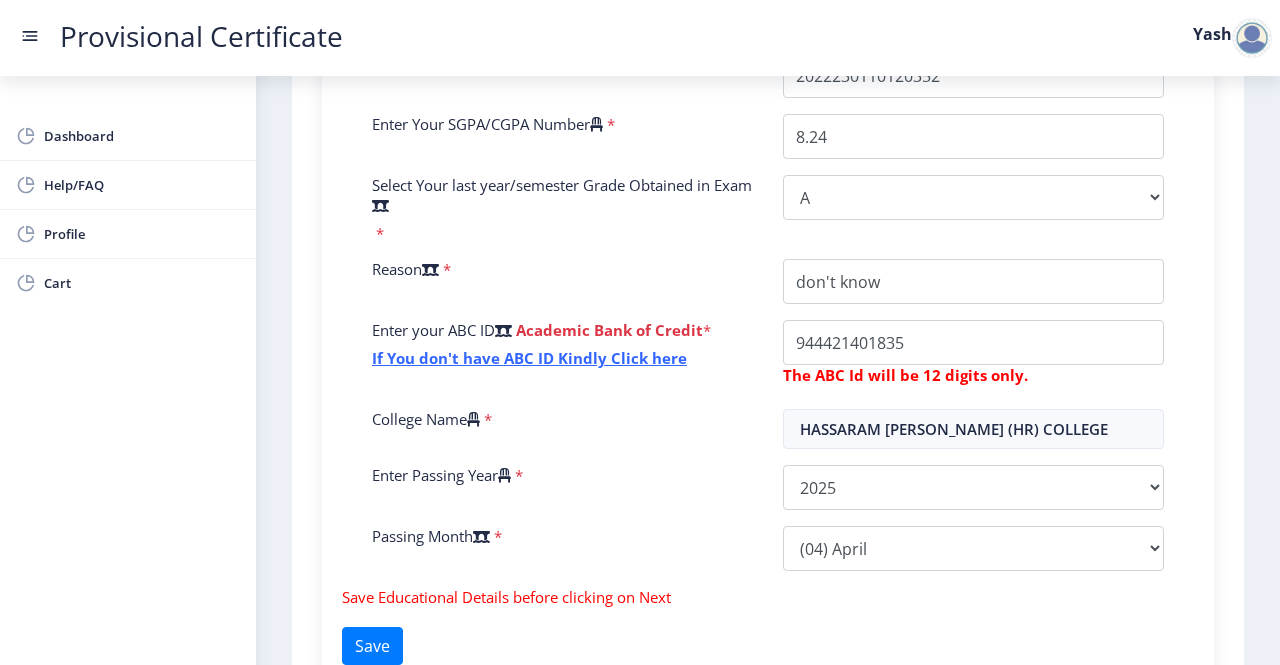 click on "College Name   *" 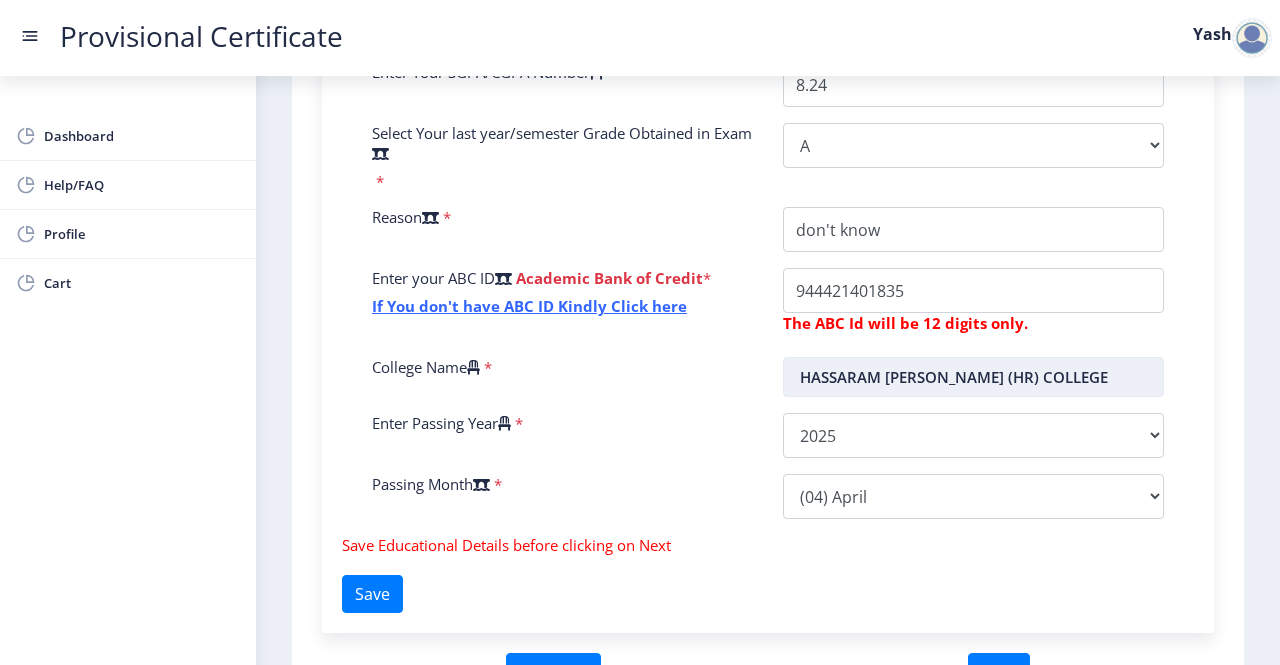 scroll, scrollTop: 748, scrollLeft: 0, axis: vertical 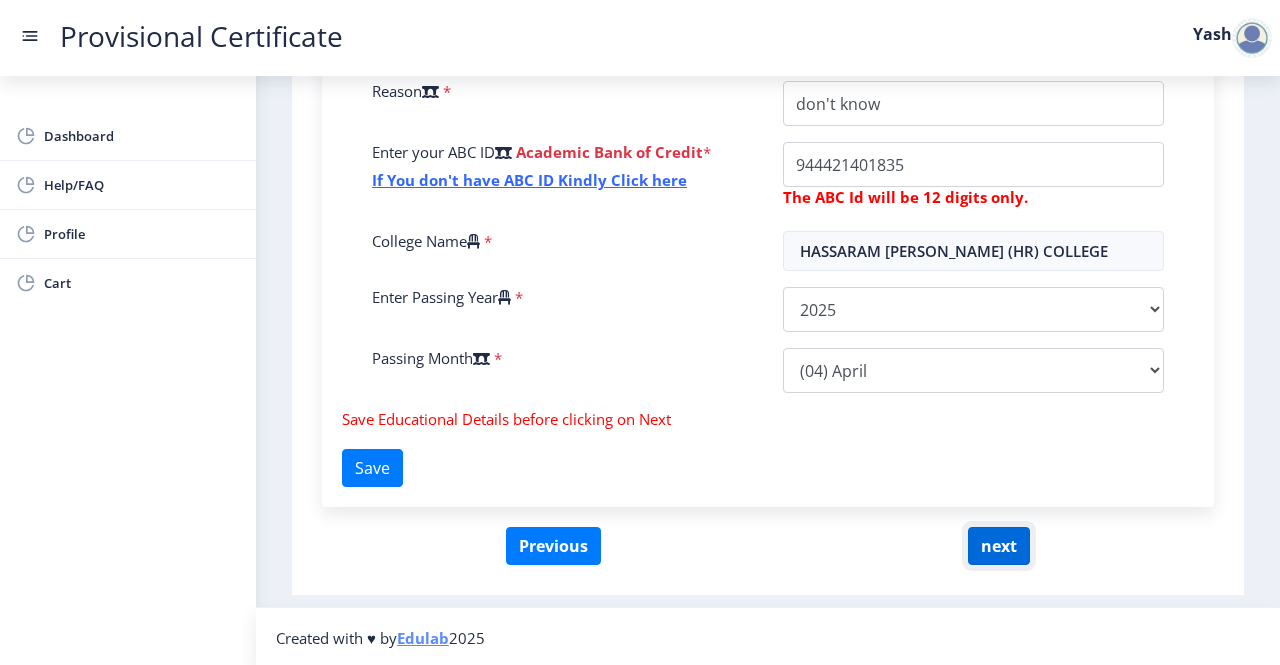 click on "next" 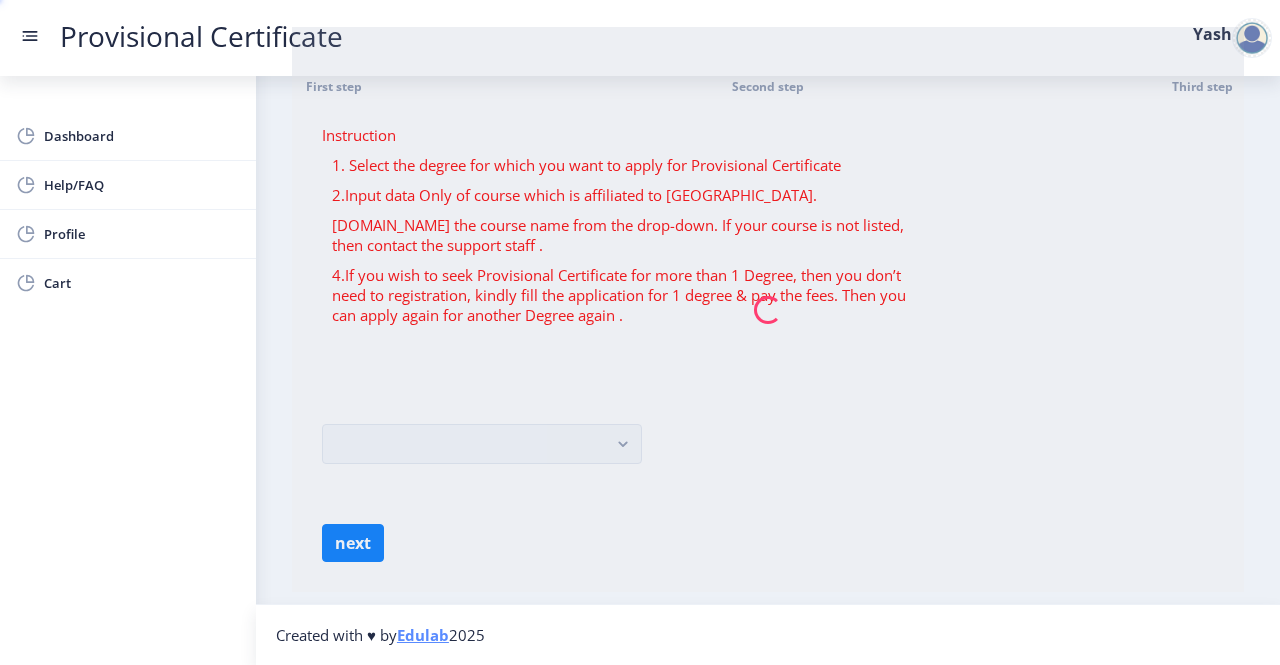 scroll, scrollTop: 0, scrollLeft: 0, axis: both 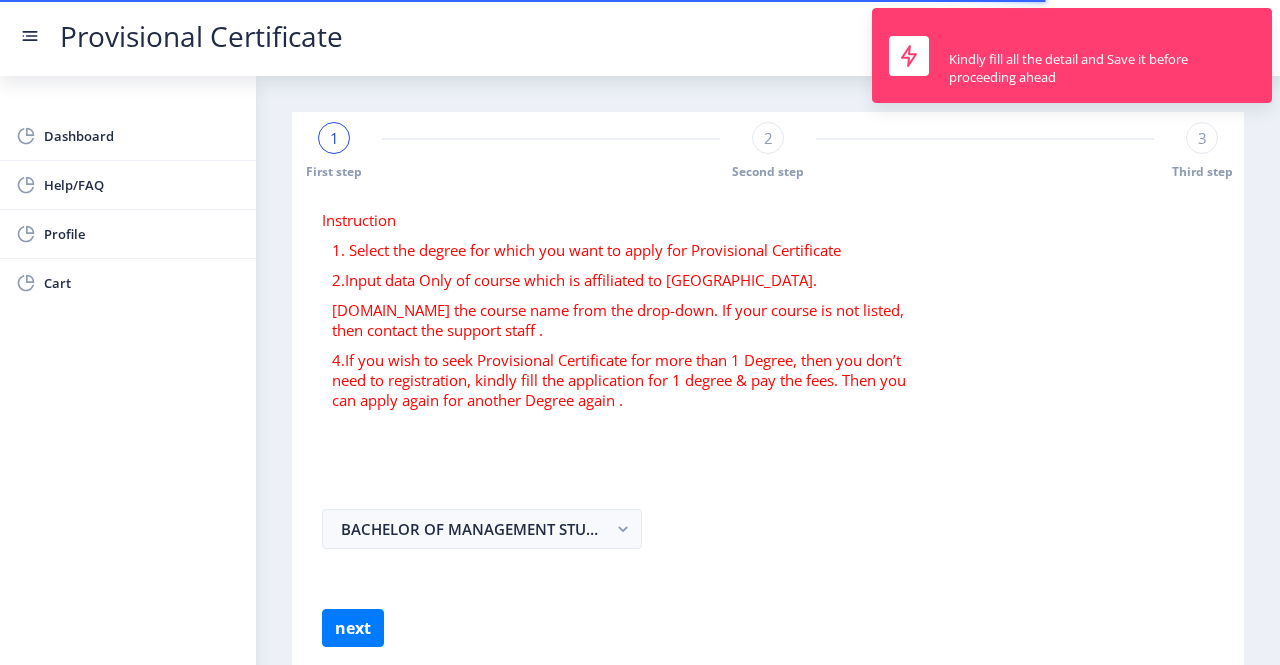 select 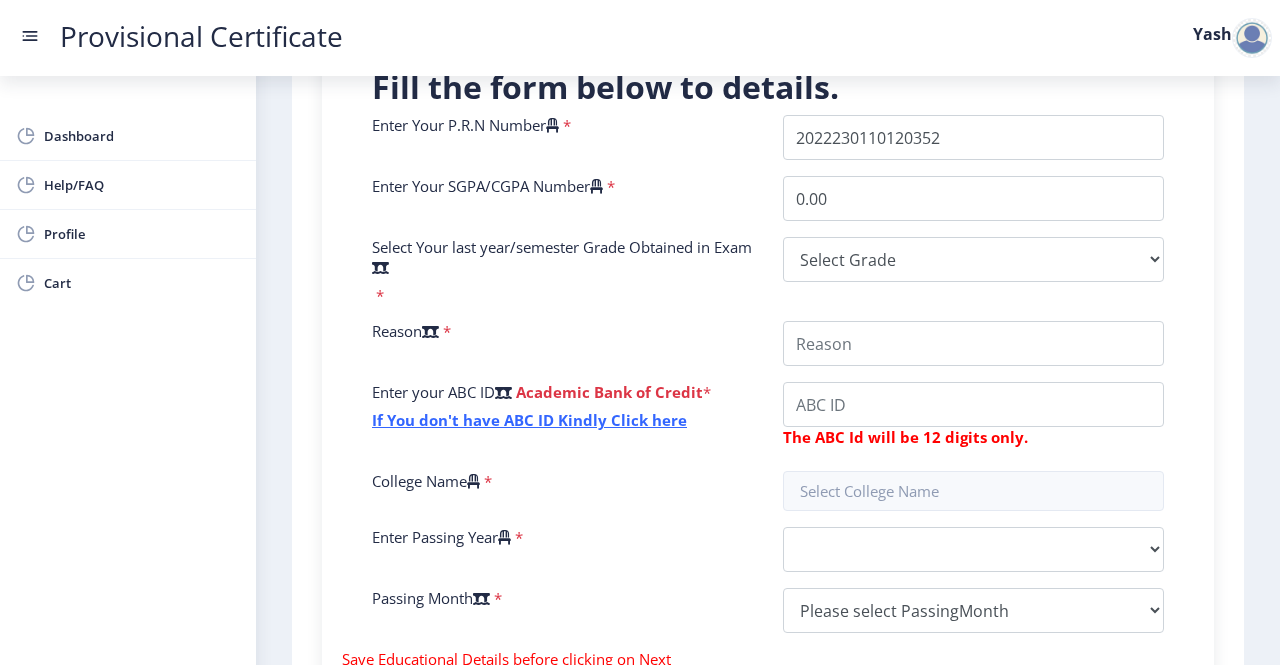 scroll, scrollTop: 402, scrollLeft: 0, axis: vertical 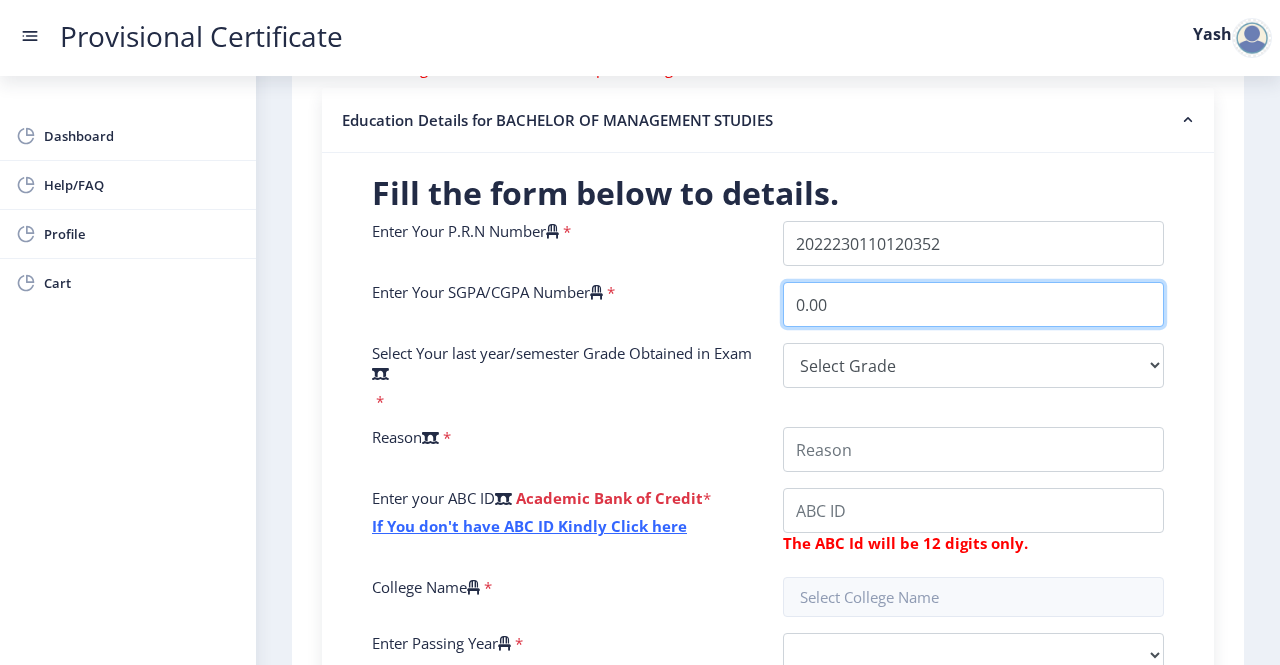 click on "0.00" at bounding box center (973, 304) 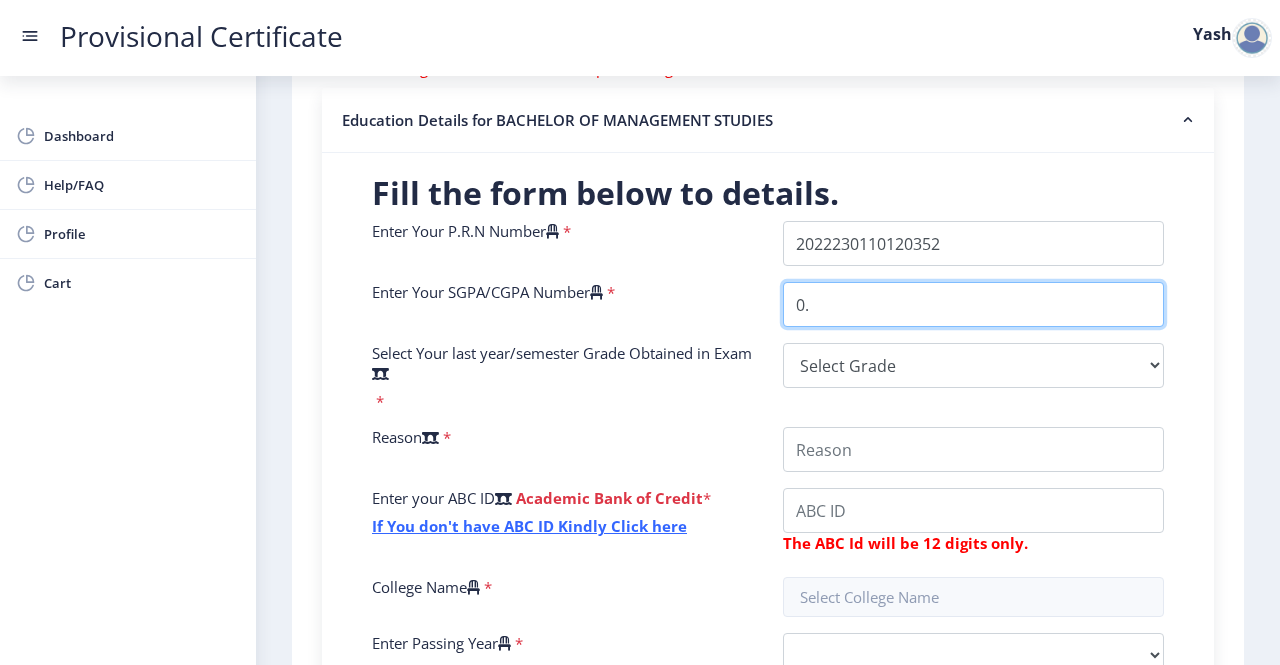 type on "0" 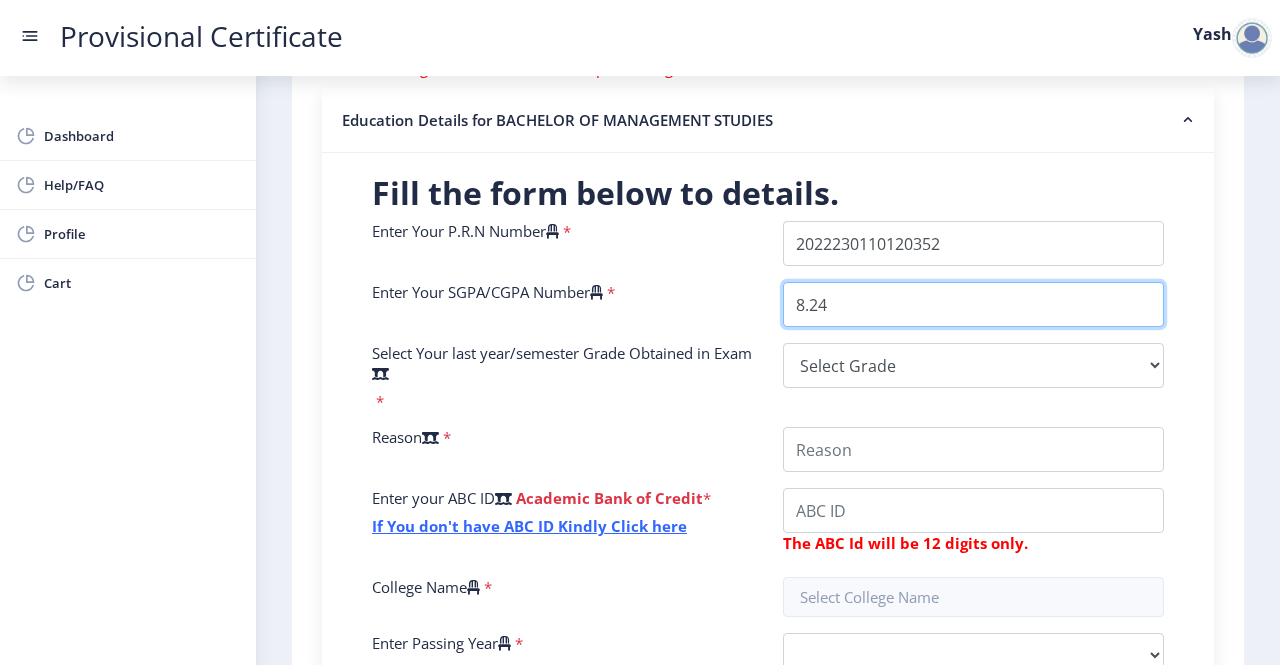 type on "8.24" 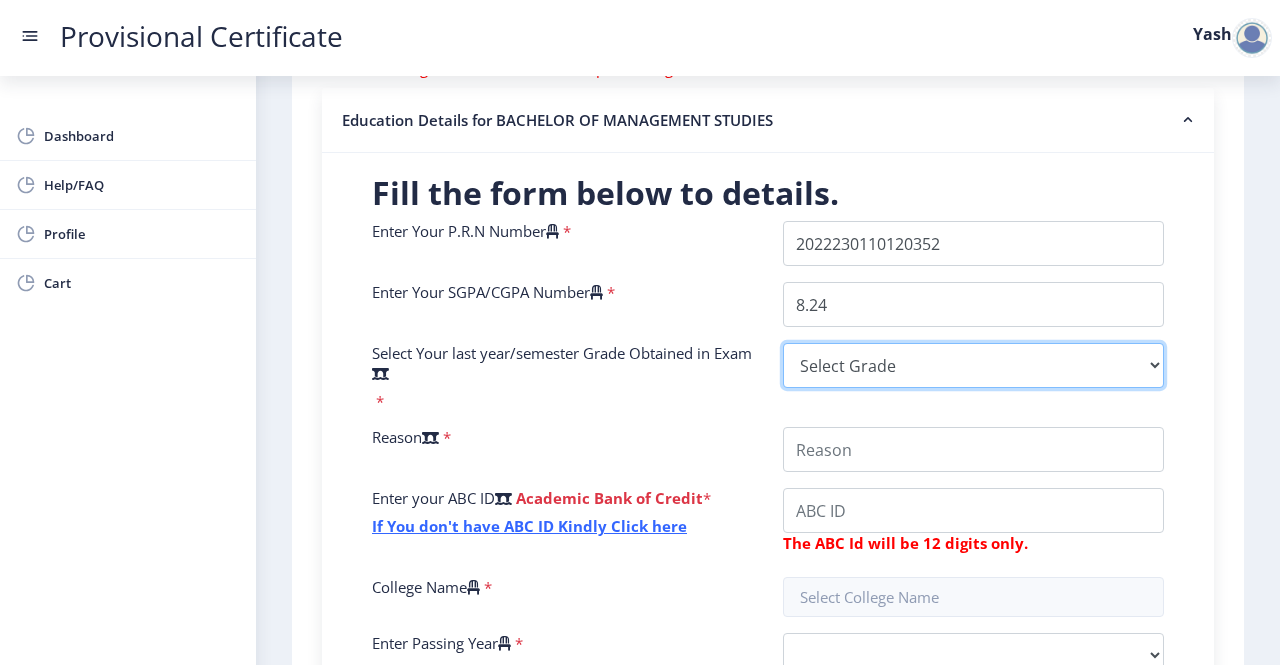 click on "Select Grade  O   A+   A   B+   B   C   D   F(Fail)" at bounding box center (973, 365) 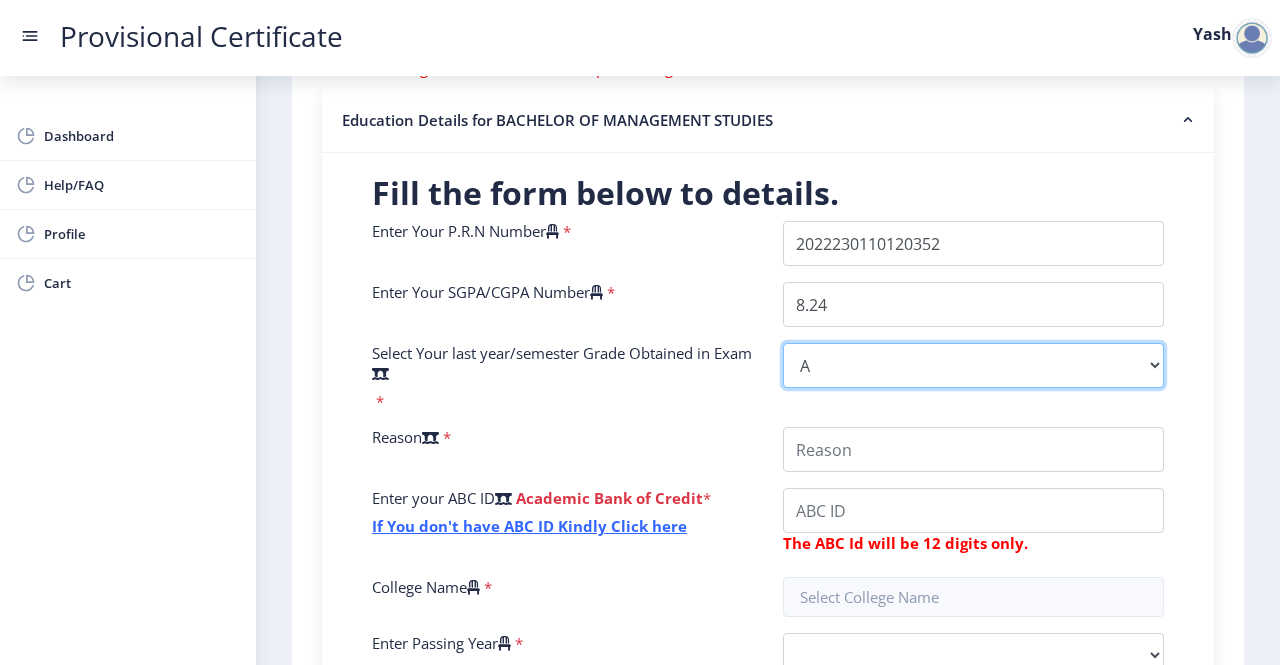 click on "Select Grade  O   A+   A   B+   B   C   D   F(Fail)" at bounding box center (973, 365) 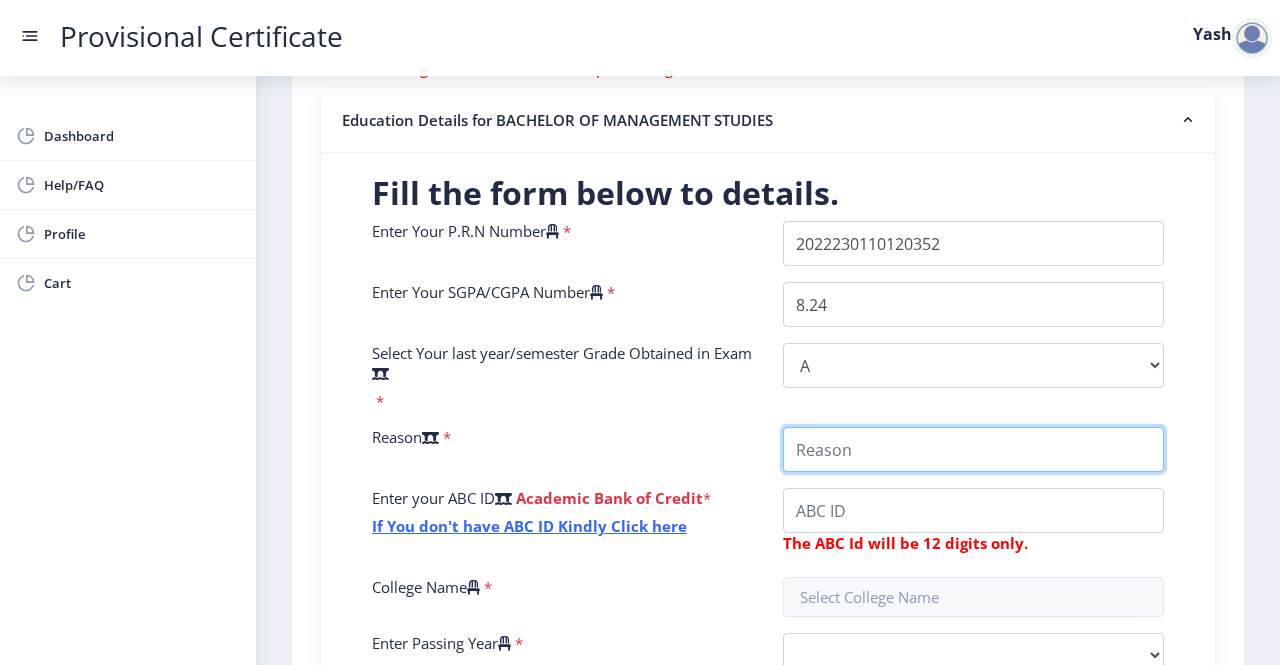 click on "College Name" at bounding box center [973, 449] 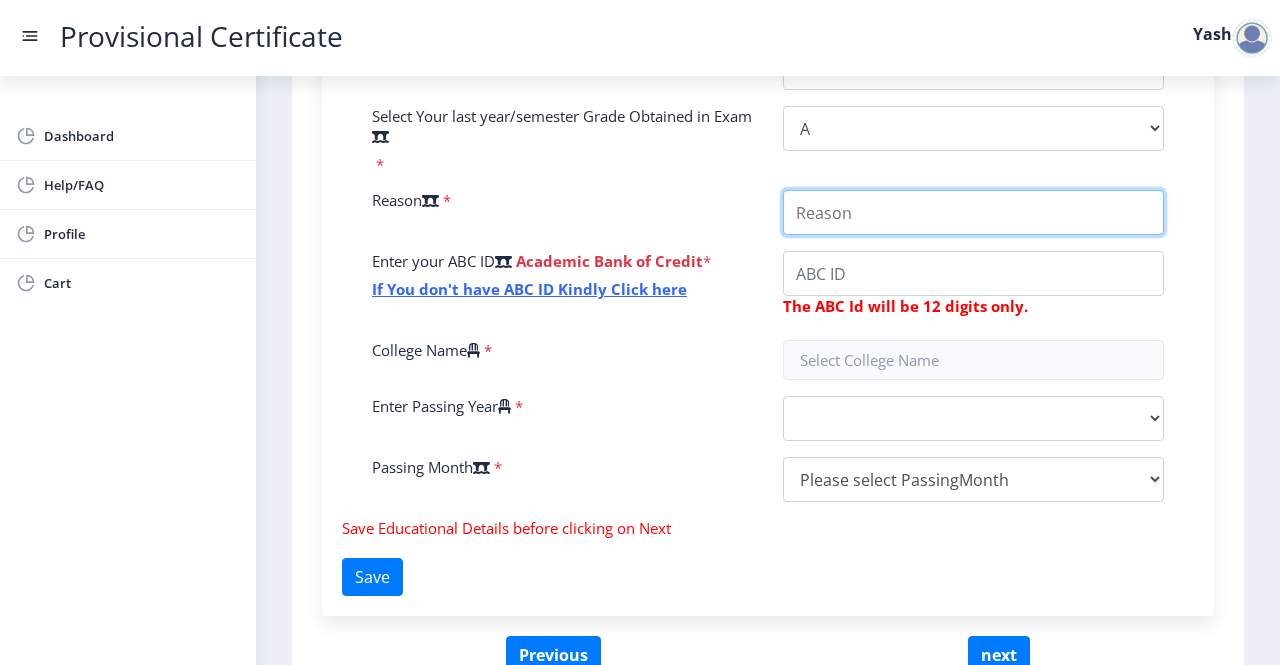scroll, scrollTop: 651, scrollLeft: 0, axis: vertical 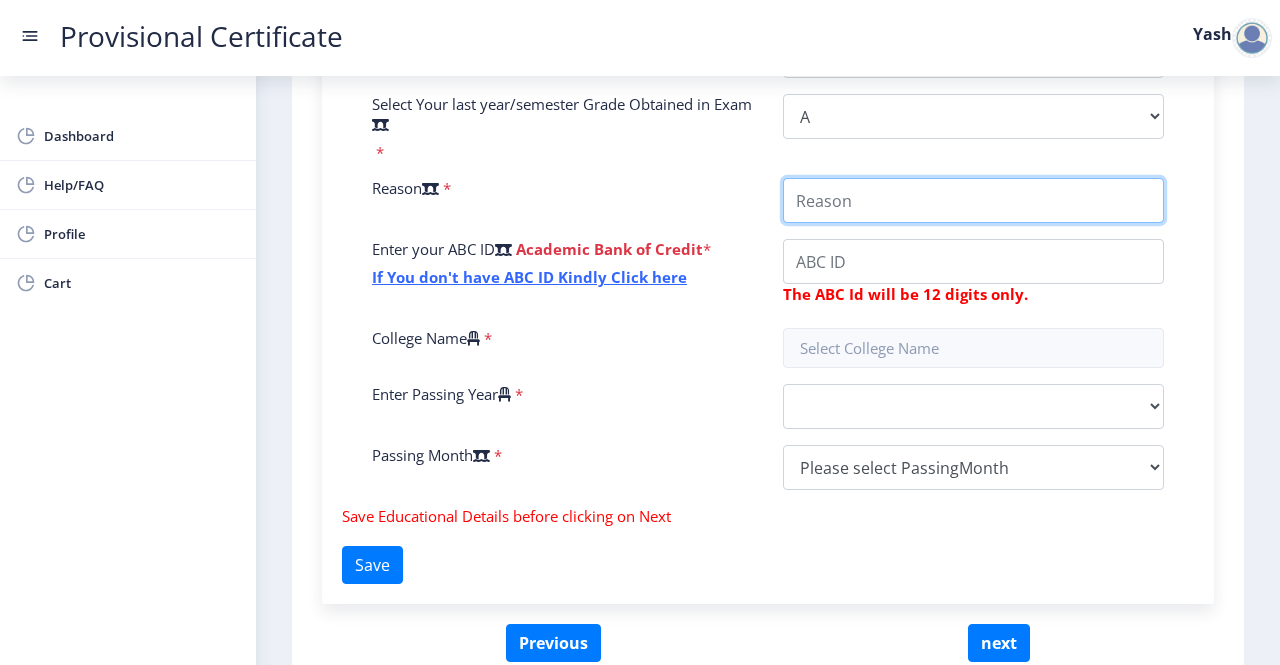 type on "don't know" 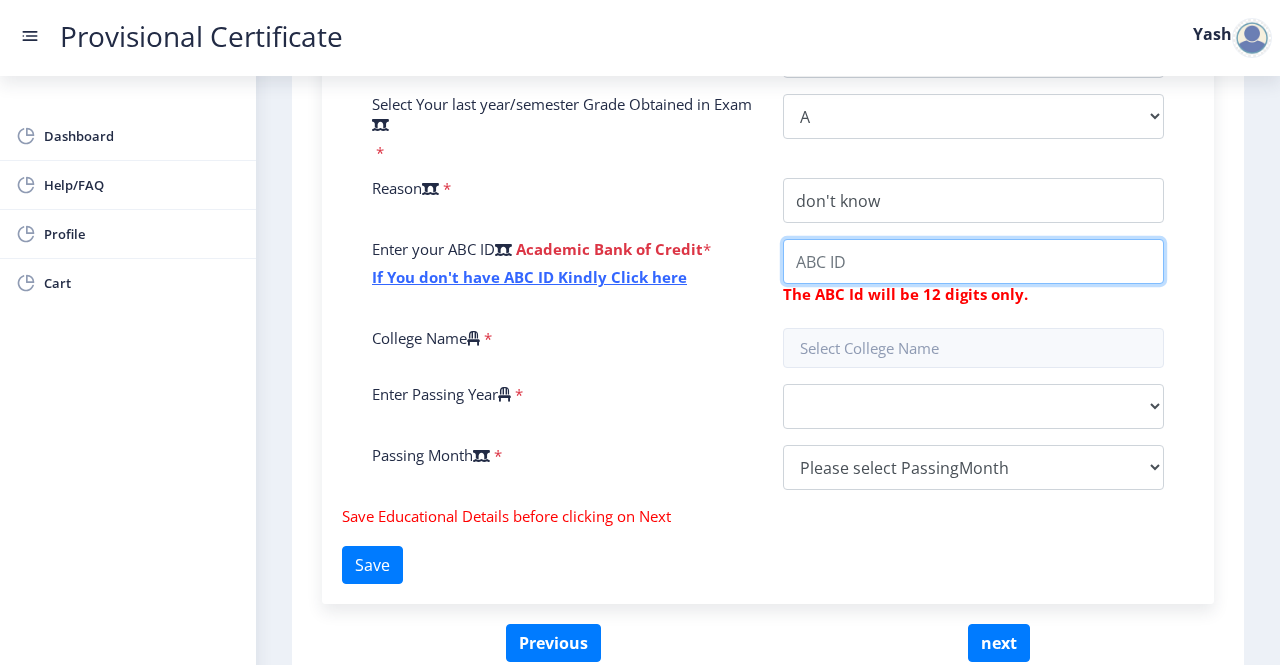 click on "College Name" at bounding box center [973, 261] 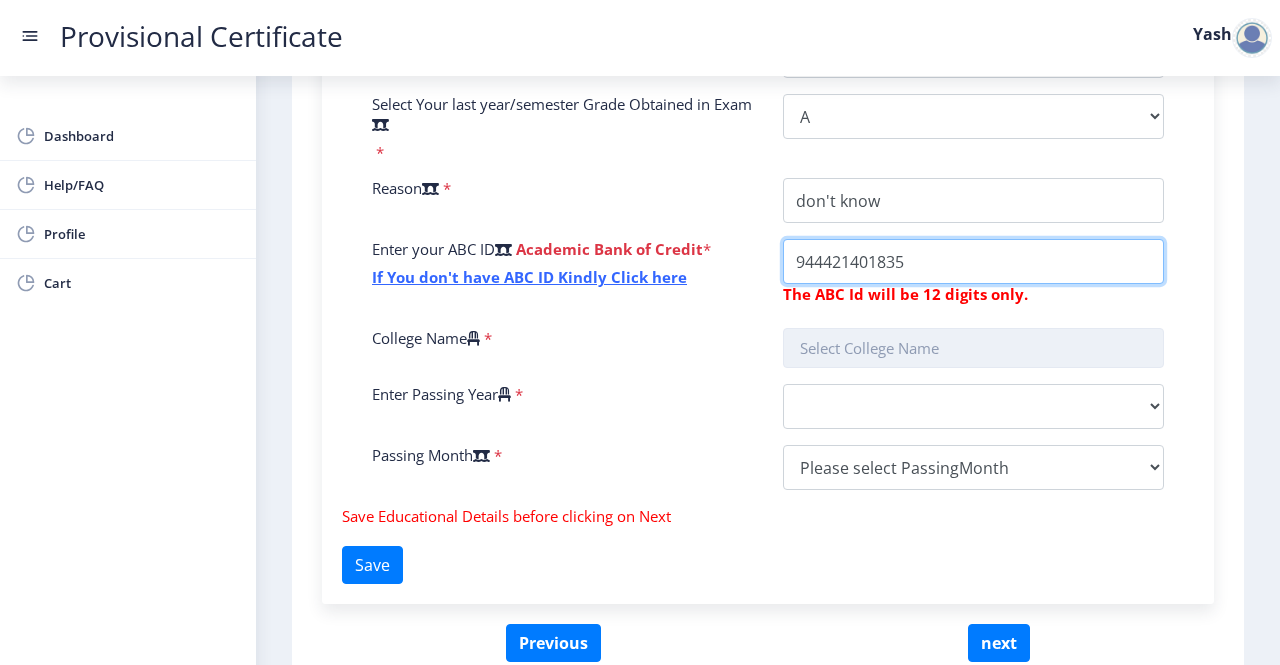 type on "944421401835" 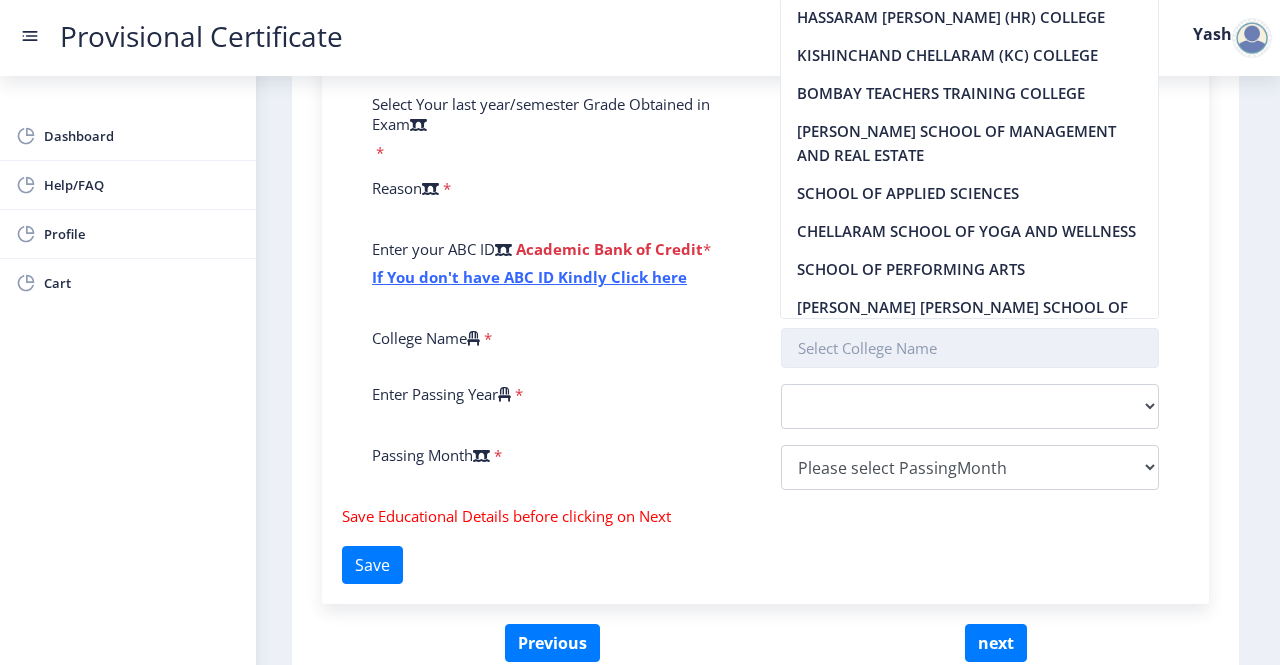click 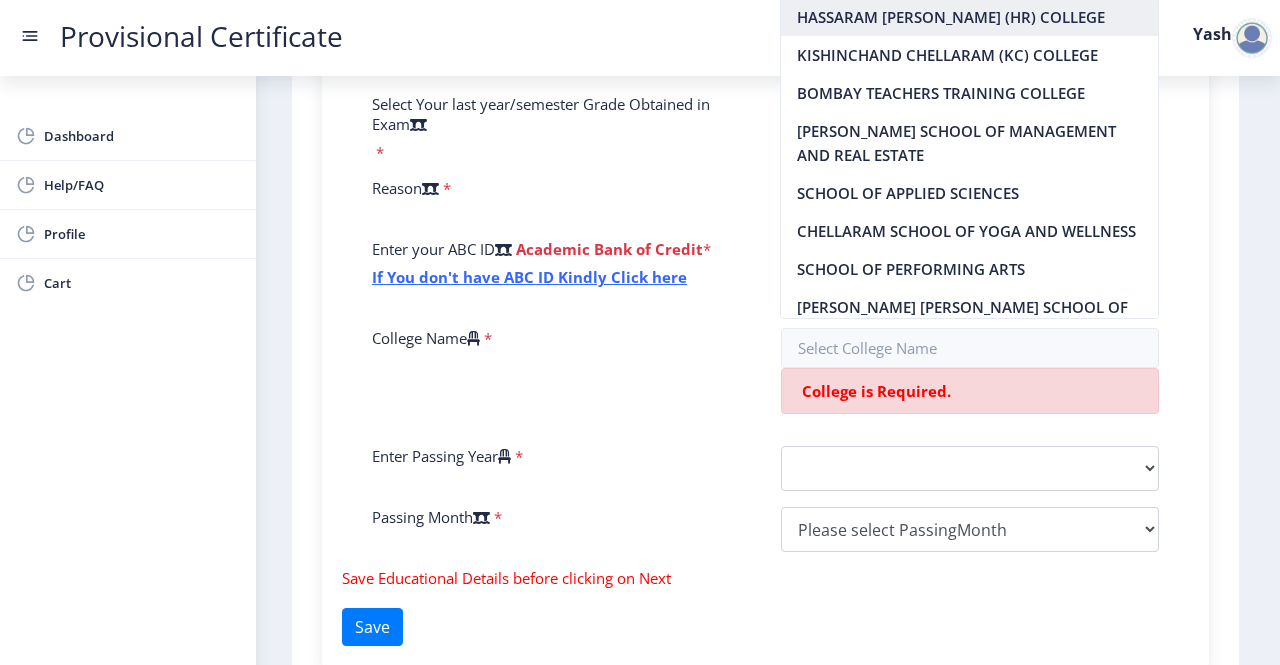 click on "HASSARAM RIJHUMAL (HR) COLLEGE" at bounding box center (969, 17) 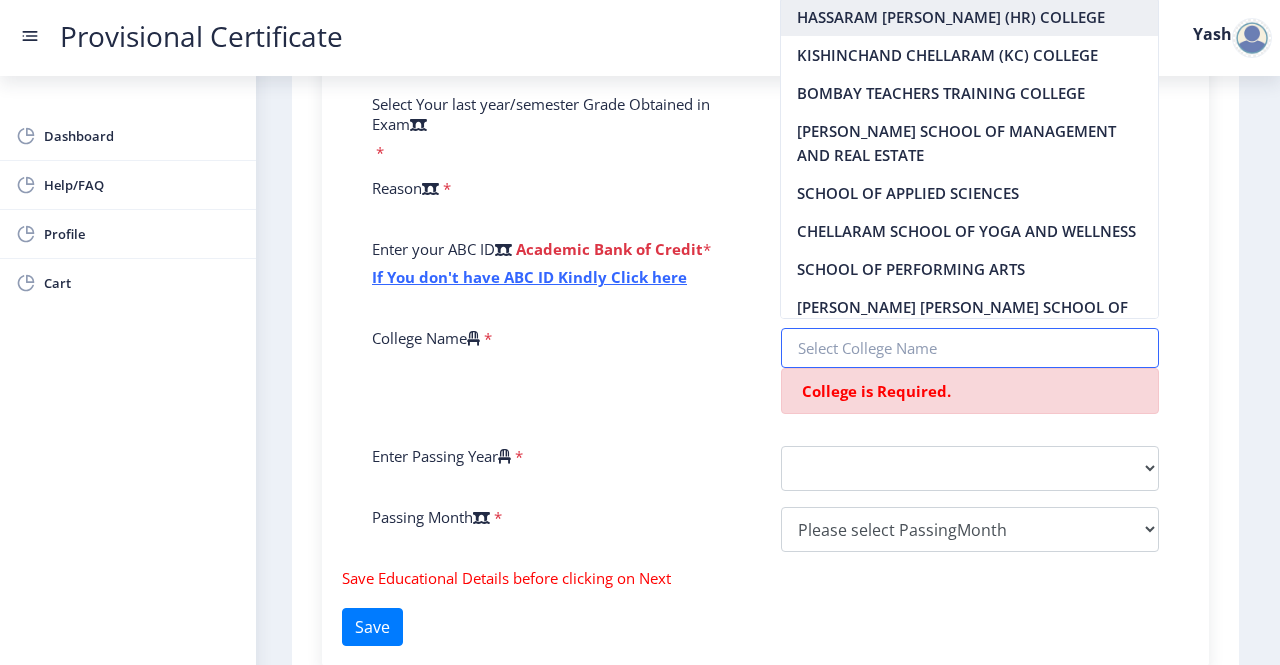 type on "HASSARAM RIJHUMAL (HR) COLLEGE" 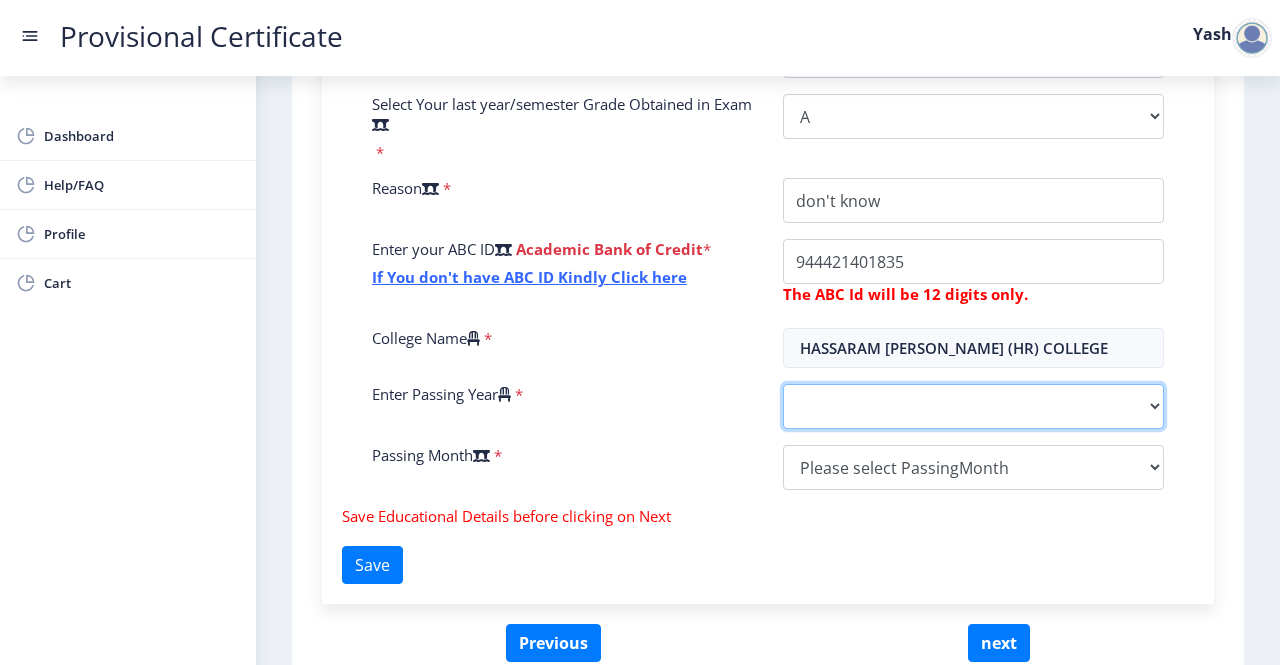 click on "2025   2024   2023   2022   2021   2020   2019   2018   2017   2016   2015   2014   2013   2012   2011   2010   2009   2008   2007   2006   2005   2004   2003   2002   2001   2000   1999   1998   1997   1996   1995   1994   1993   1992   1991   1990   1989   1988   1987   1986   1985   1984   1983   1982   1981   1980   1979   1978   1977   1976   1975   1974   1973   1972   1971   1970   1969   1968   1967" 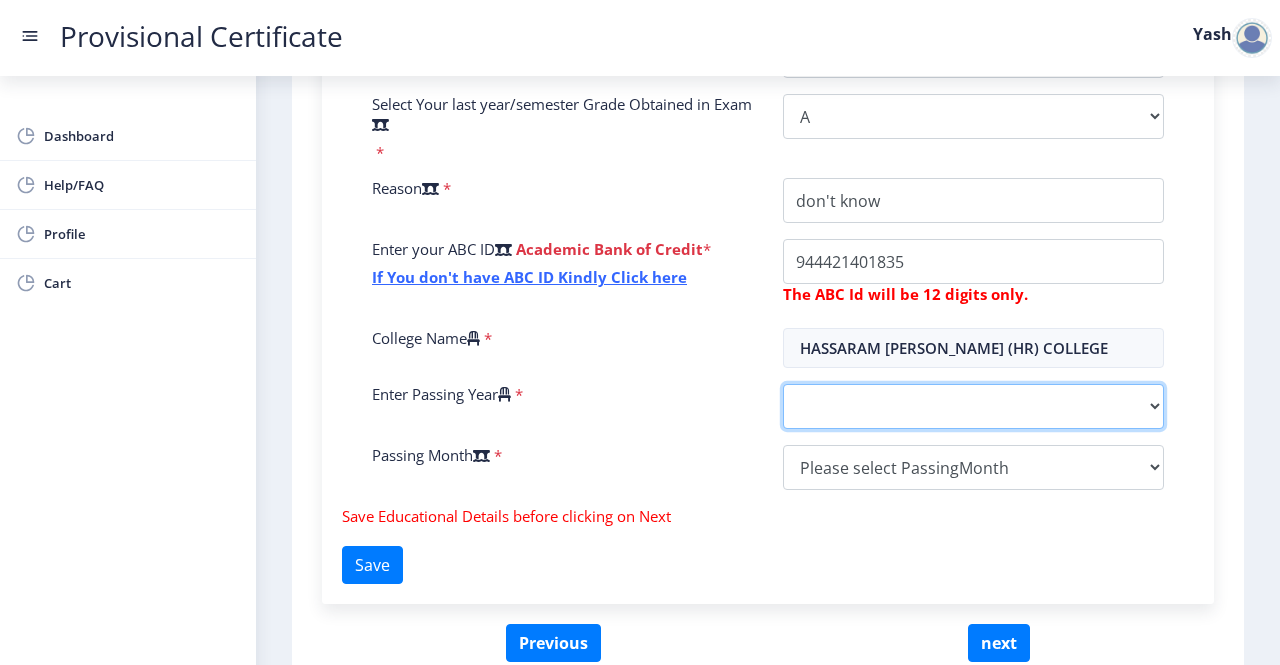 select on "2025" 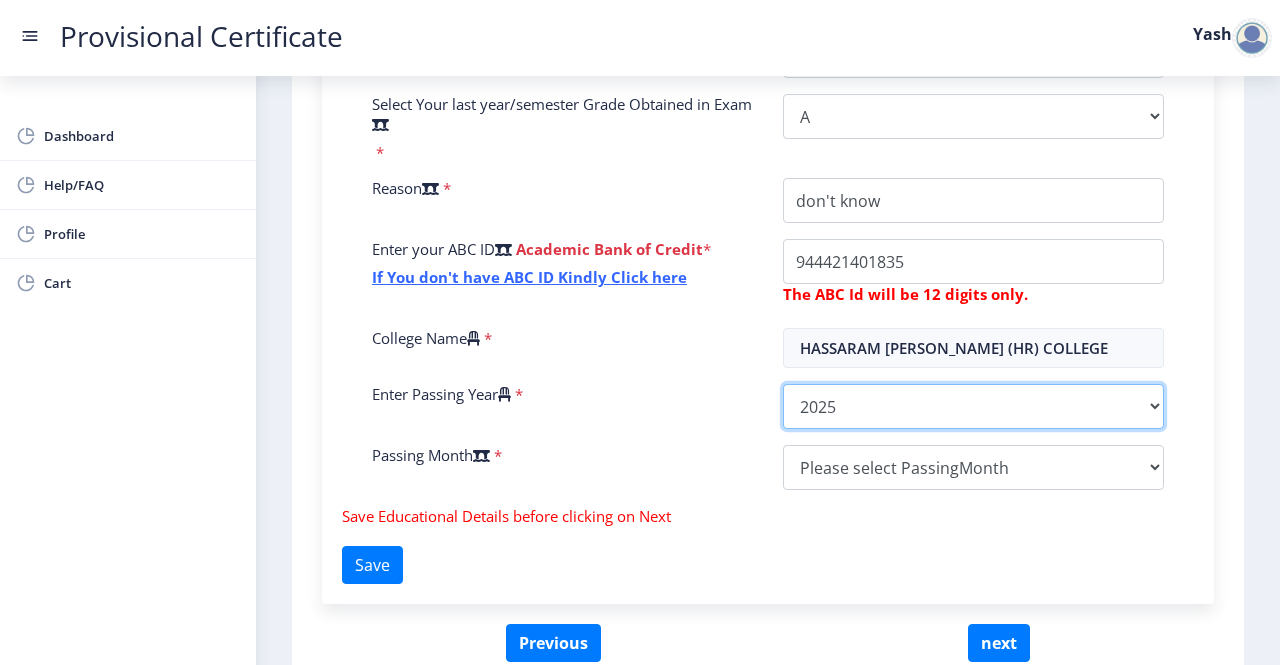 click on "2025   2024   2023   2022   2021   2020   2019   2018   2017   2016   2015   2014   2013   2012   2011   2010   2009   2008   2007   2006   2005   2004   2003   2002   2001   2000   1999   1998   1997   1996   1995   1994   1993   1992   1991   1990   1989   1988   1987   1986   1985   1984   1983   1982   1981   1980   1979   1978   1977   1976   1975   1974   1973   1972   1971   1970   1969   1968   1967" 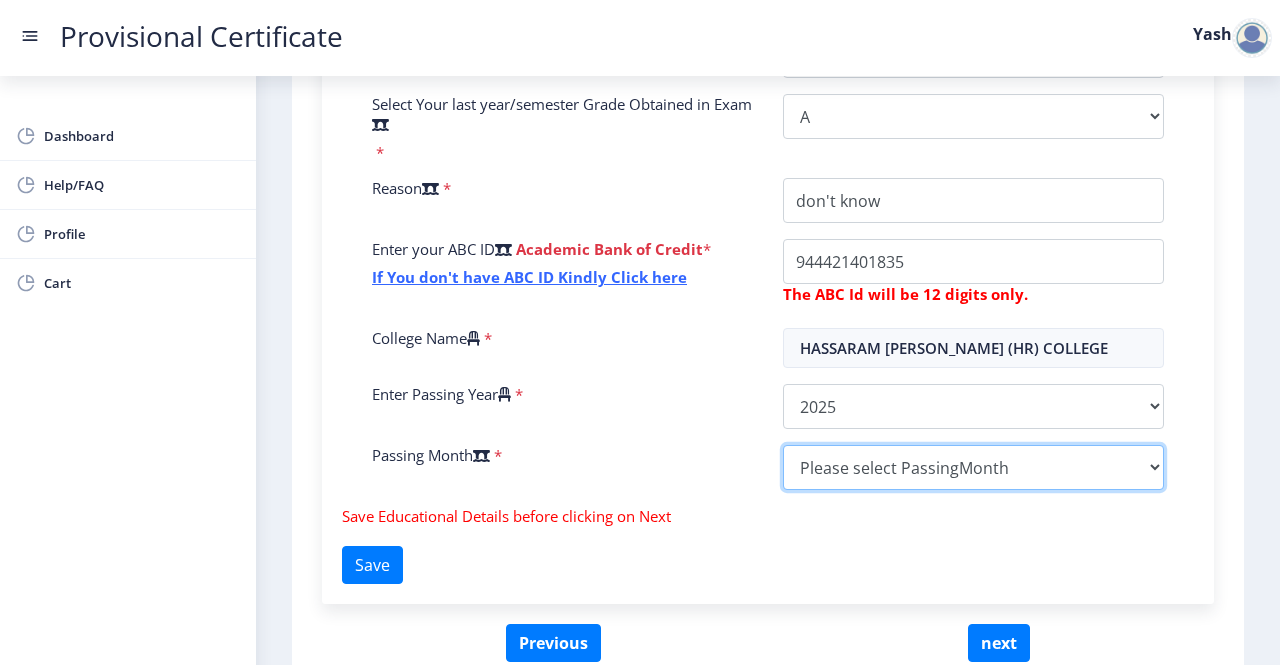 click on "Please select PassingMonth  (01) January (02) February (03) March (04) April (05) May (06) June (07) July (08) August (09) September (10) October (11) November (12) December" at bounding box center [973, 467] 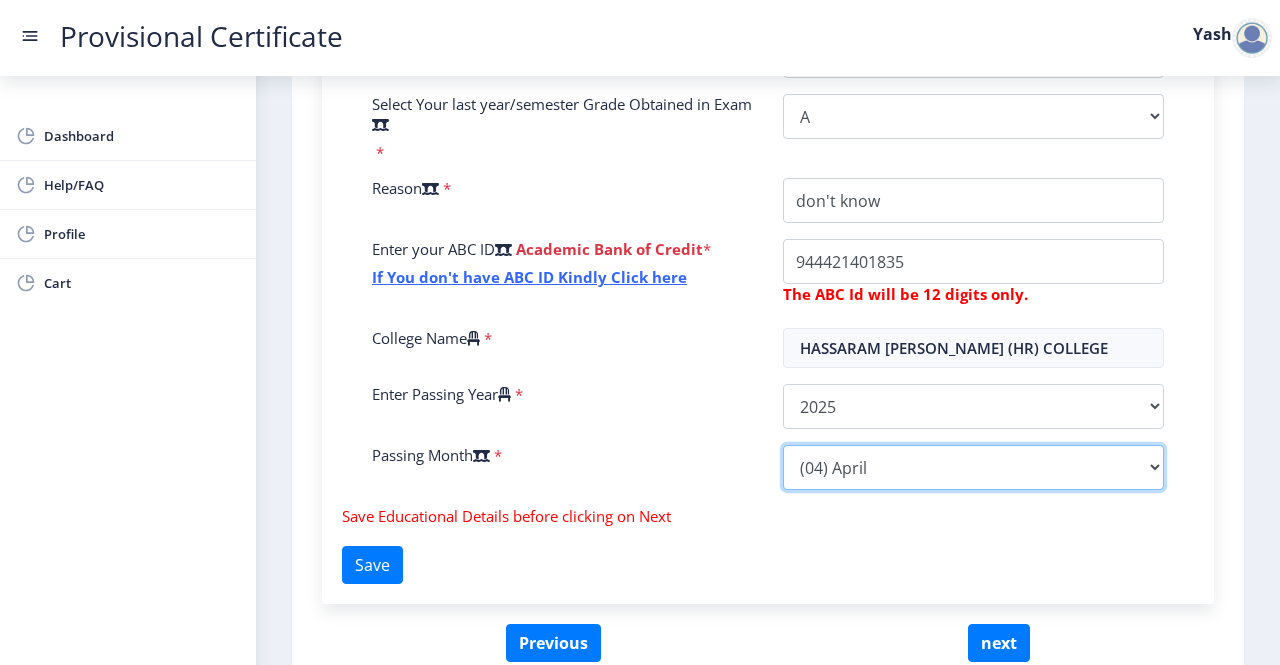 click on "Please select PassingMonth  (01) January (02) February (03) March (04) April (05) May (06) June (07) July (08) August (09) September (10) October (11) November (12) December" at bounding box center (973, 467) 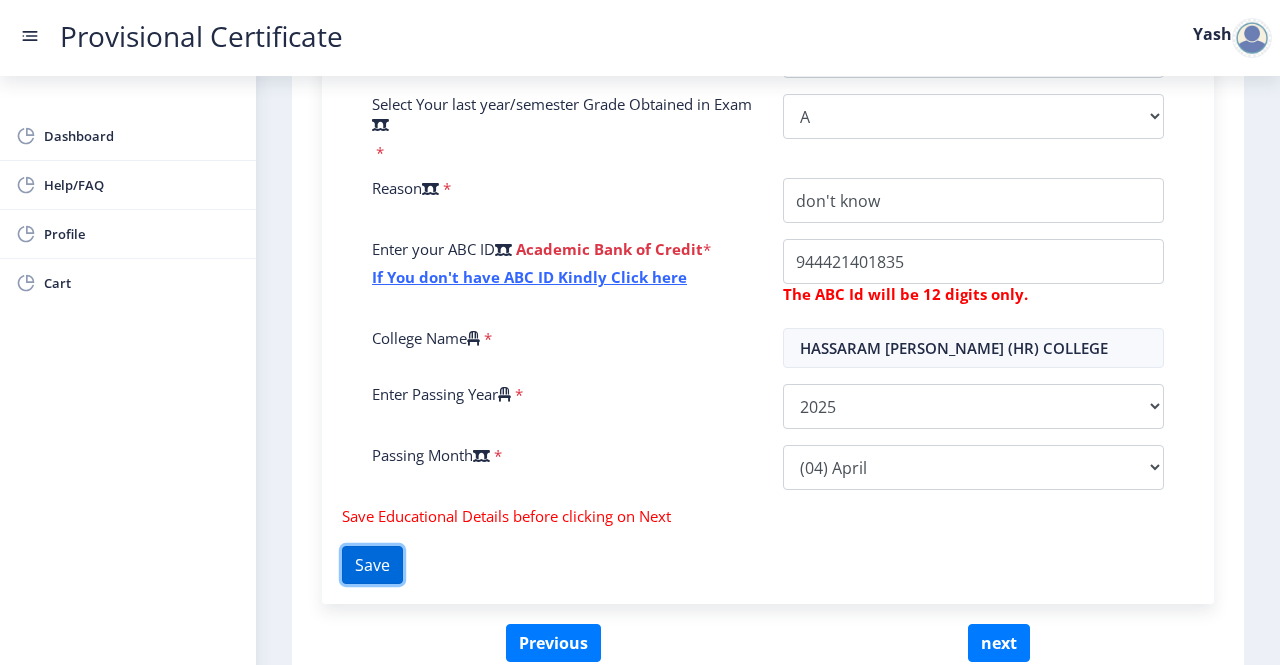 click on "Save" 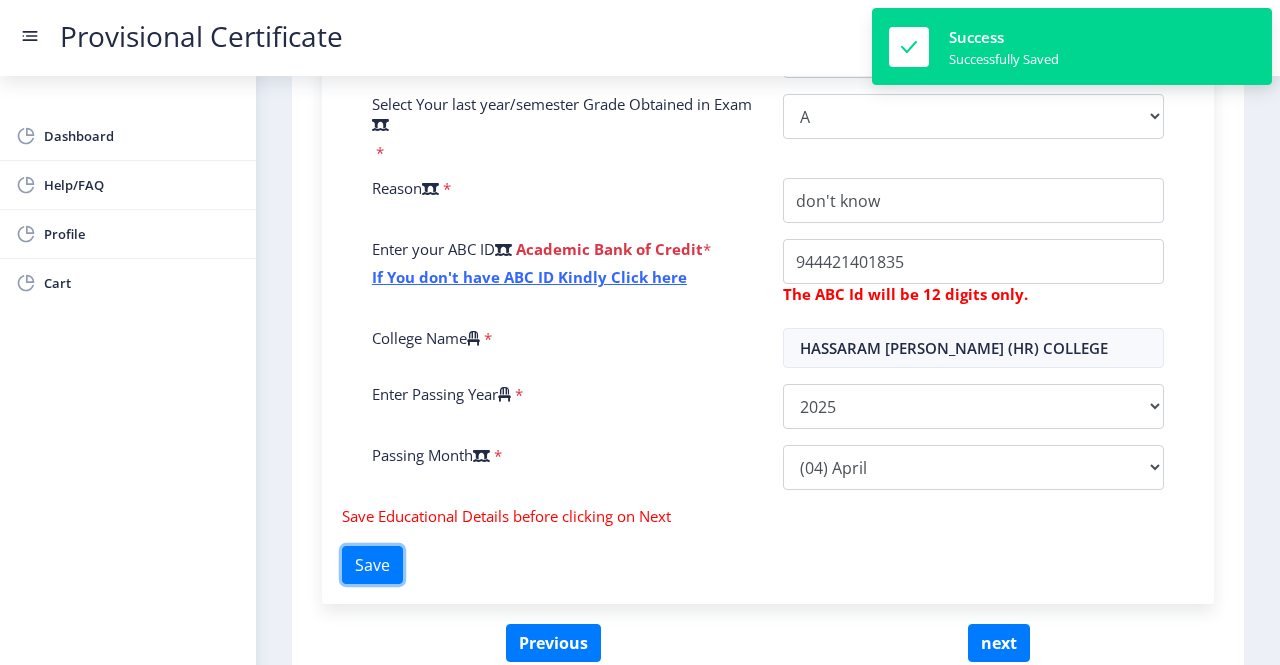 scroll, scrollTop: 748, scrollLeft: 0, axis: vertical 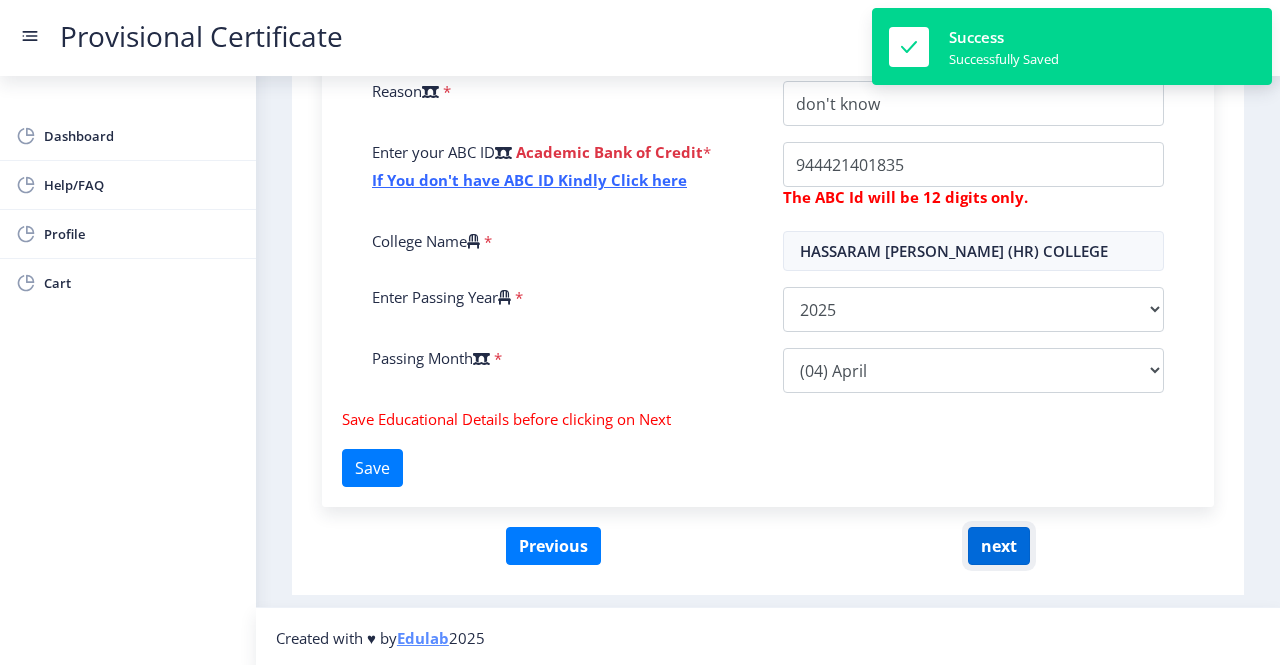 click on "next" 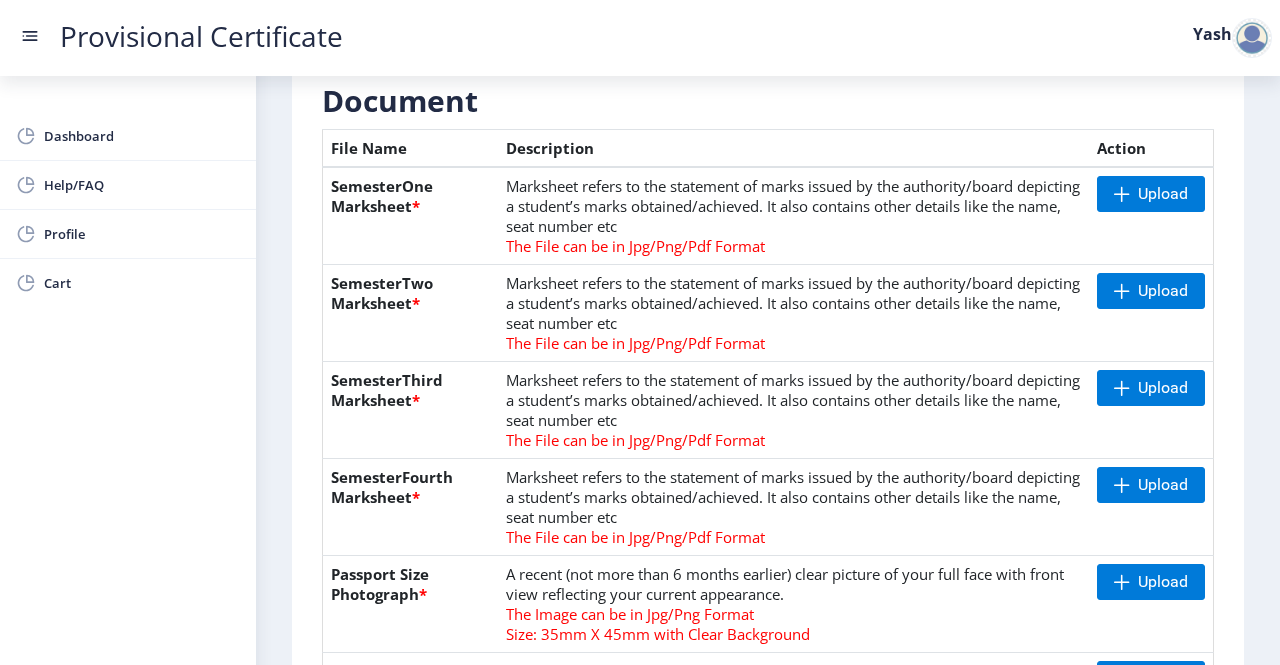 scroll, scrollTop: 391, scrollLeft: 0, axis: vertical 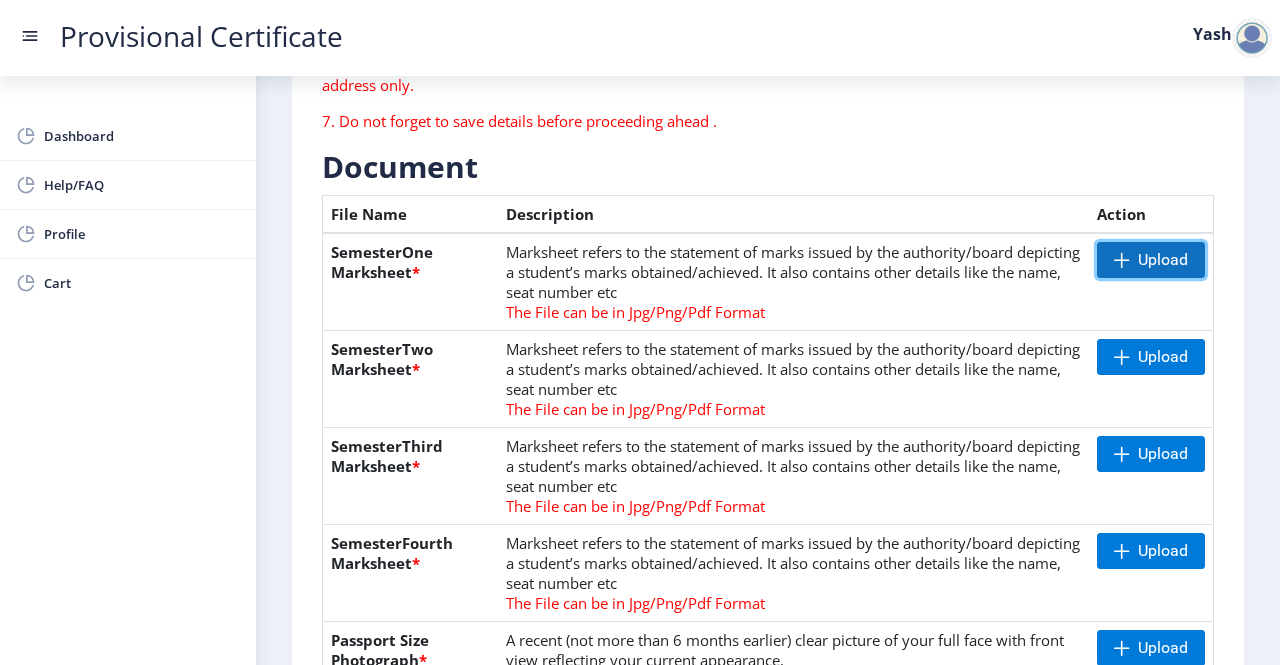 click on "Upload" 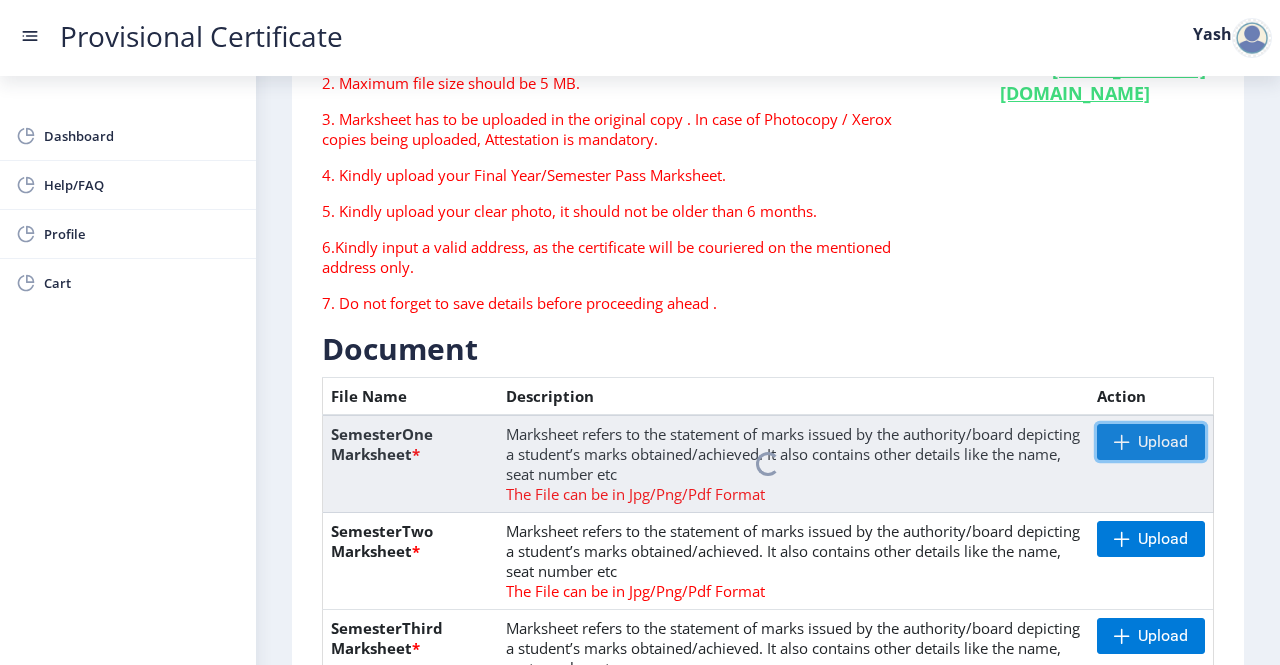 scroll, scrollTop: 439, scrollLeft: 0, axis: vertical 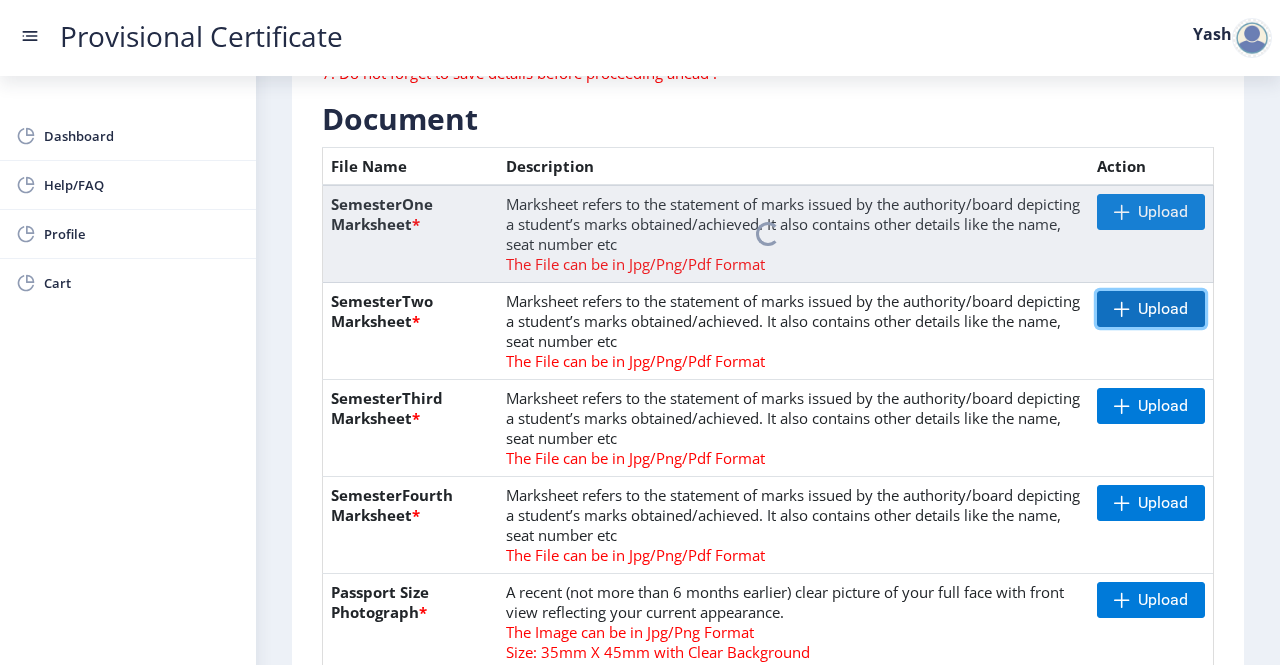 click on "Upload" 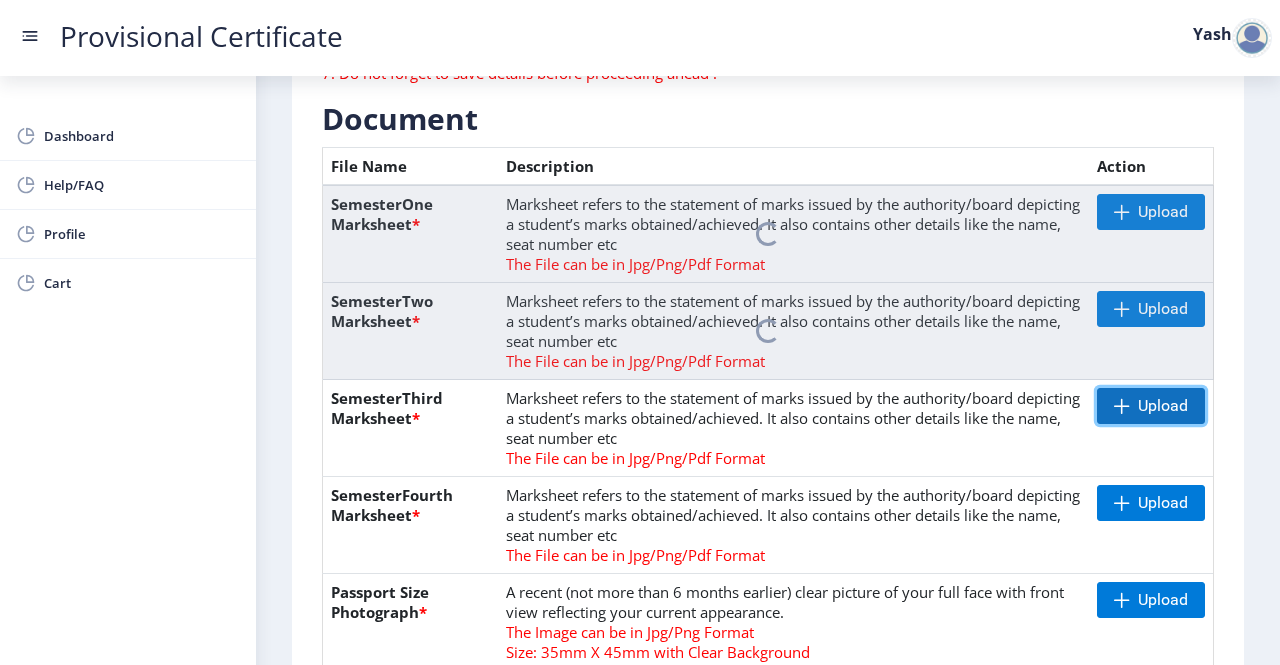 click 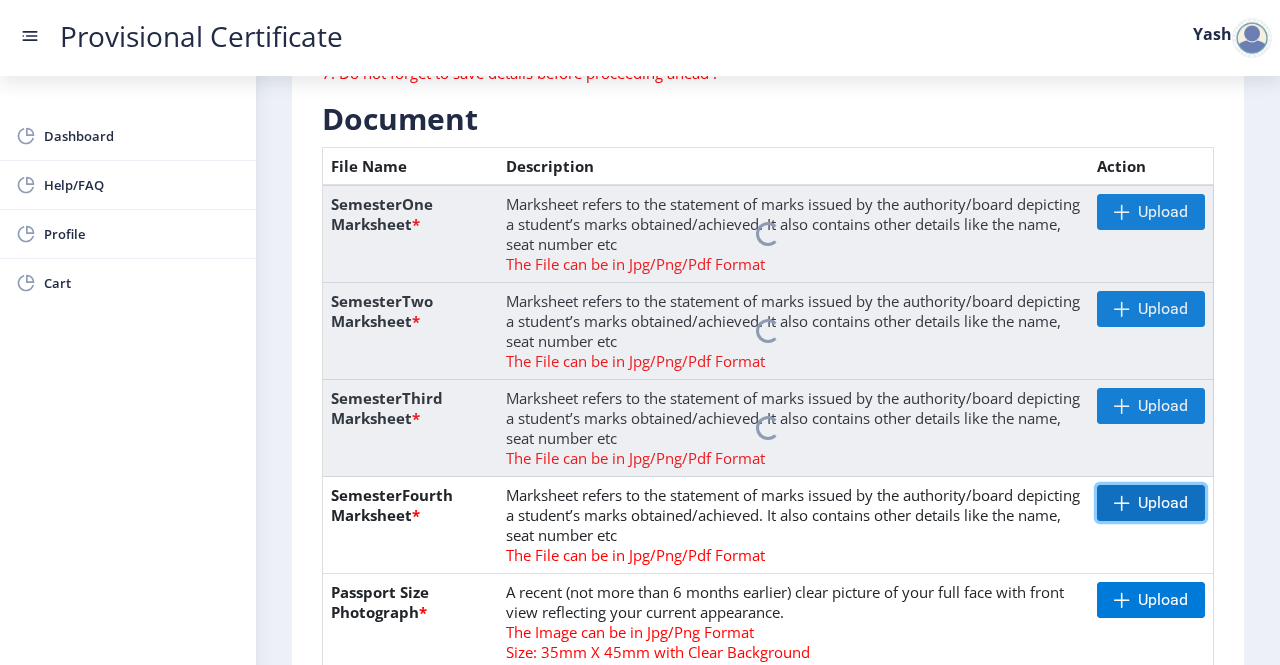 click 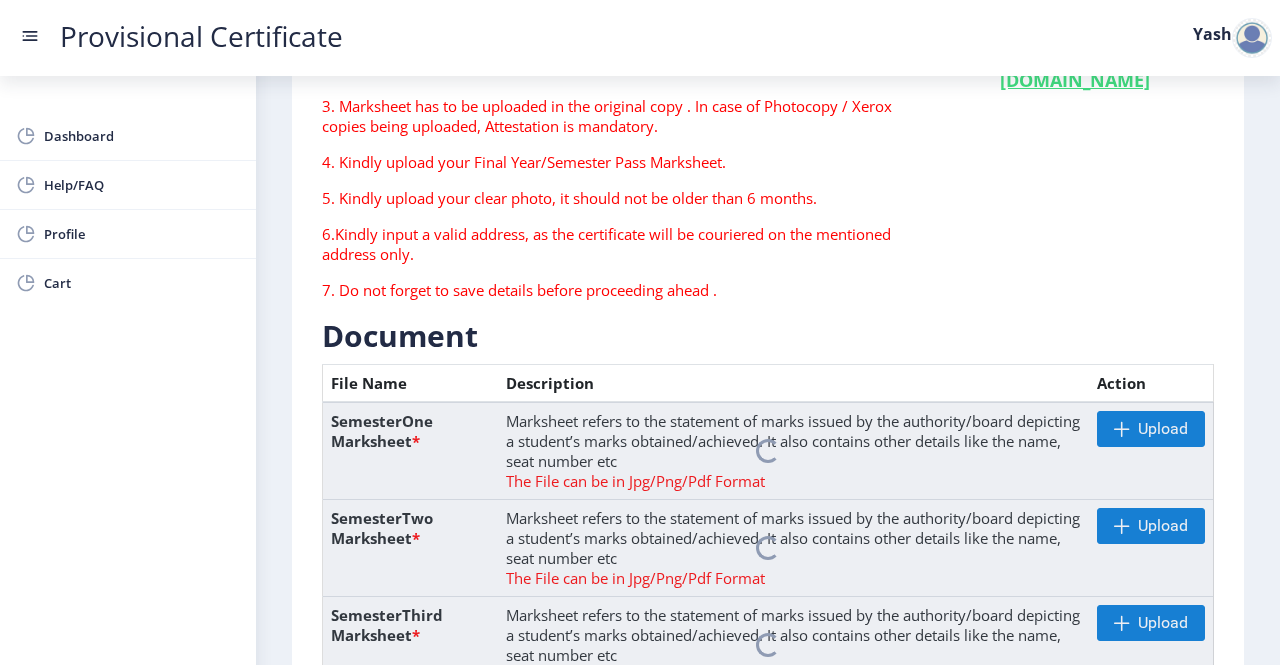 scroll, scrollTop: 214, scrollLeft: 0, axis: vertical 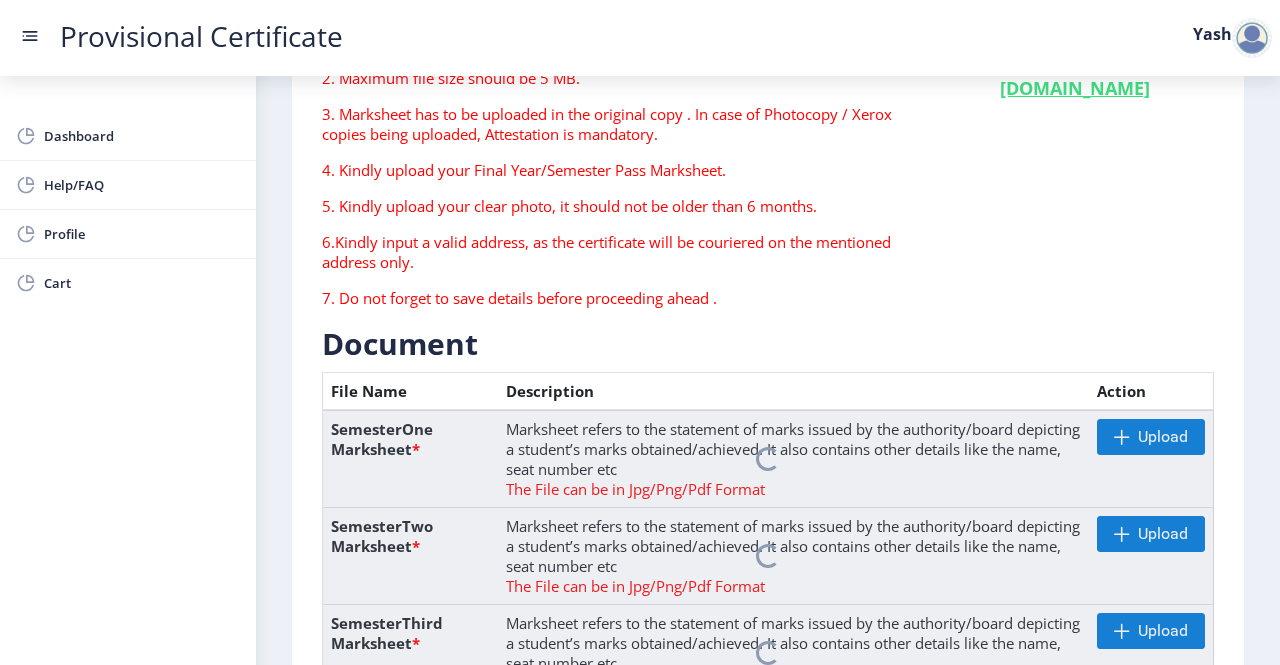 click 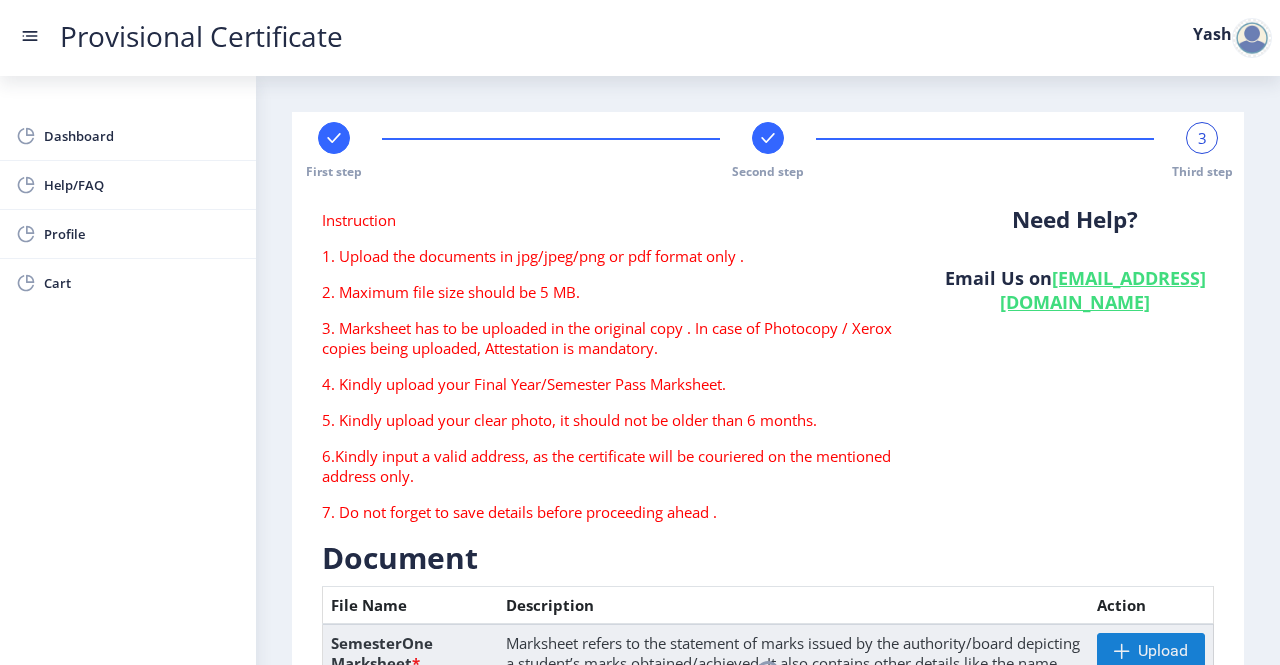 click on "3" 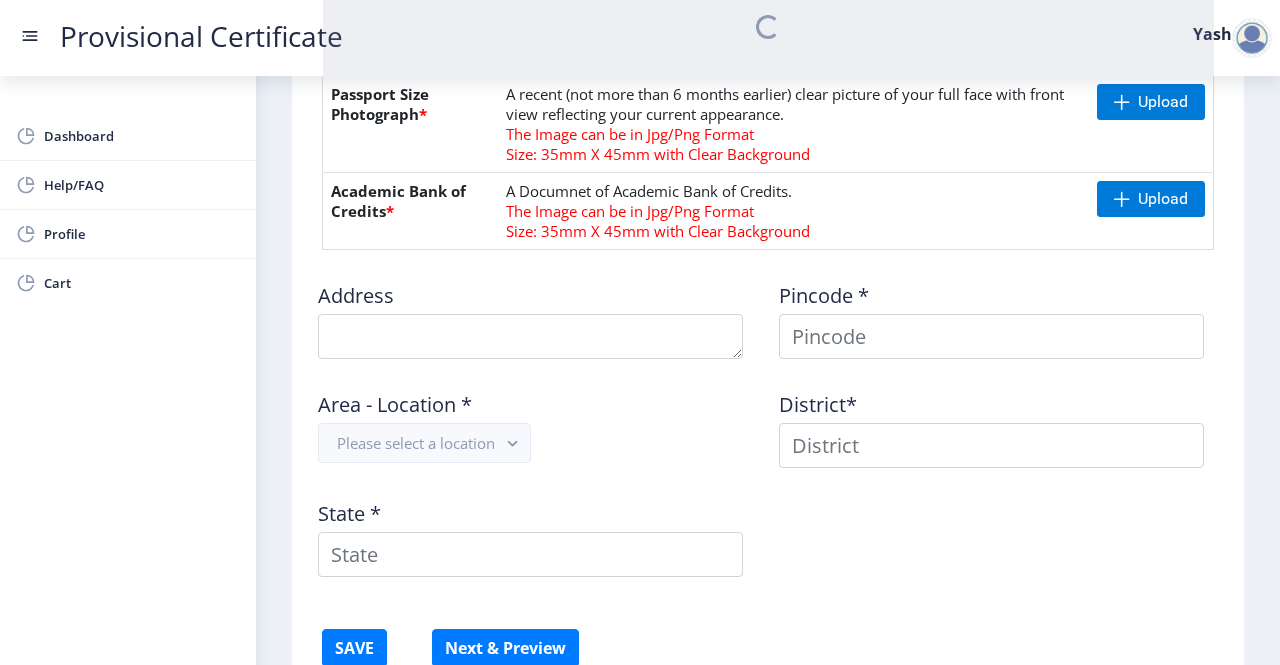 scroll, scrollTop: 934, scrollLeft: 0, axis: vertical 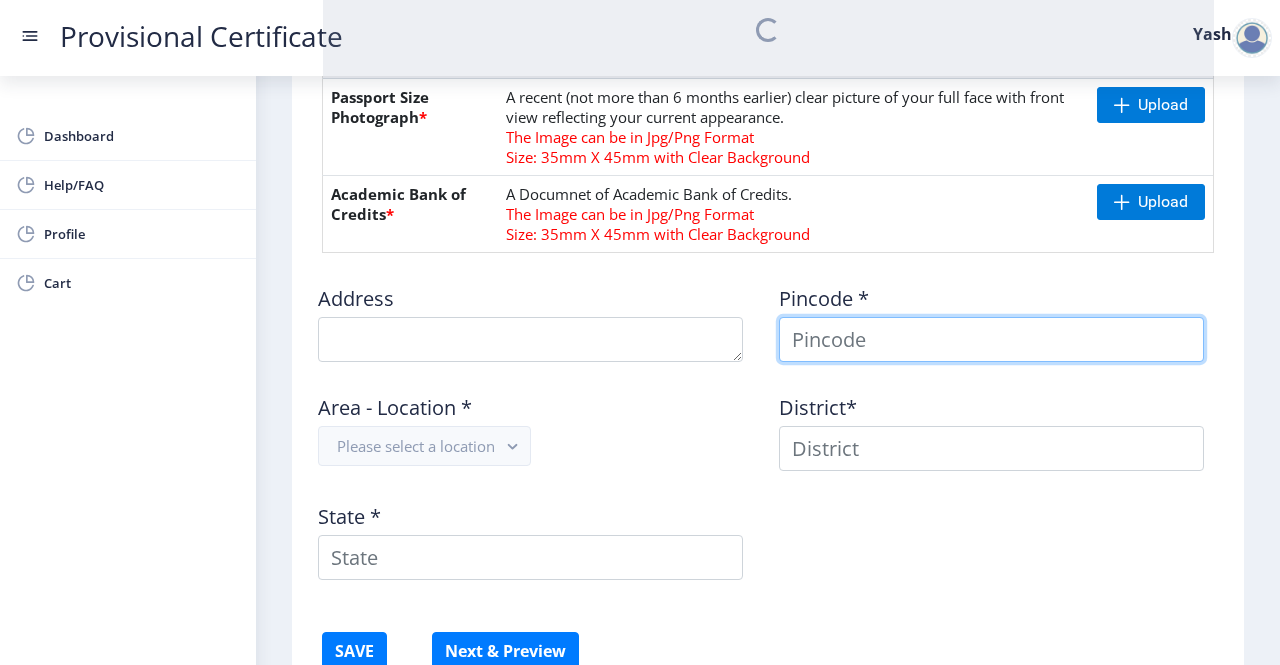 click at bounding box center [991, 339] 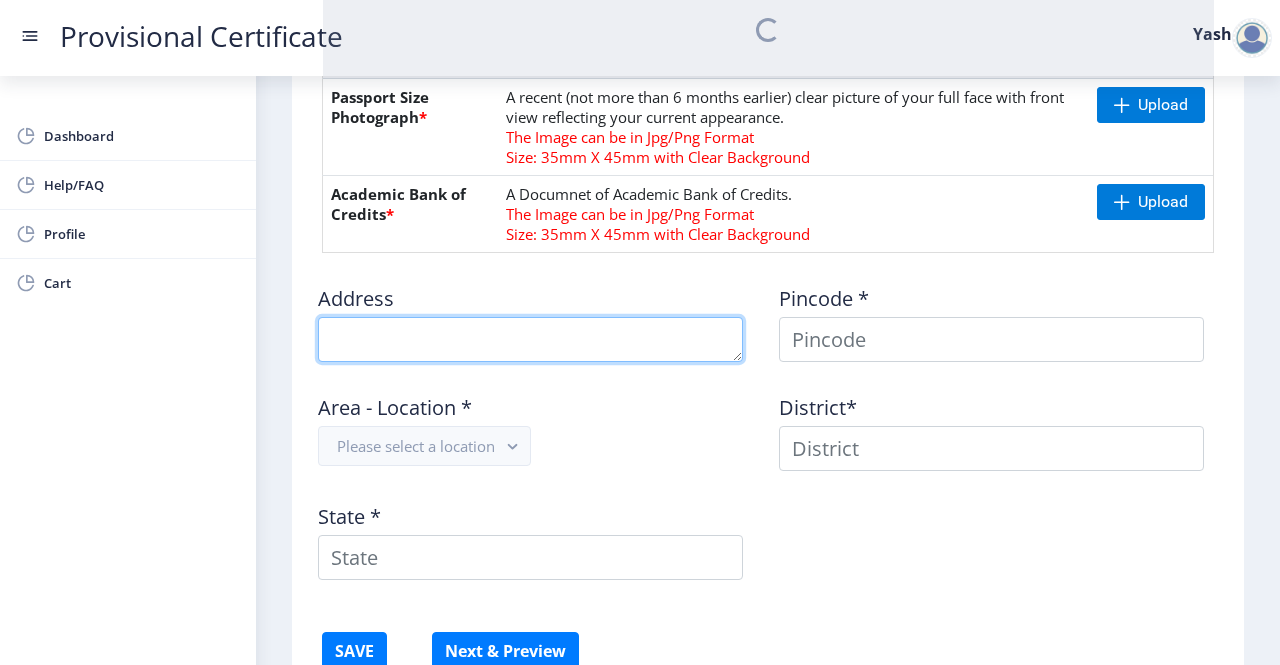 click at bounding box center (530, 339) 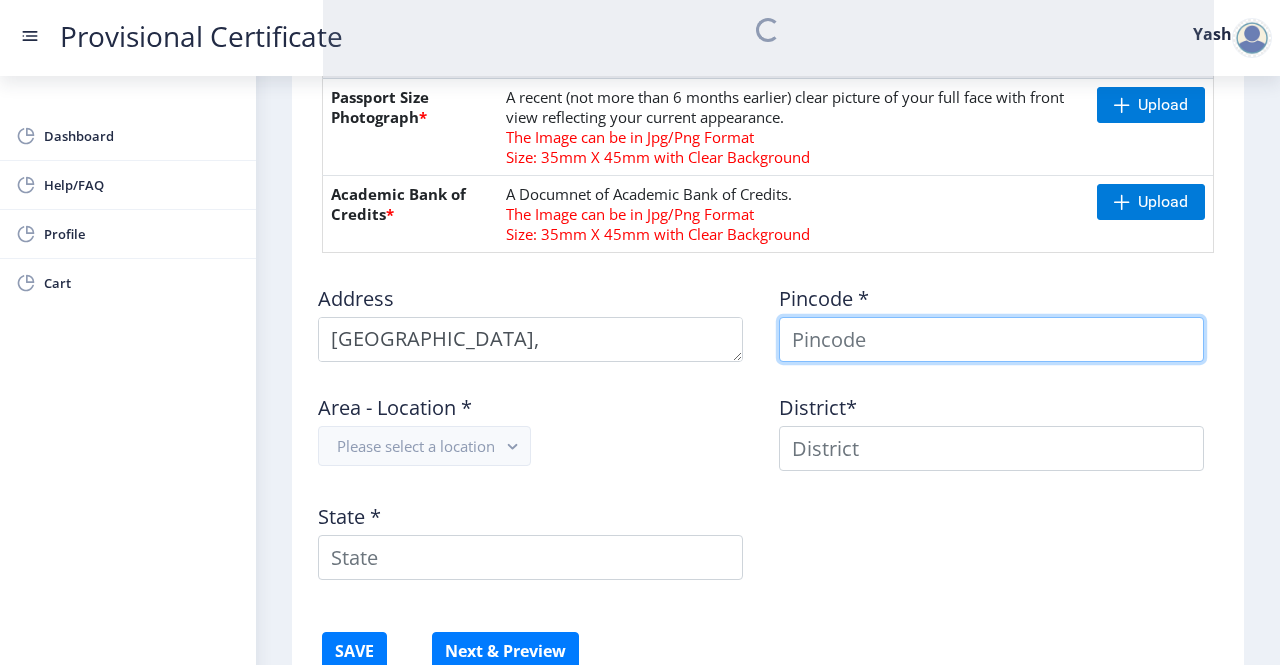 type on "yash" 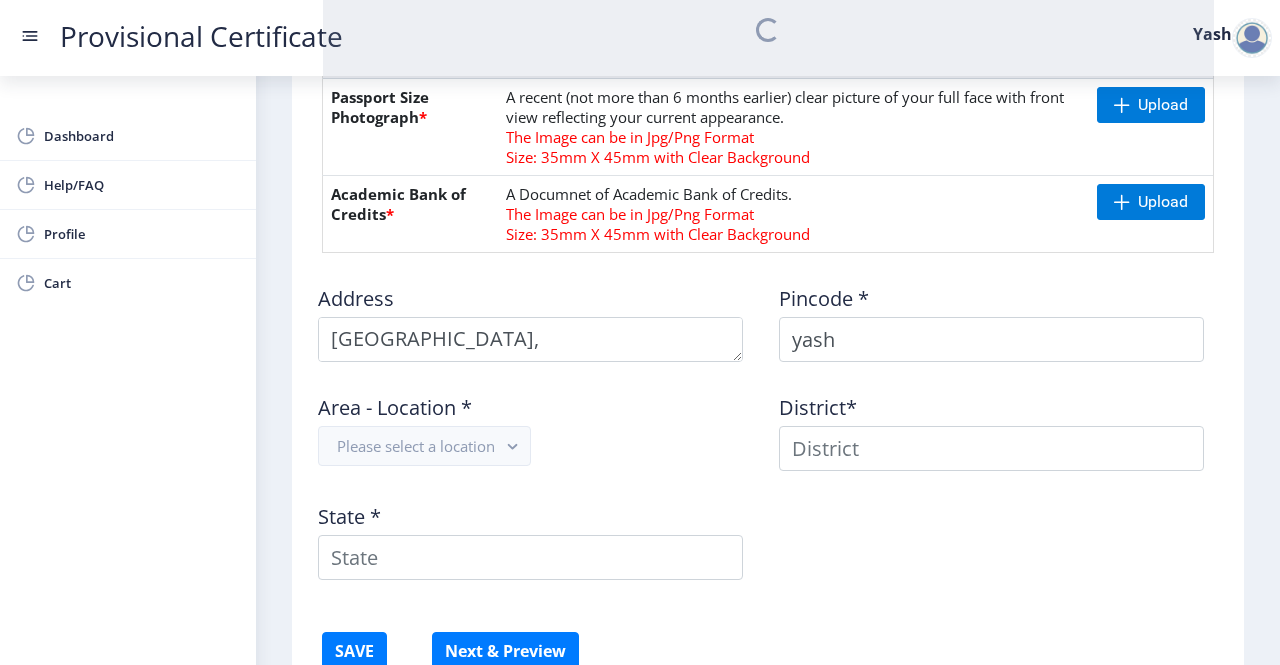 type on "yash" 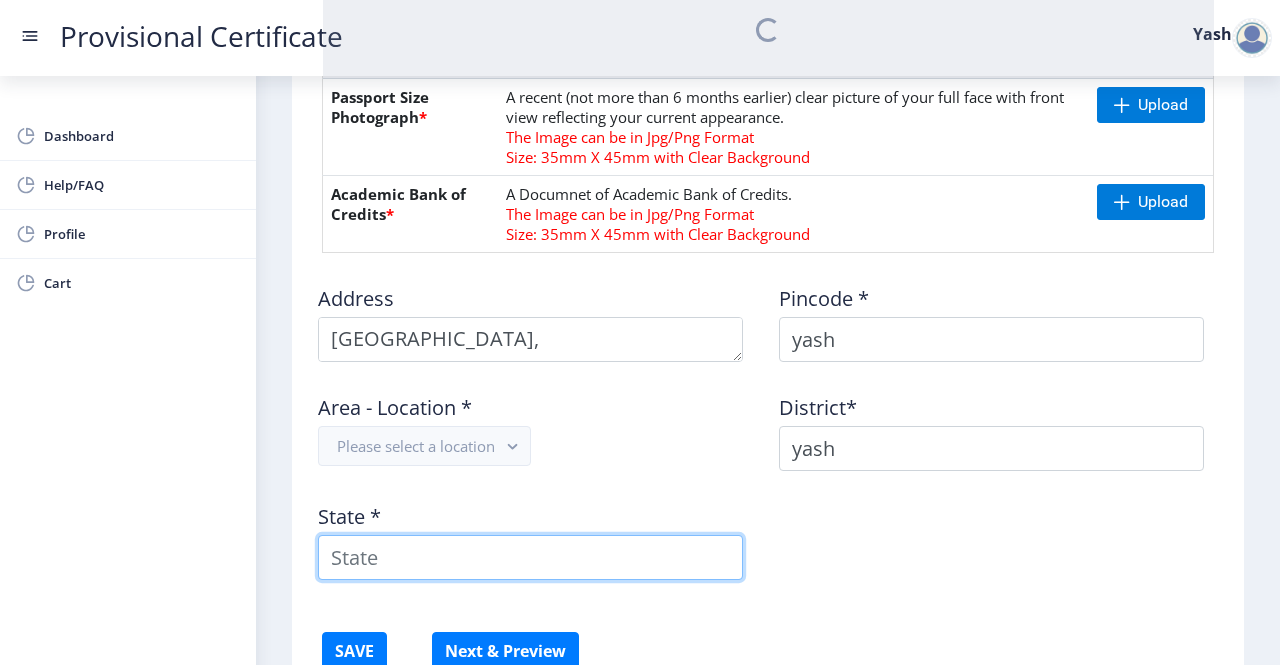 type on "maharashtra" 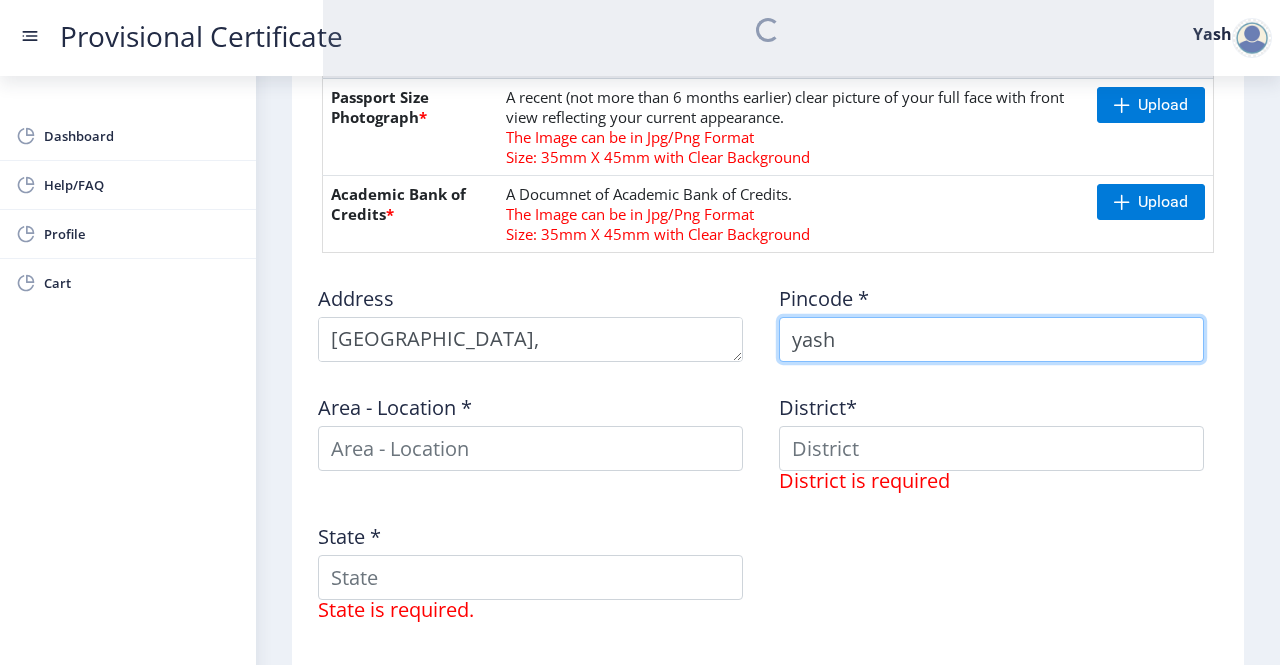 click on "yash" at bounding box center (991, 339) 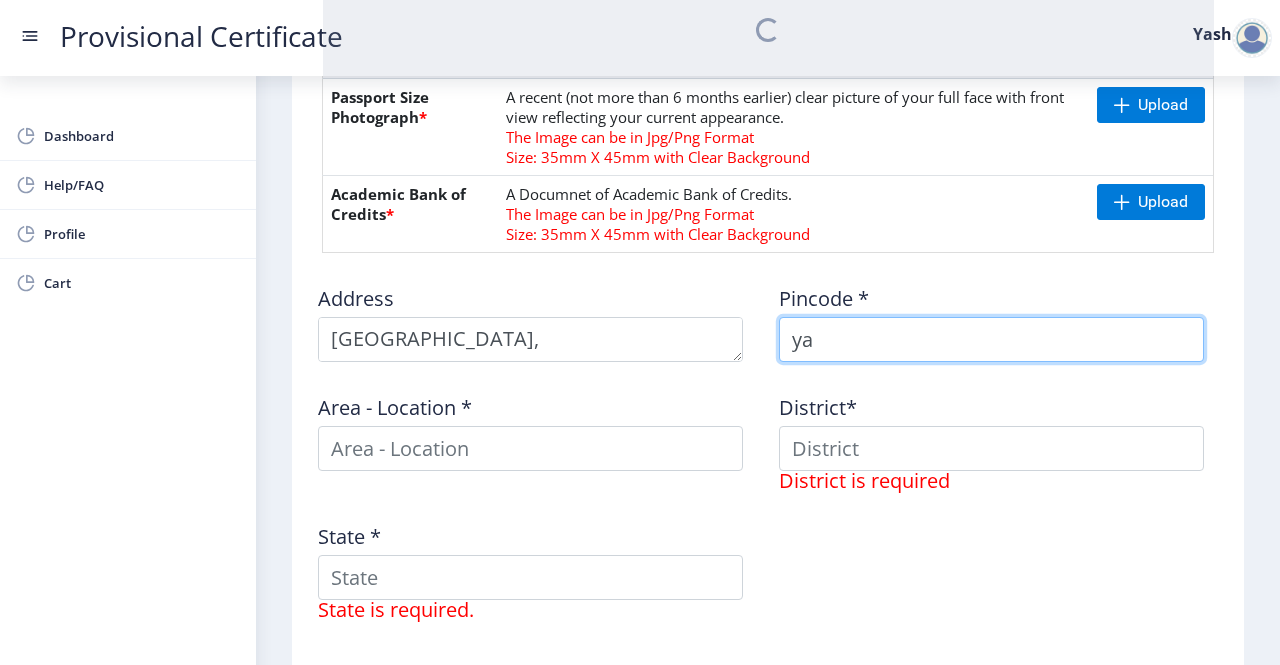 type on "y" 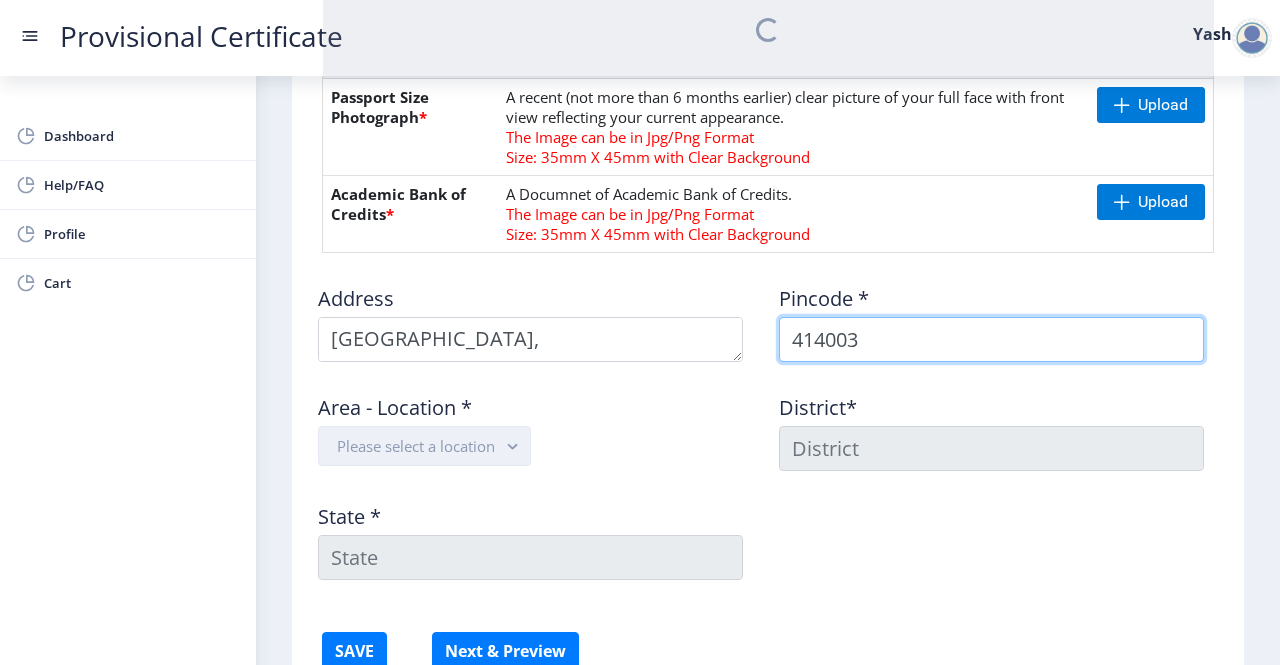type on "414003" 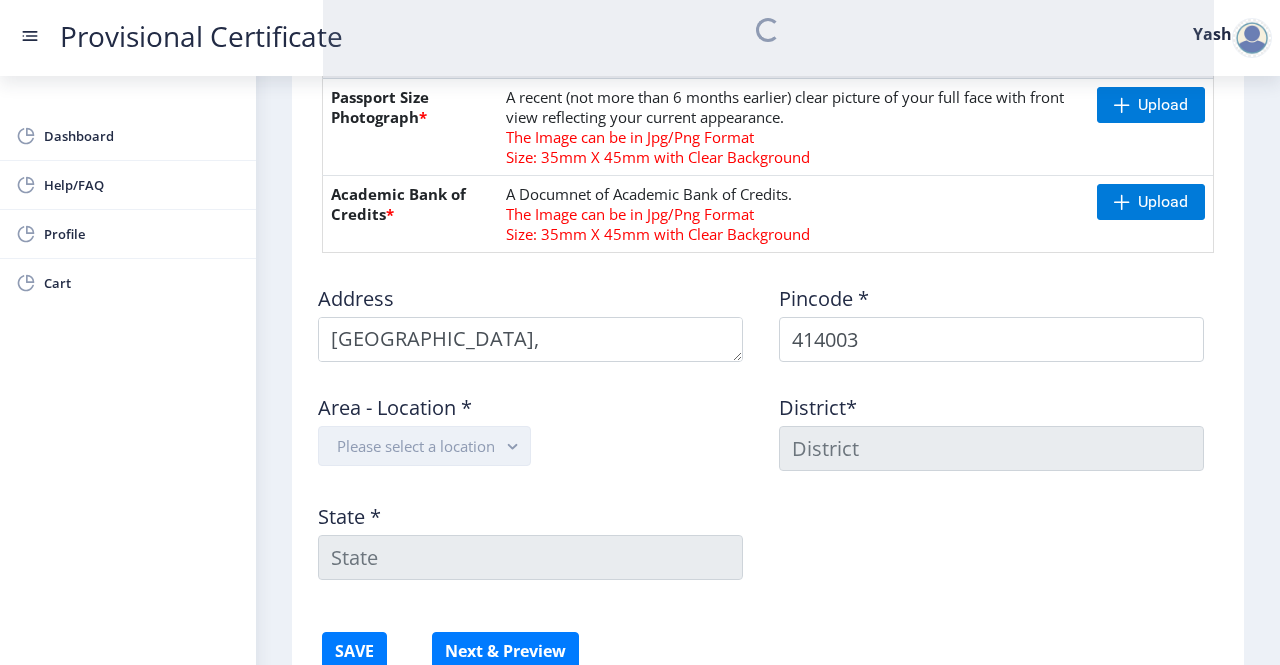 click 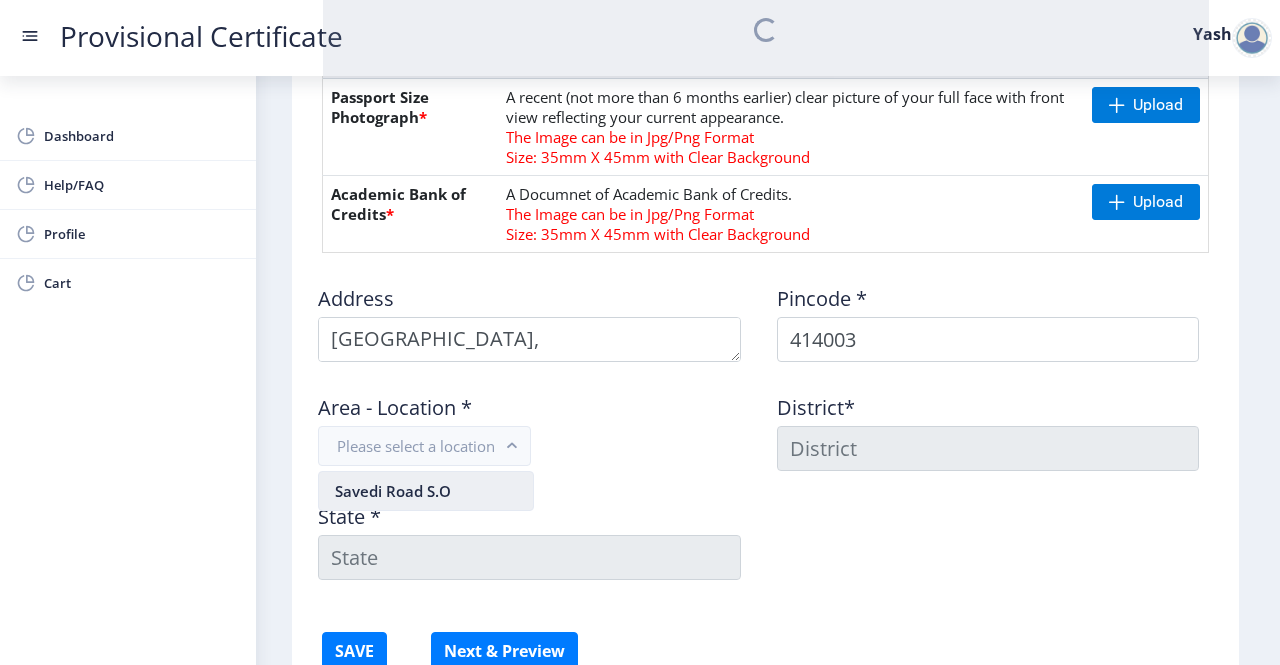 click on "Savedi Road S.O" at bounding box center (426, 491) 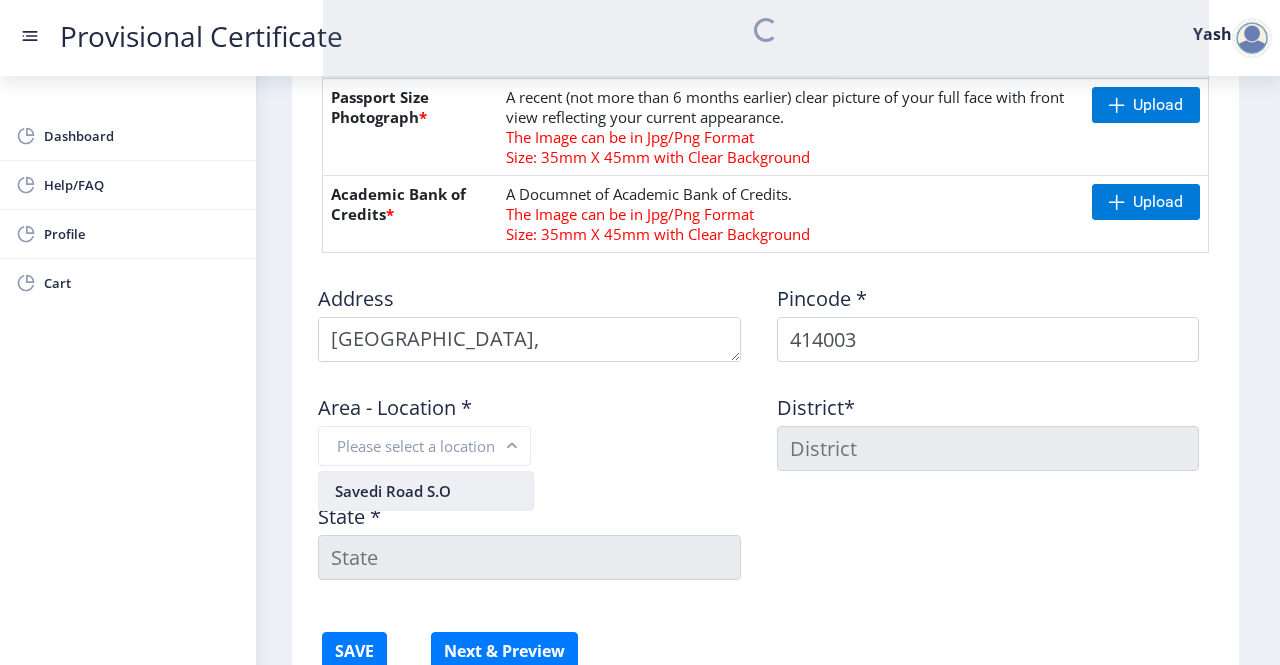 type on "AHMED NAGAR" 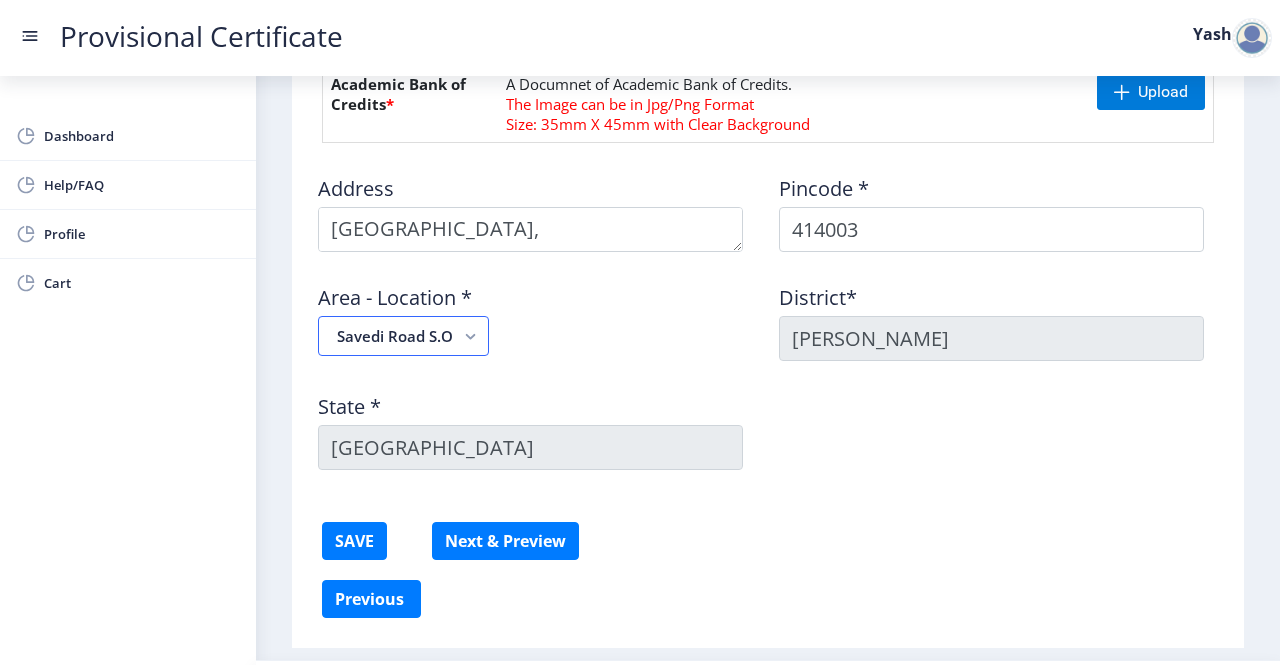 scroll, scrollTop: 1059, scrollLeft: 0, axis: vertical 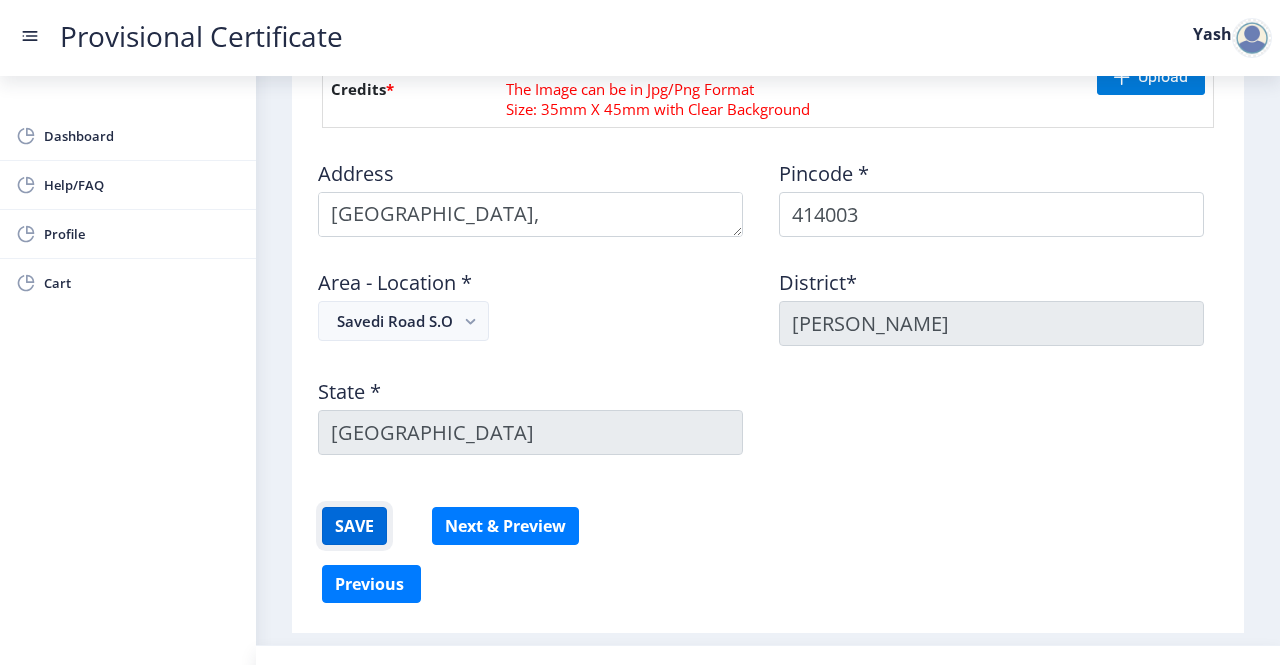 click on "SAVE" 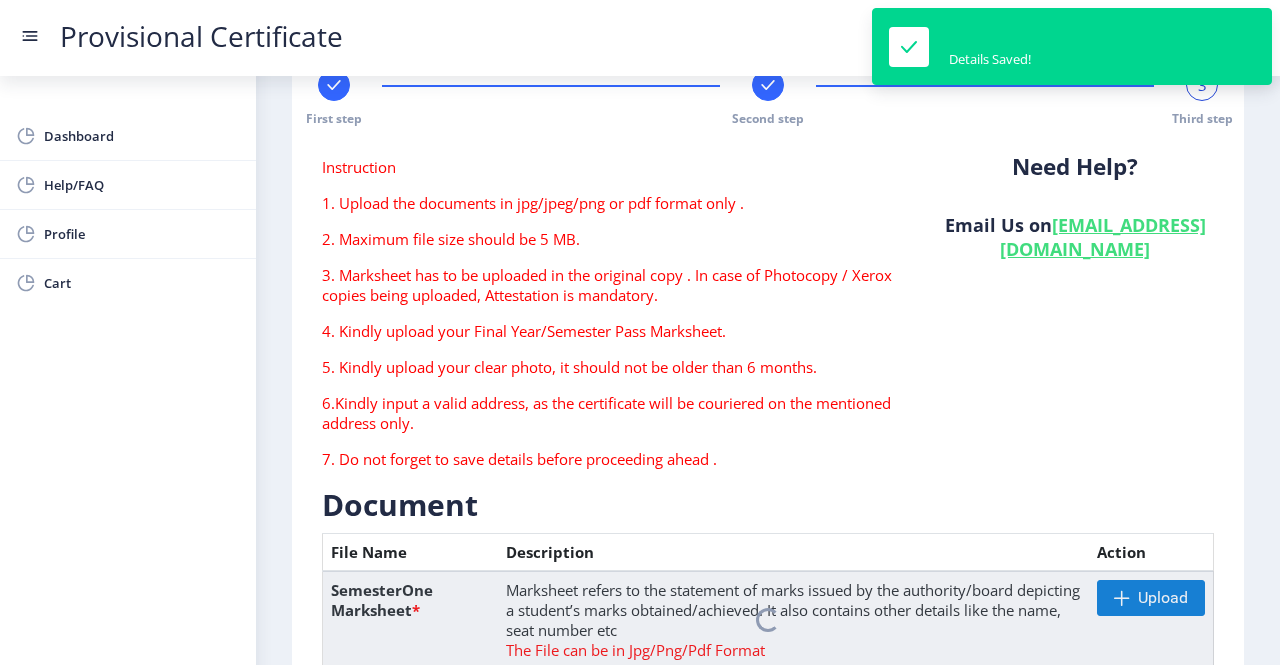 scroll, scrollTop: 0, scrollLeft: 0, axis: both 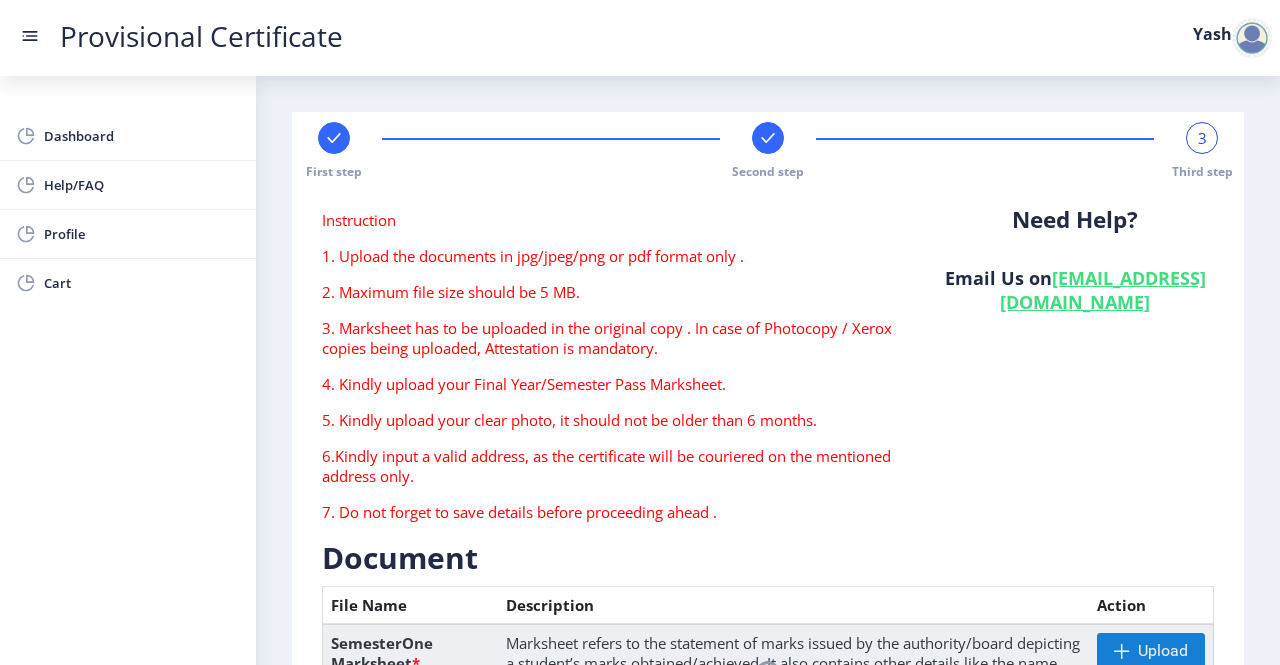 click on "3 Third step" 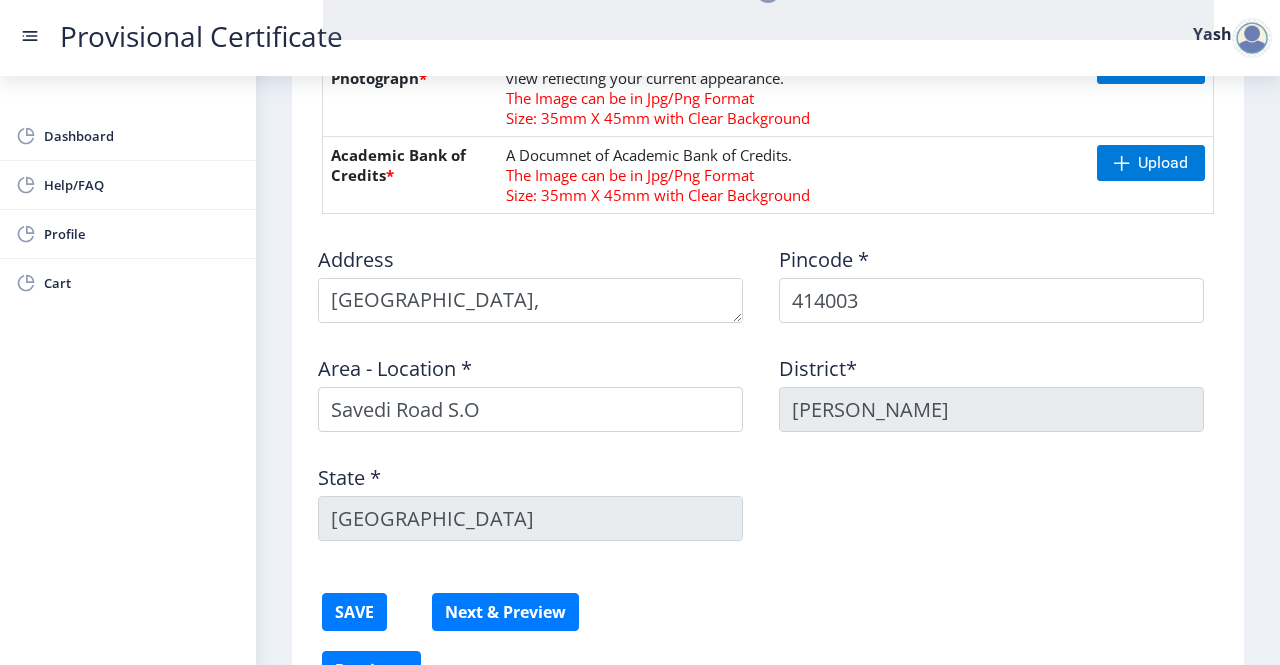 scroll, scrollTop: 1096, scrollLeft: 0, axis: vertical 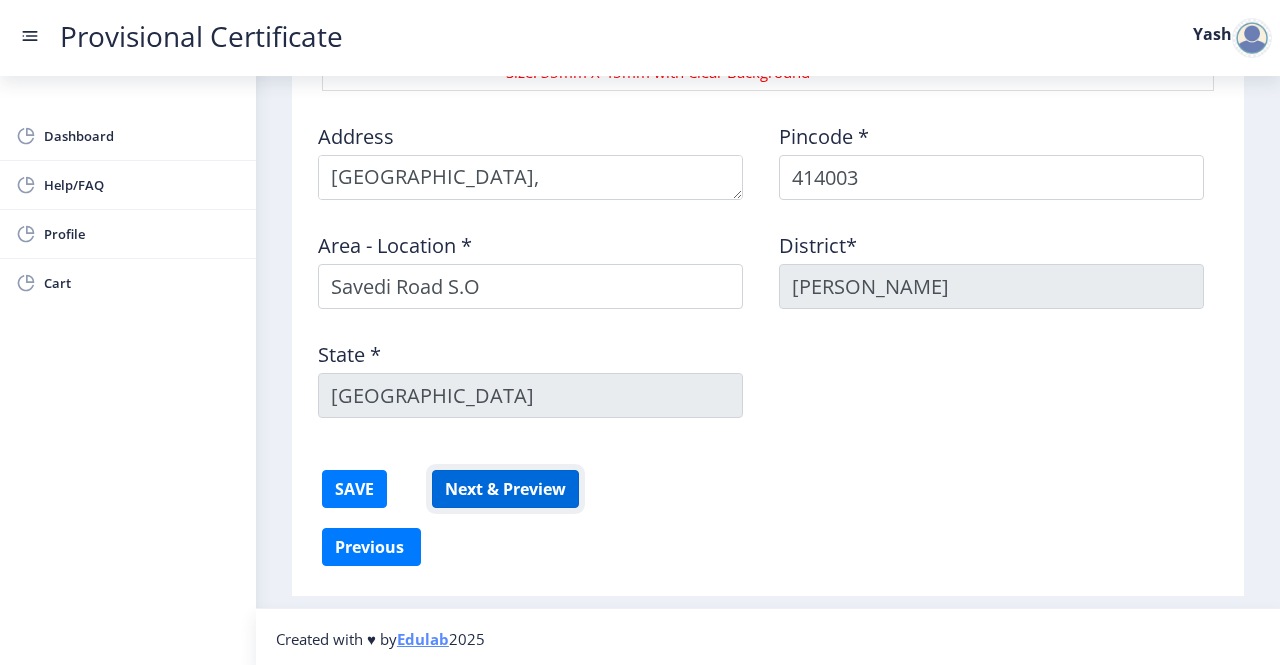 click on "Next & Preview" 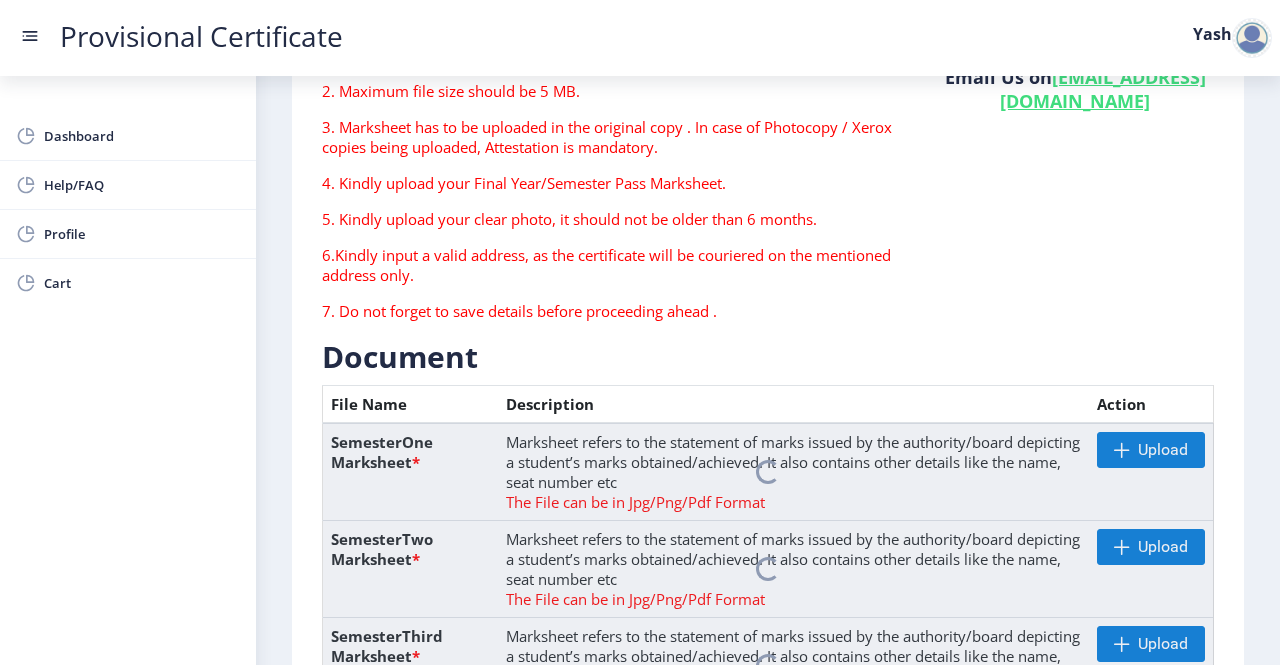 scroll, scrollTop: 175, scrollLeft: 0, axis: vertical 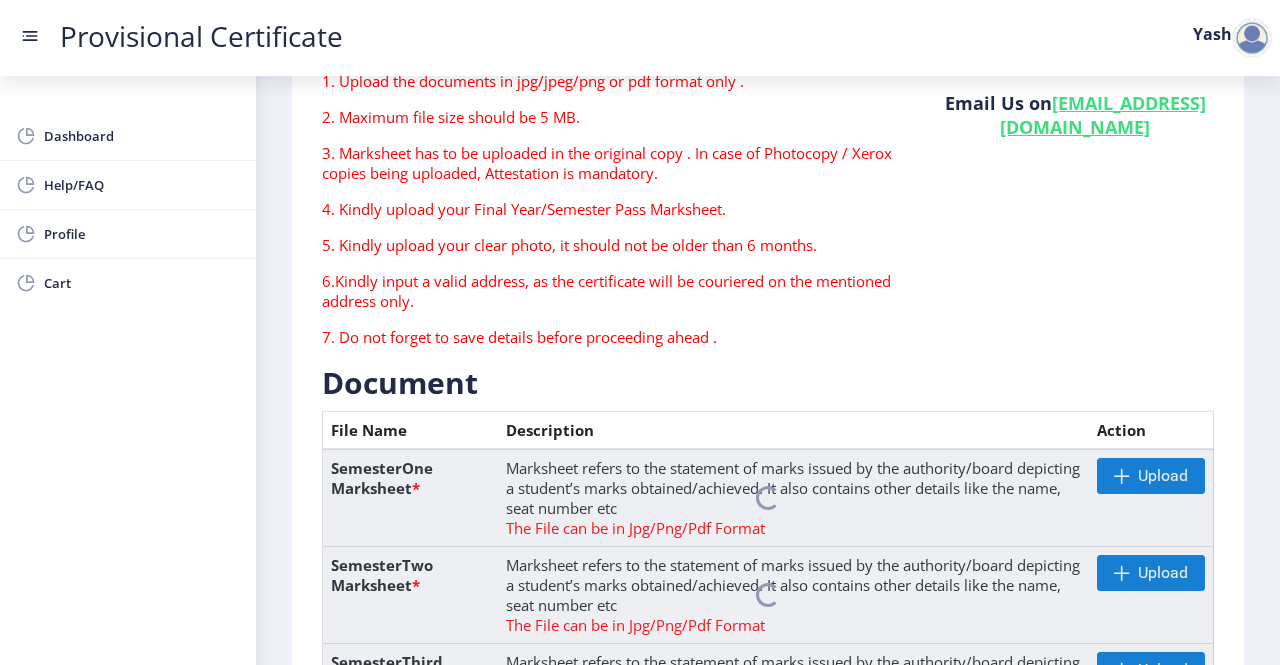 click 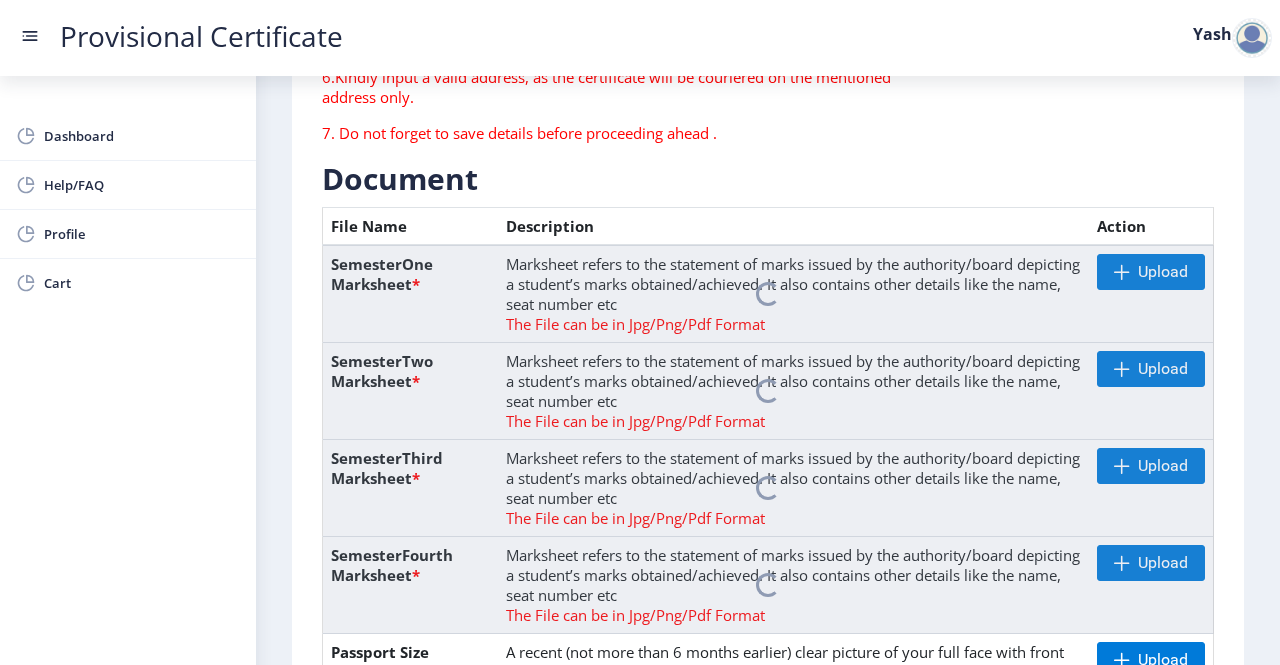 scroll, scrollTop: 381, scrollLeft: 0, axis: vertical 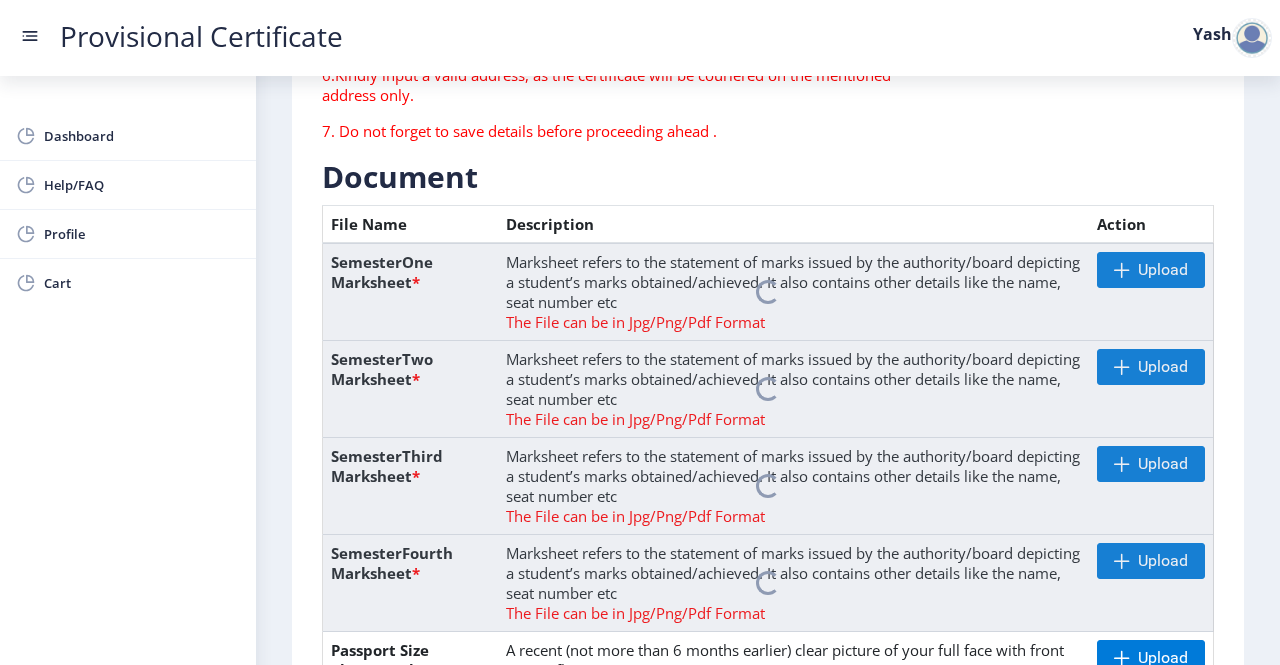 click 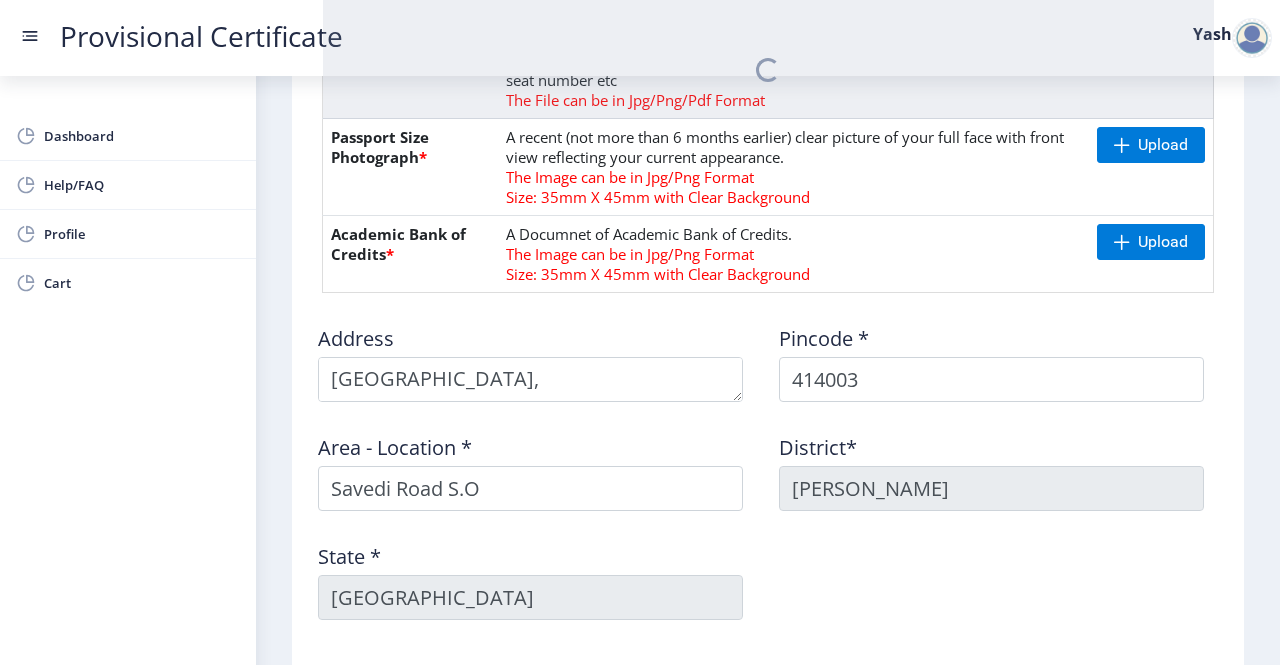scroll, scrollTop: 899, scrollLeft: 0, axis: vertical 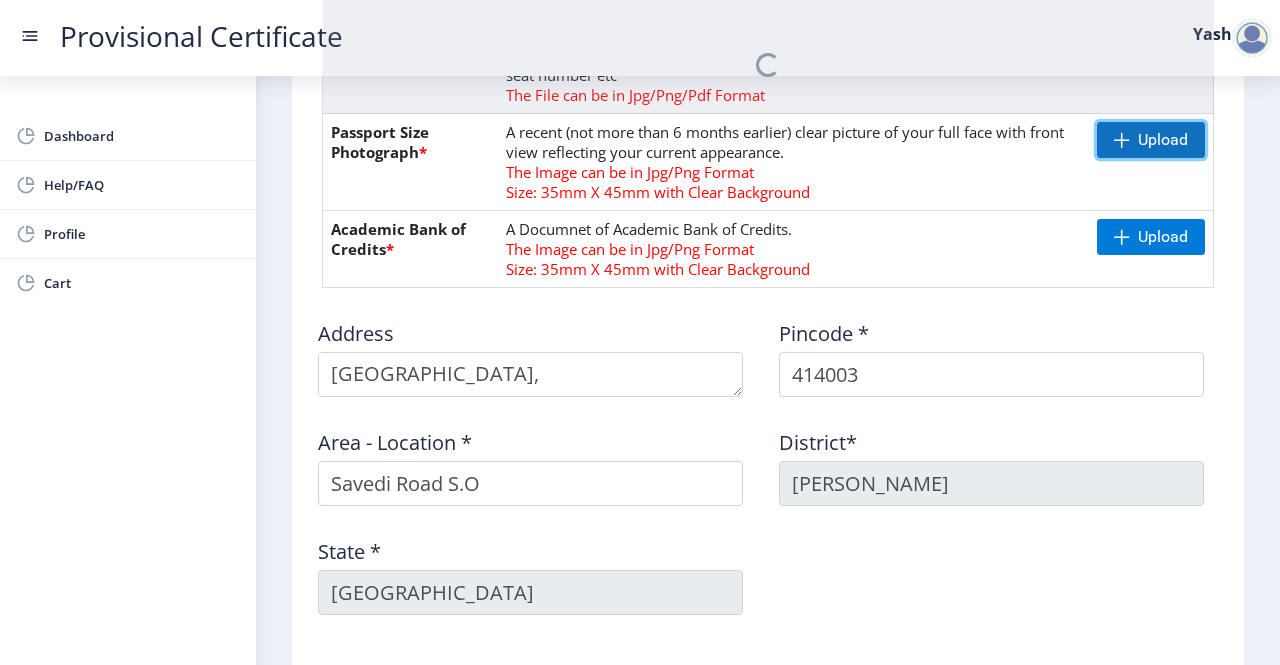 click on "Upload" 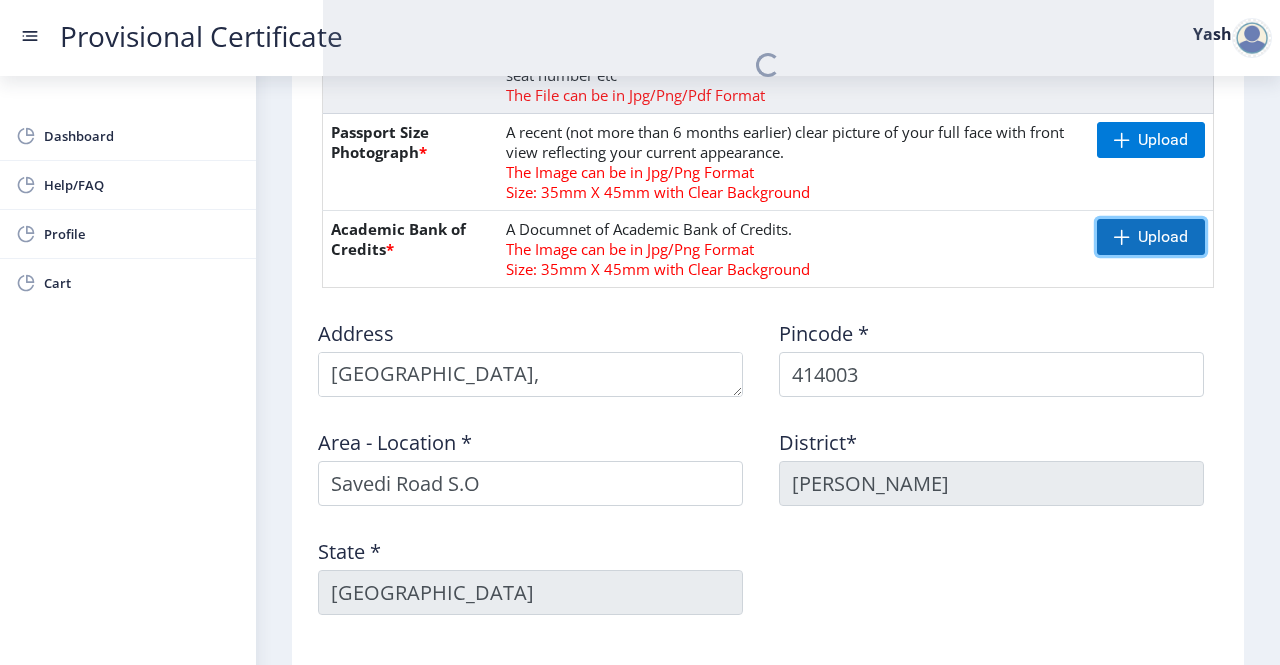 click on "Upload" 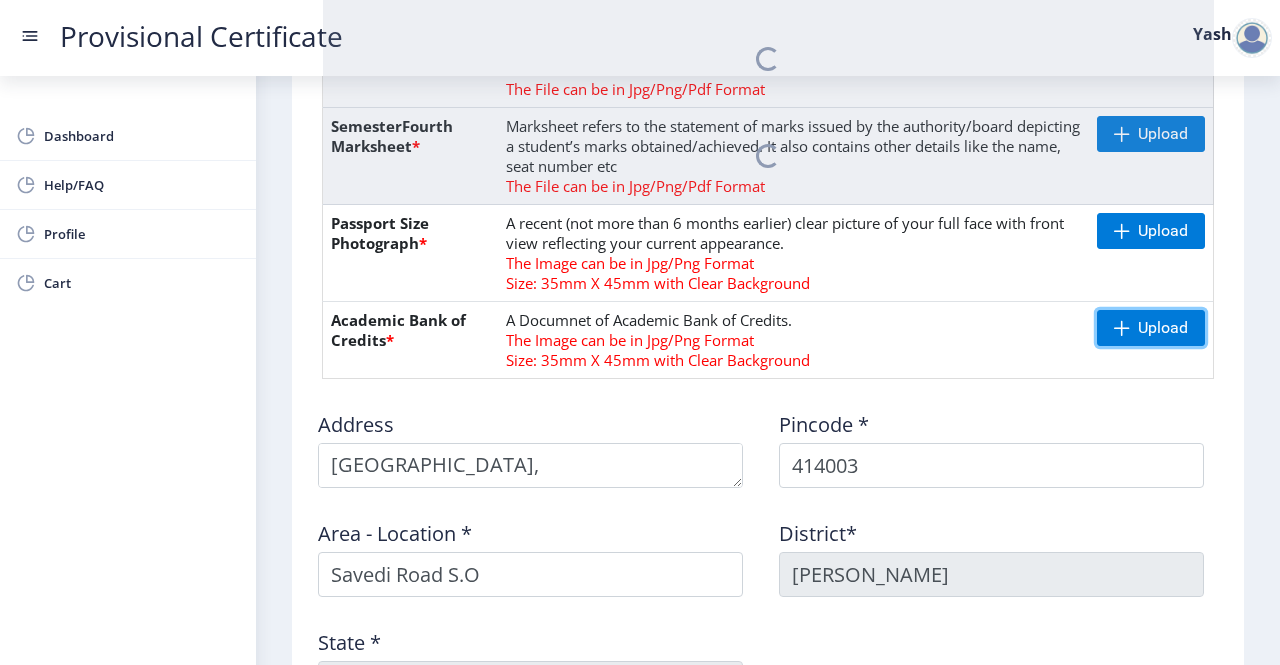 scroll, scrollTop: 807, scrollLeft: 0, axis: vertical 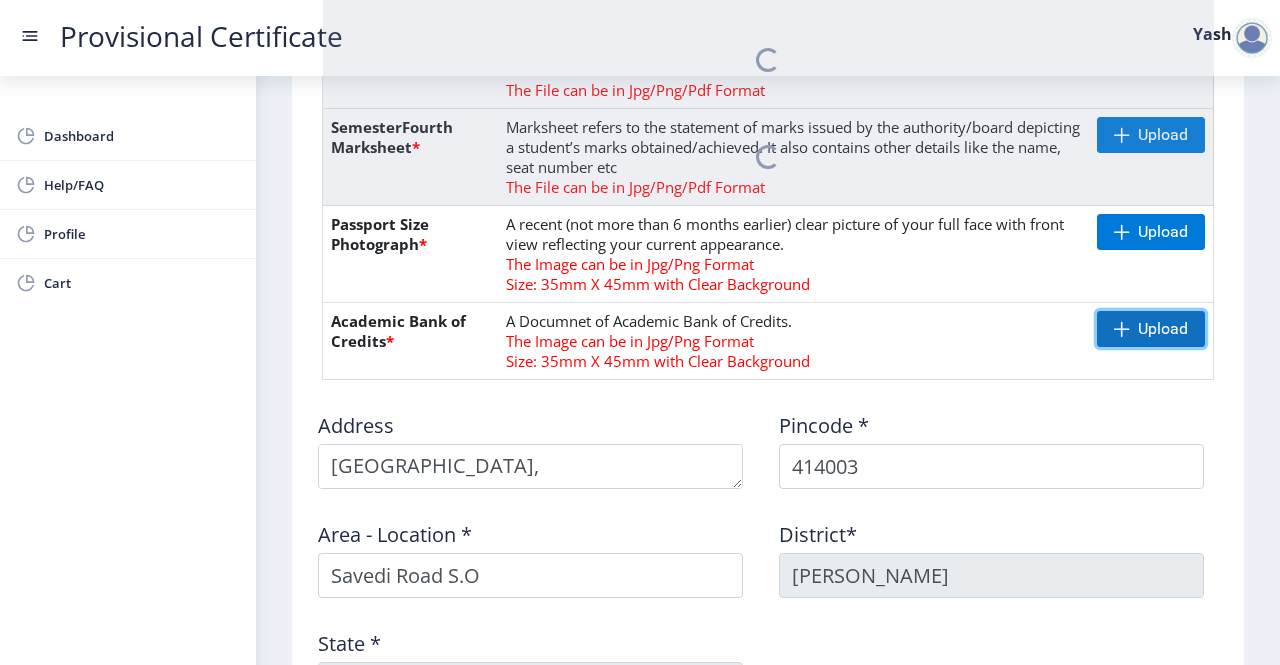 click on "Upload" 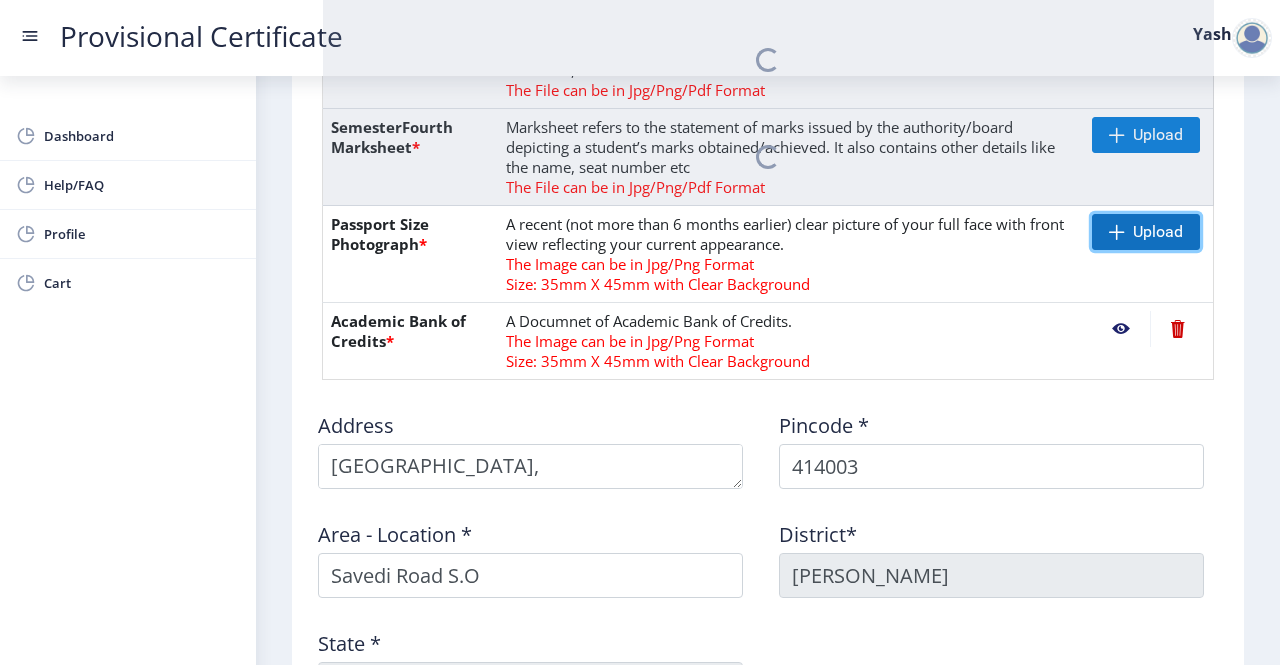 click on "Upload" 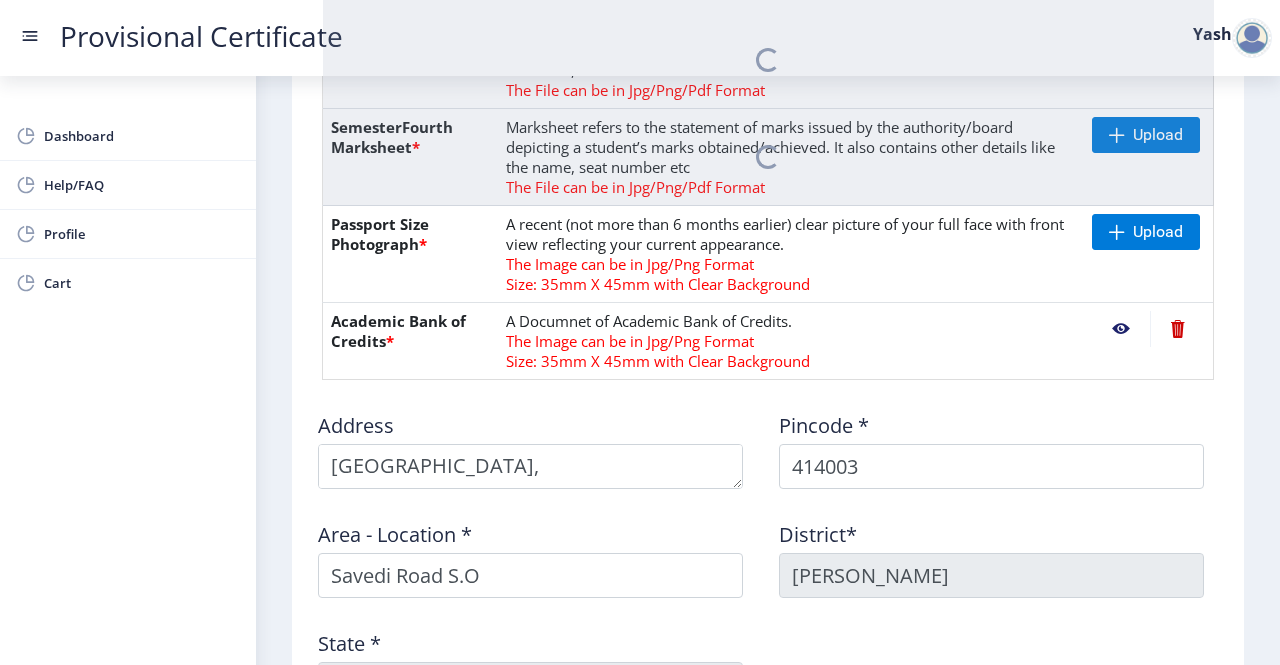 click 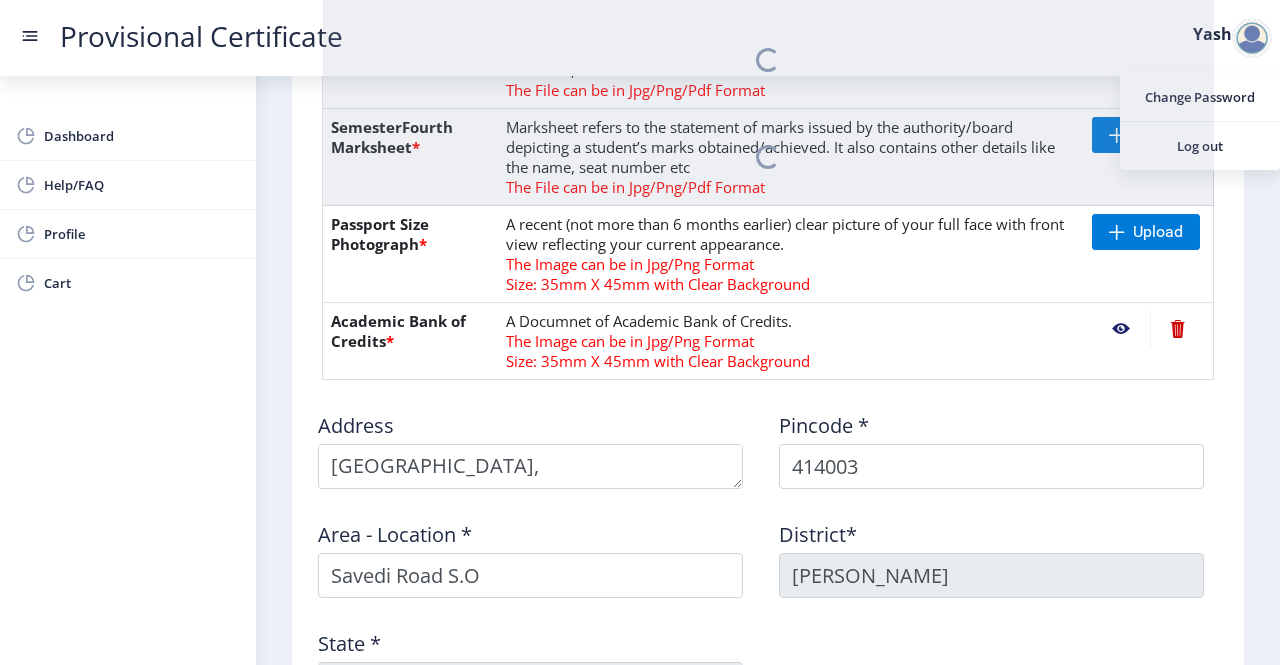 click 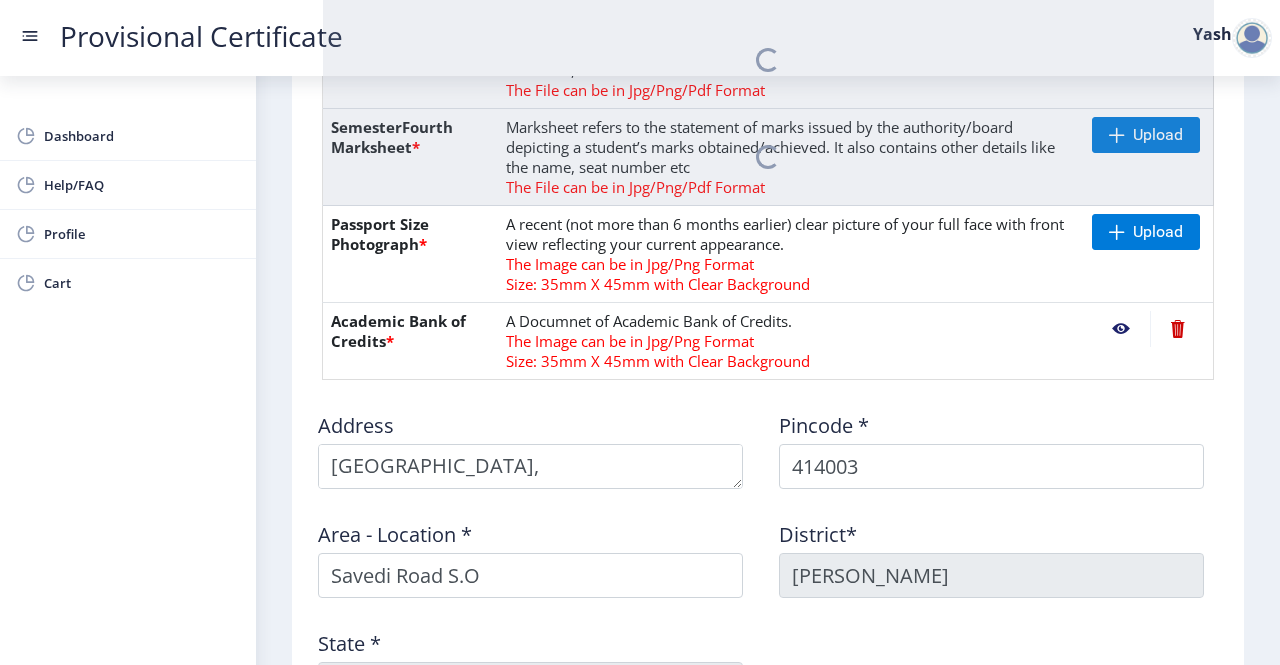 click 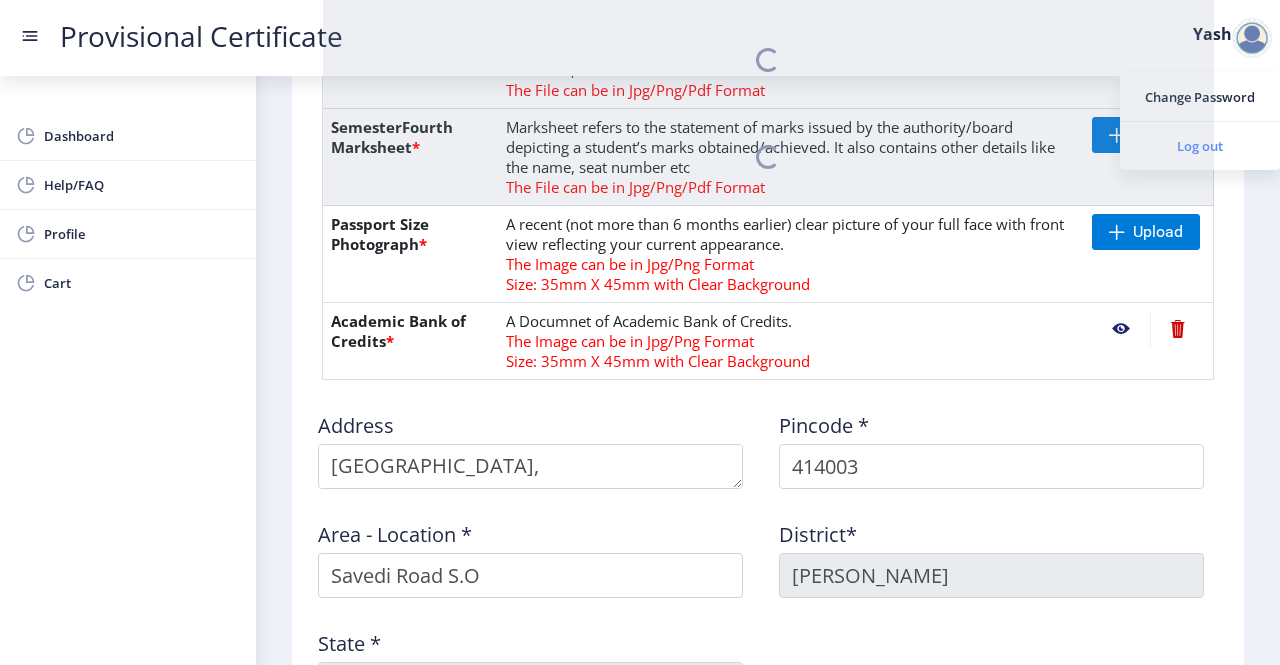 click on "Log out" at bounding box center [1200, 146] 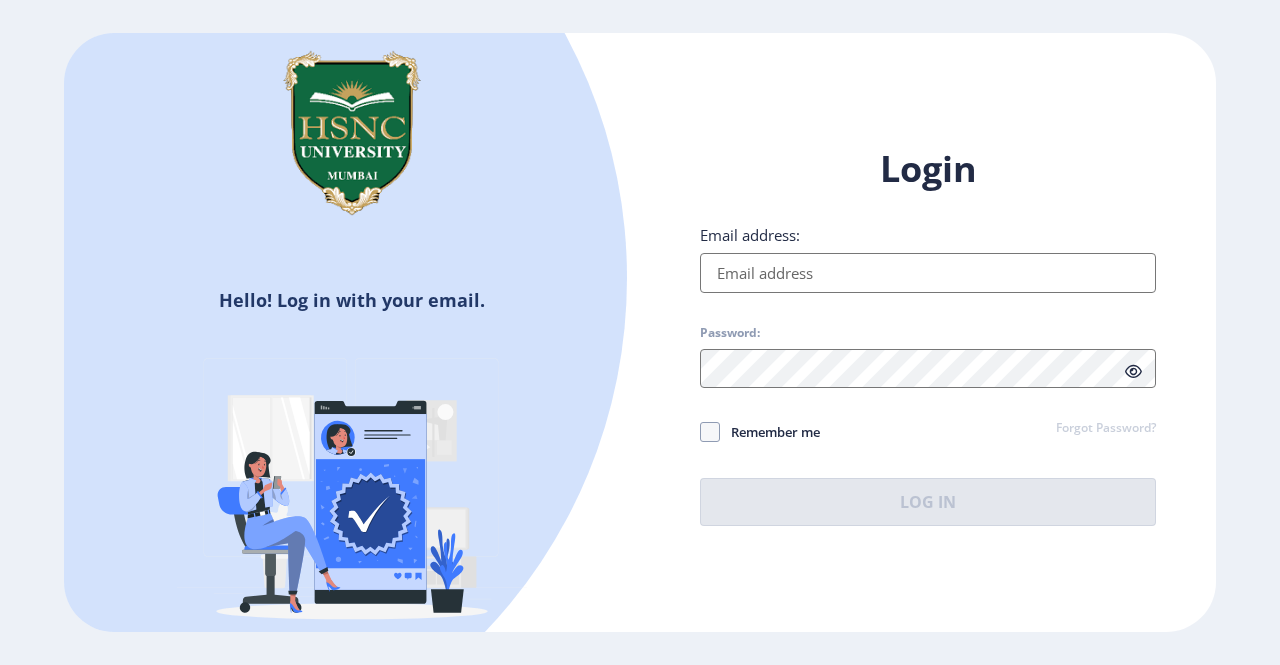click on "Email address:" at bounding box center [928, 273] 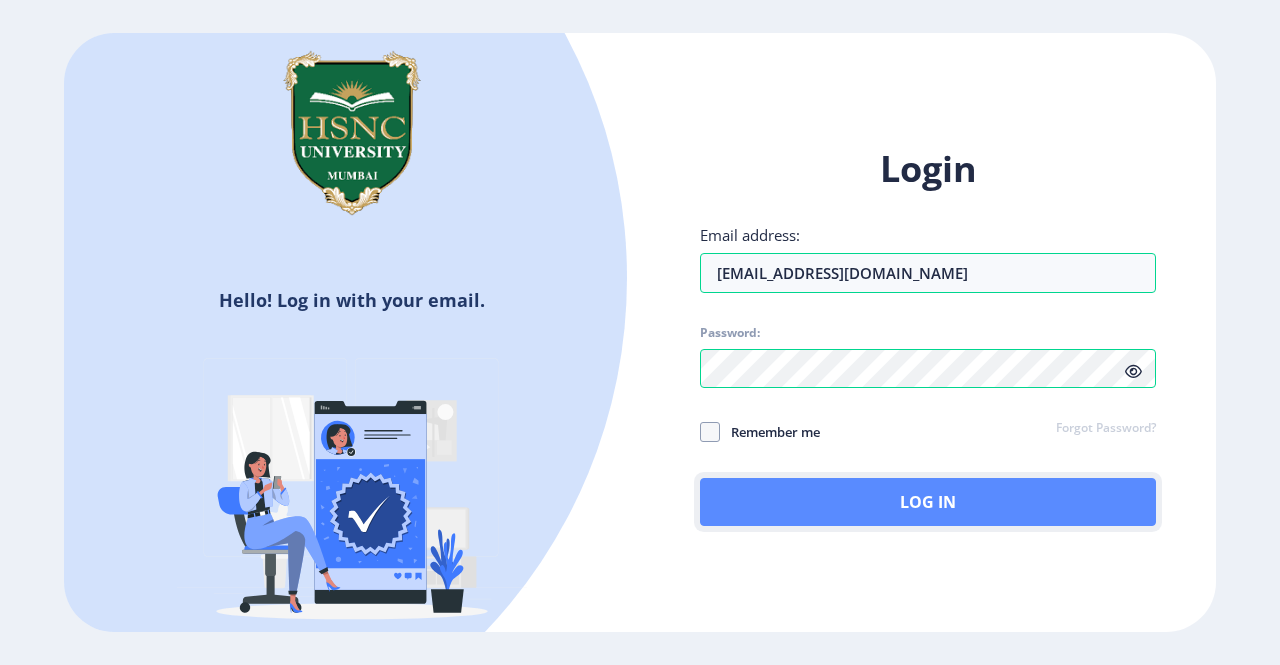 click on "Log In" 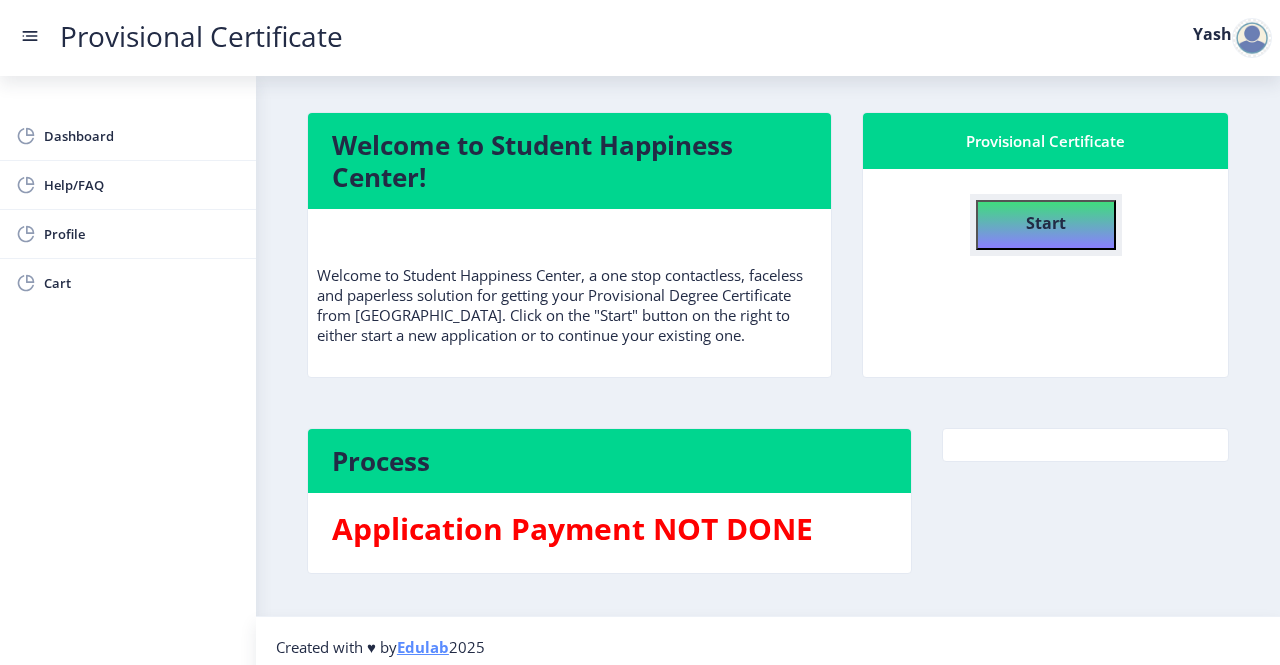 click on "Start" 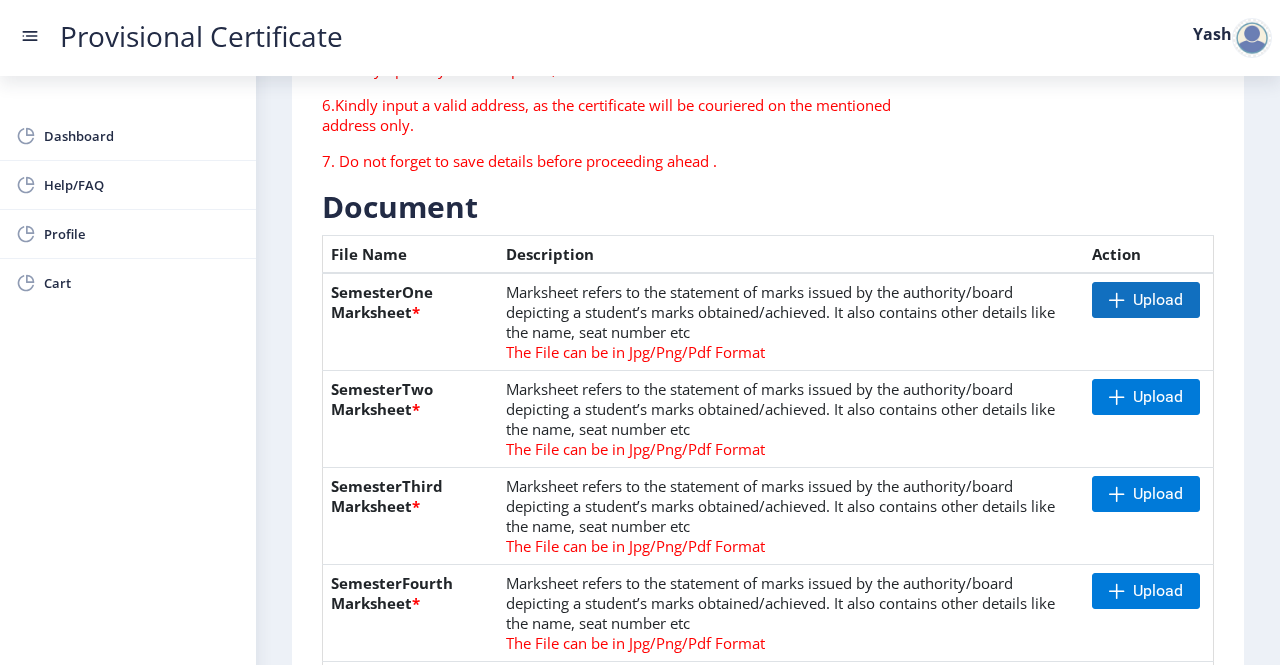 scroll, scrollTop: 343, scrollLeft: 0, axis: vertical 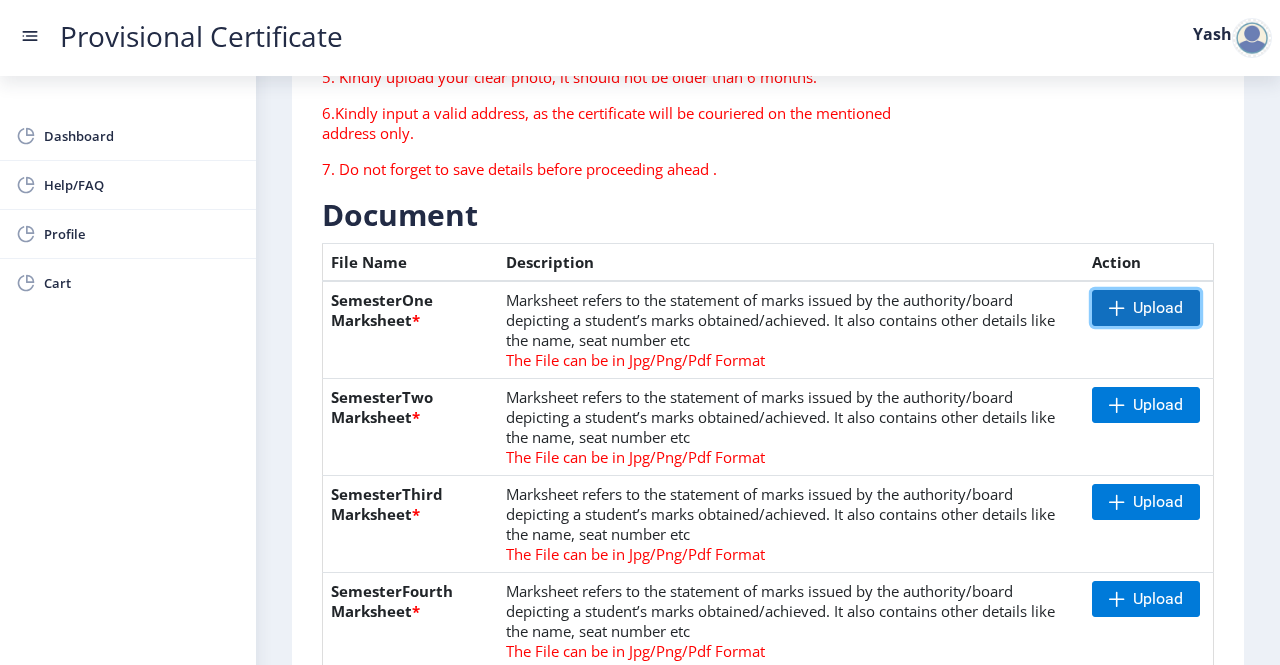 click on "Upload" 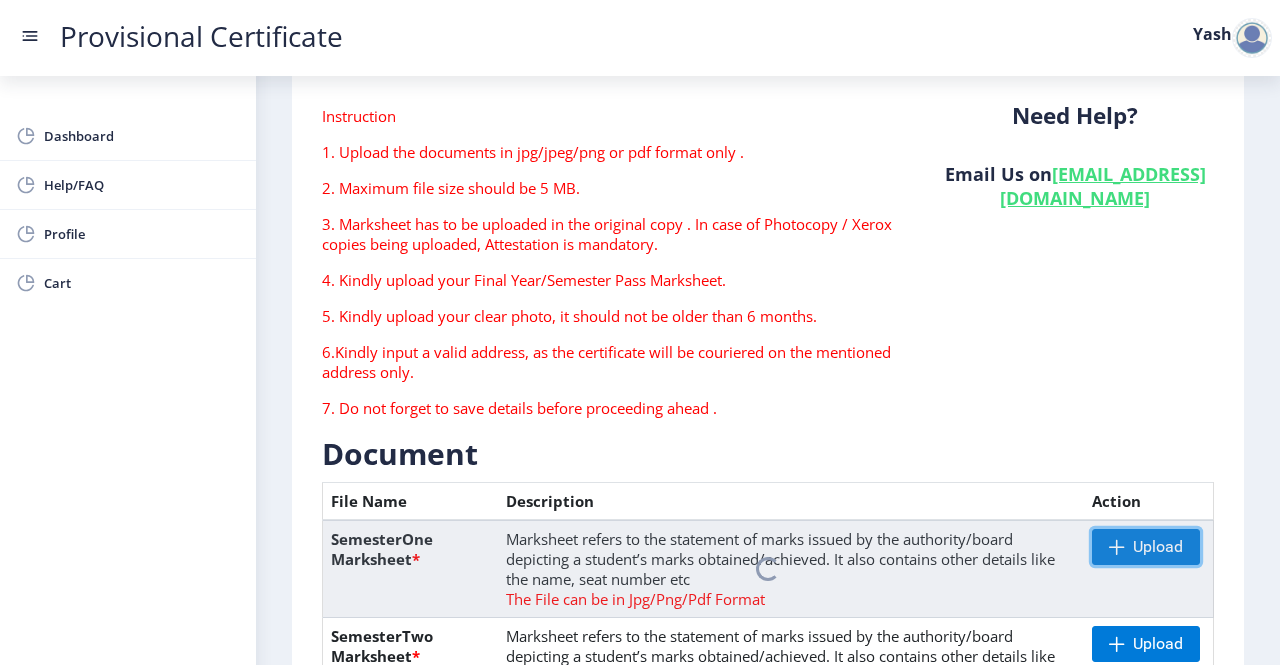 scroll, scrollTop: 105, scrollLeft: 0, axis: vertical 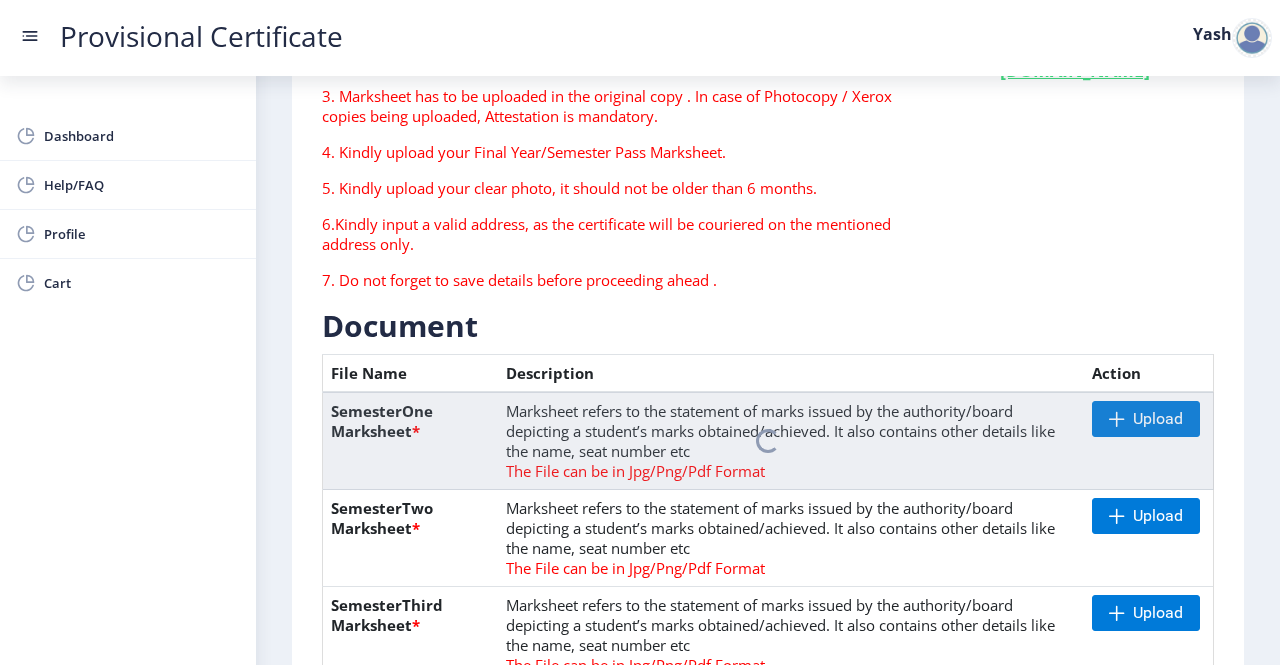 click 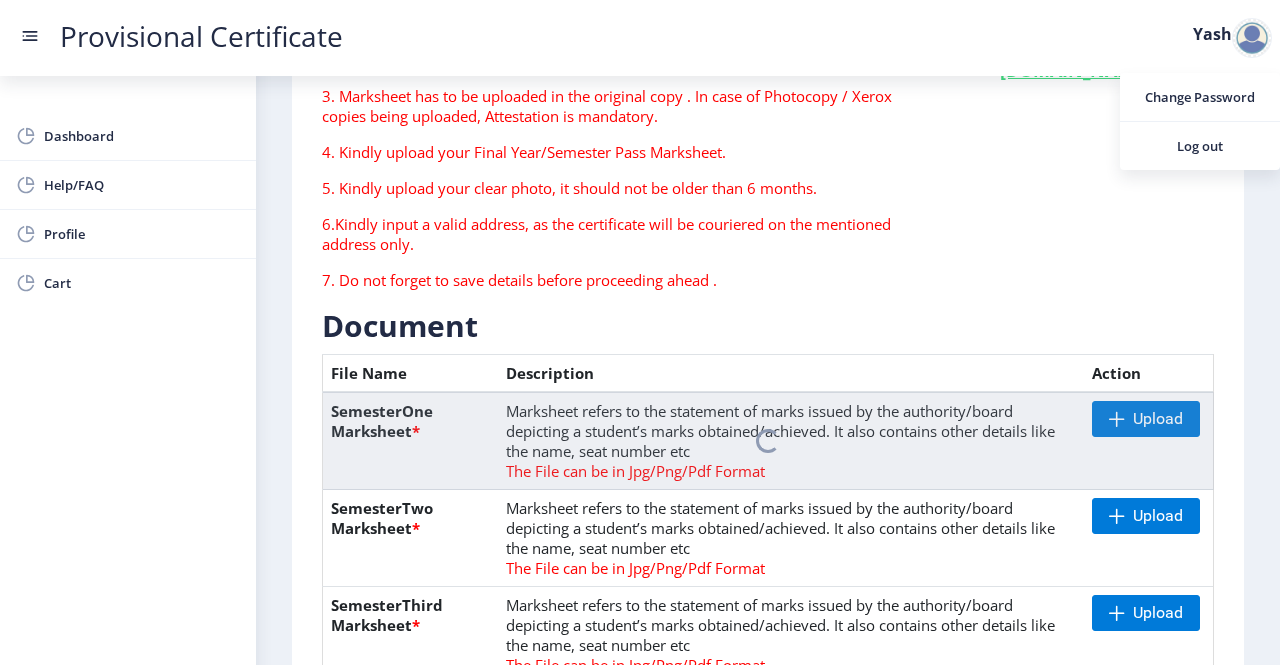 click on "Need Help? Email Us on   hsncpdc@studentscenter.in" 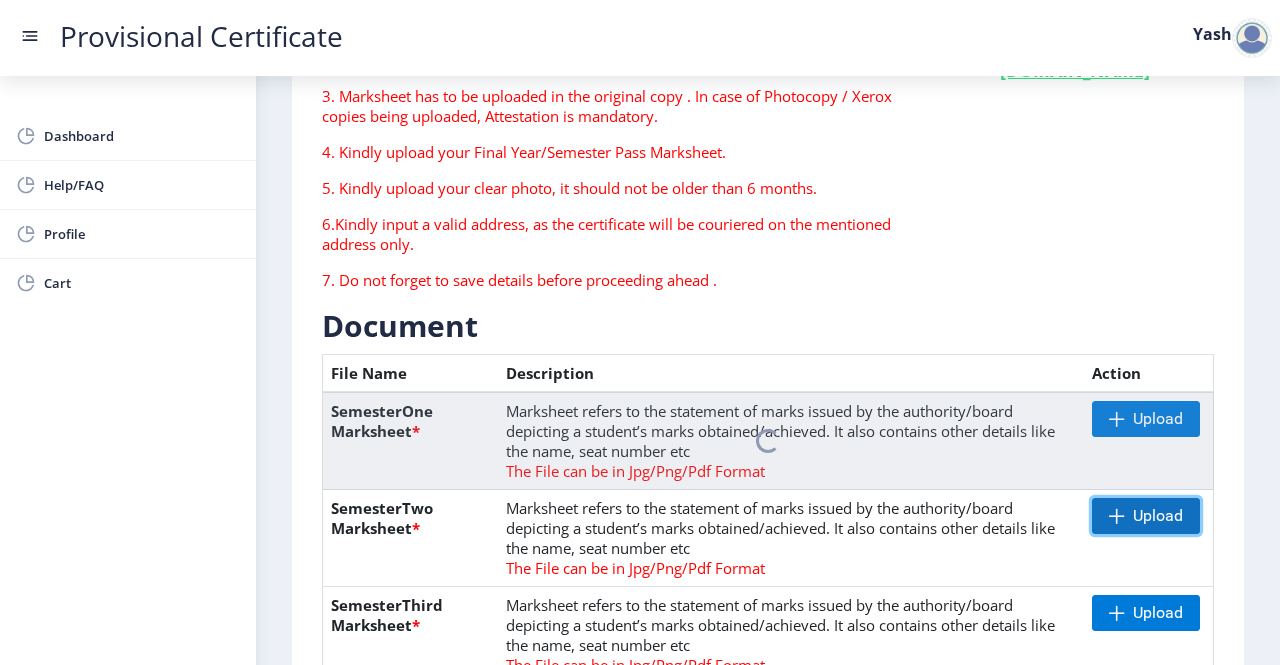 click on "Upload" 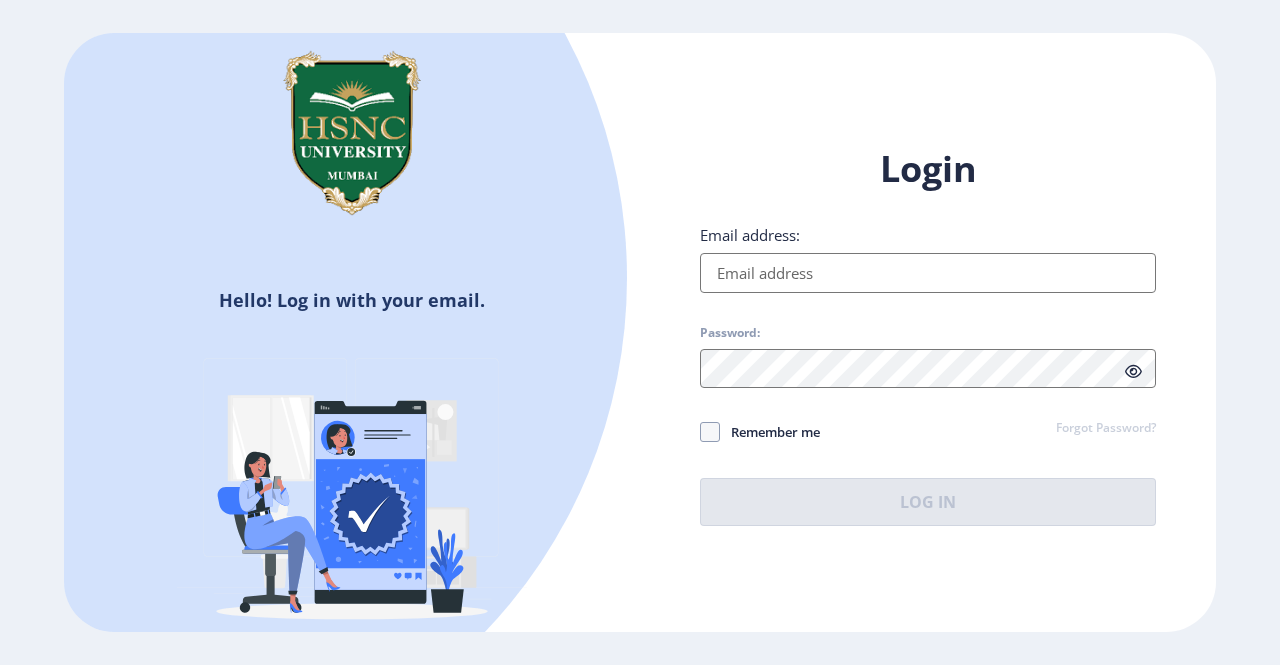 click on "Email address:" at bounding box center (928, 273) 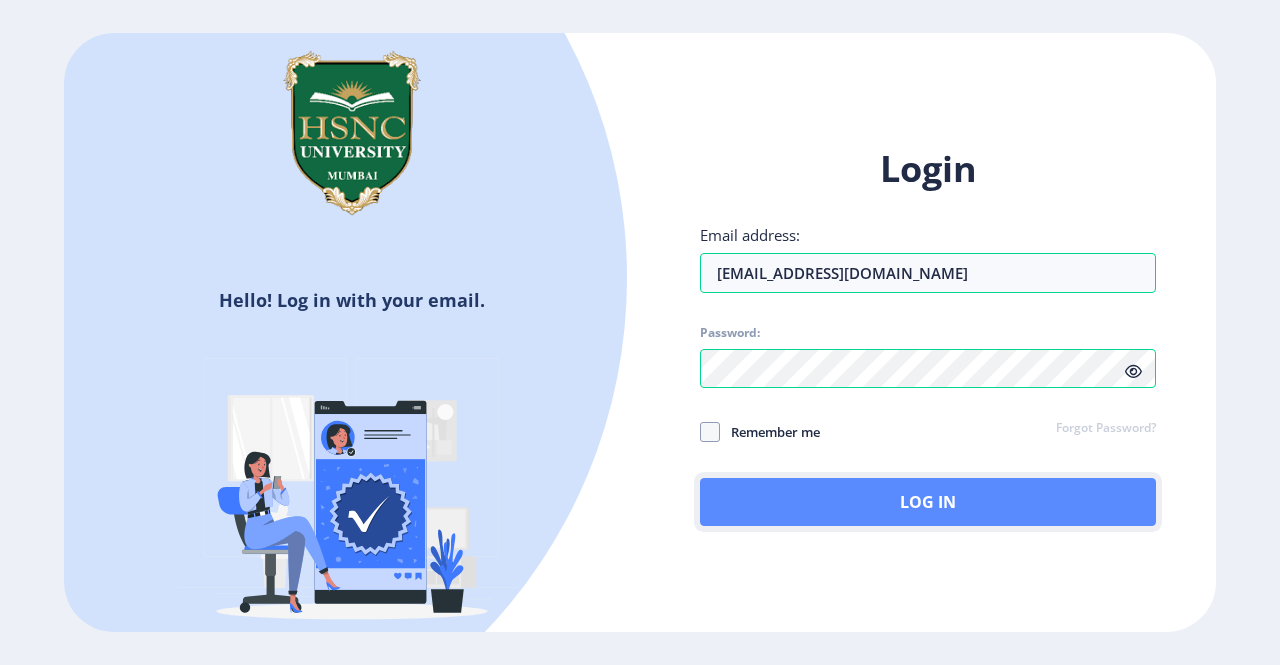 click on "Log In" 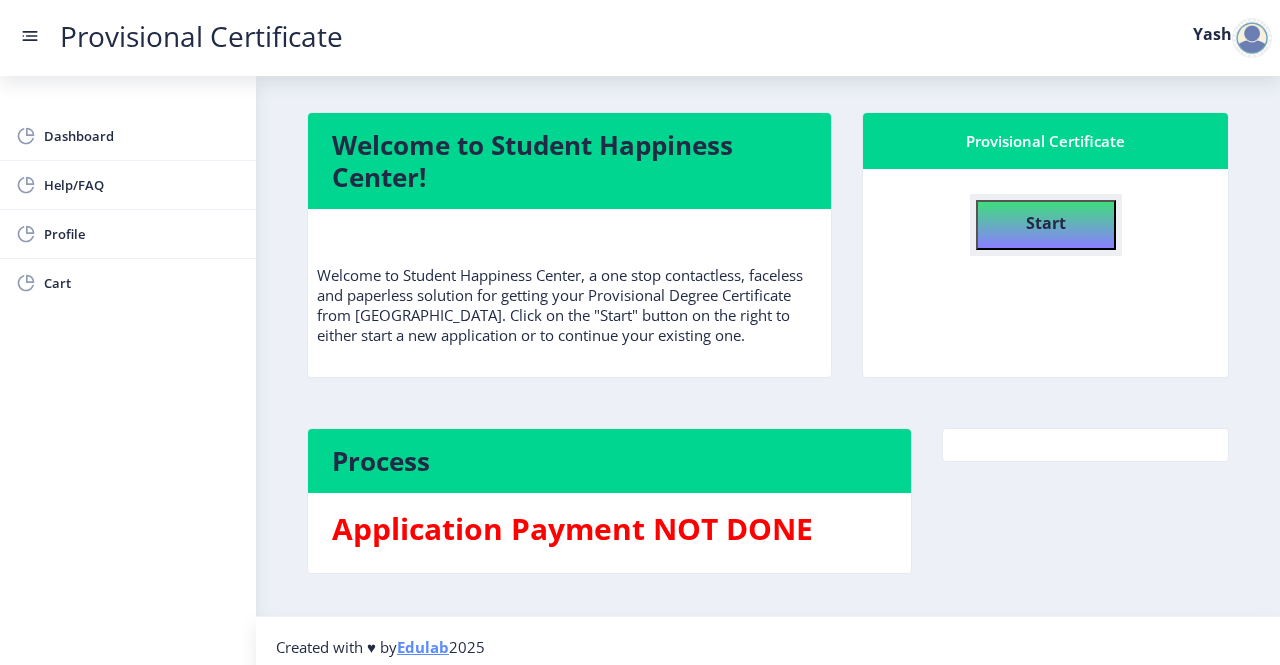 click on "Start" 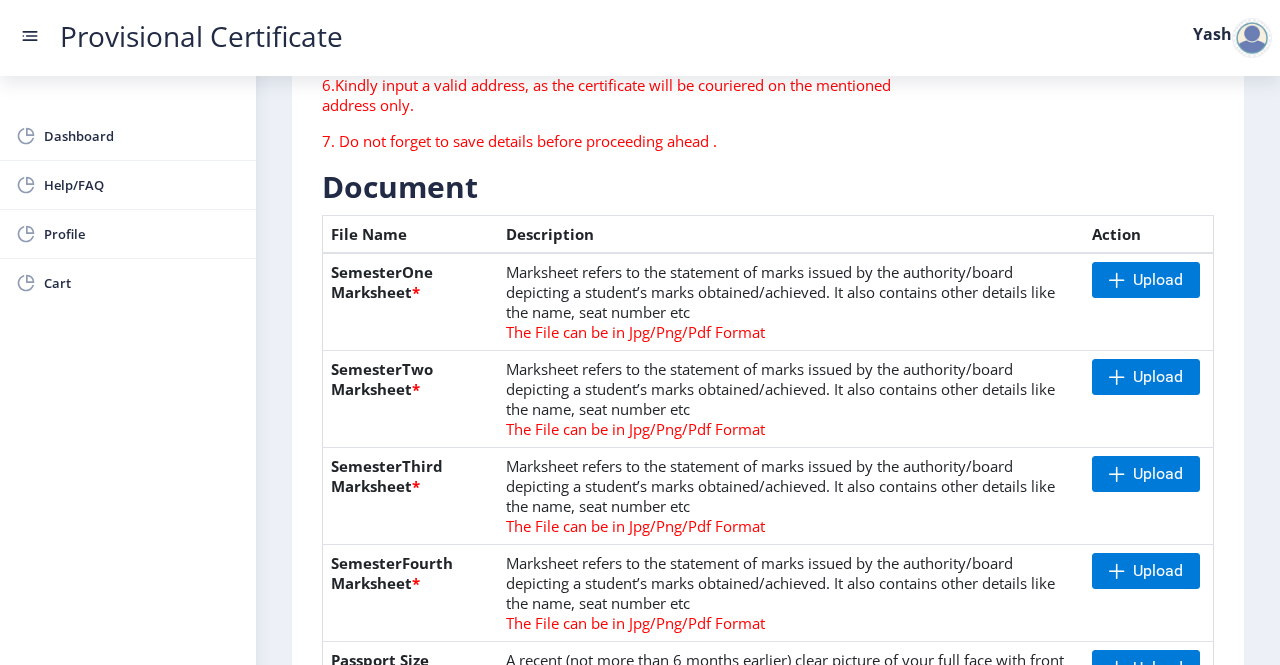 scroll, scrollTop: 353, scrollLeft: 0, axis: vertical 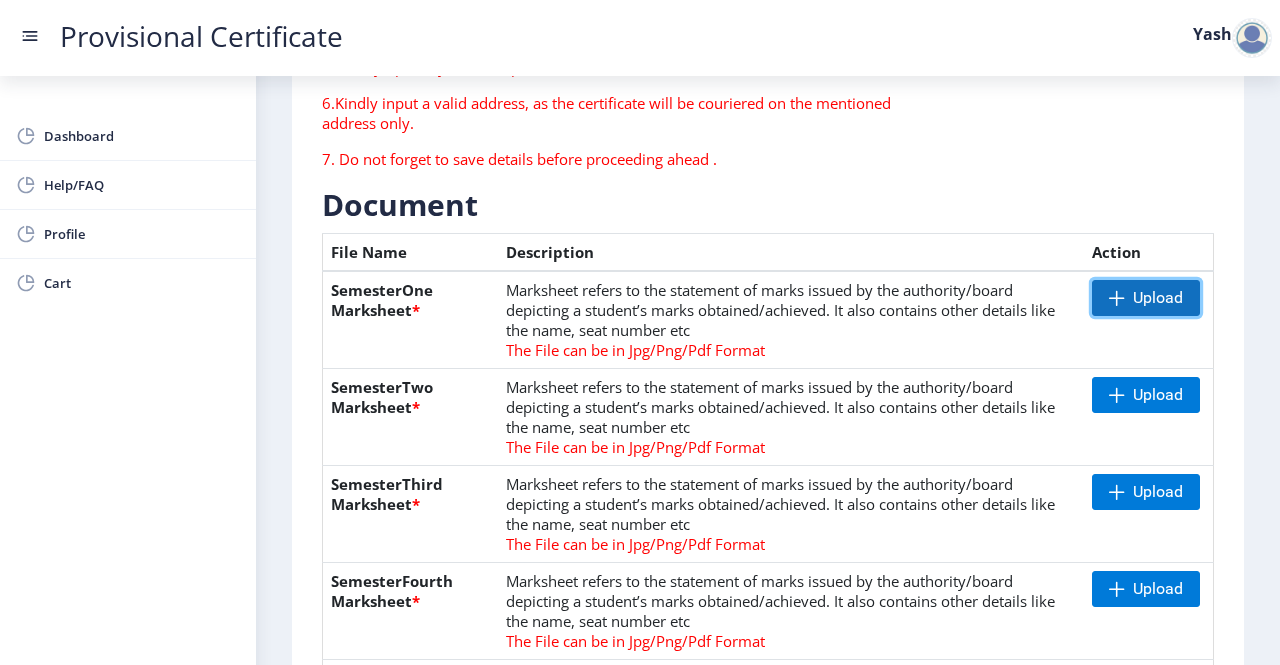 click on "Upload" 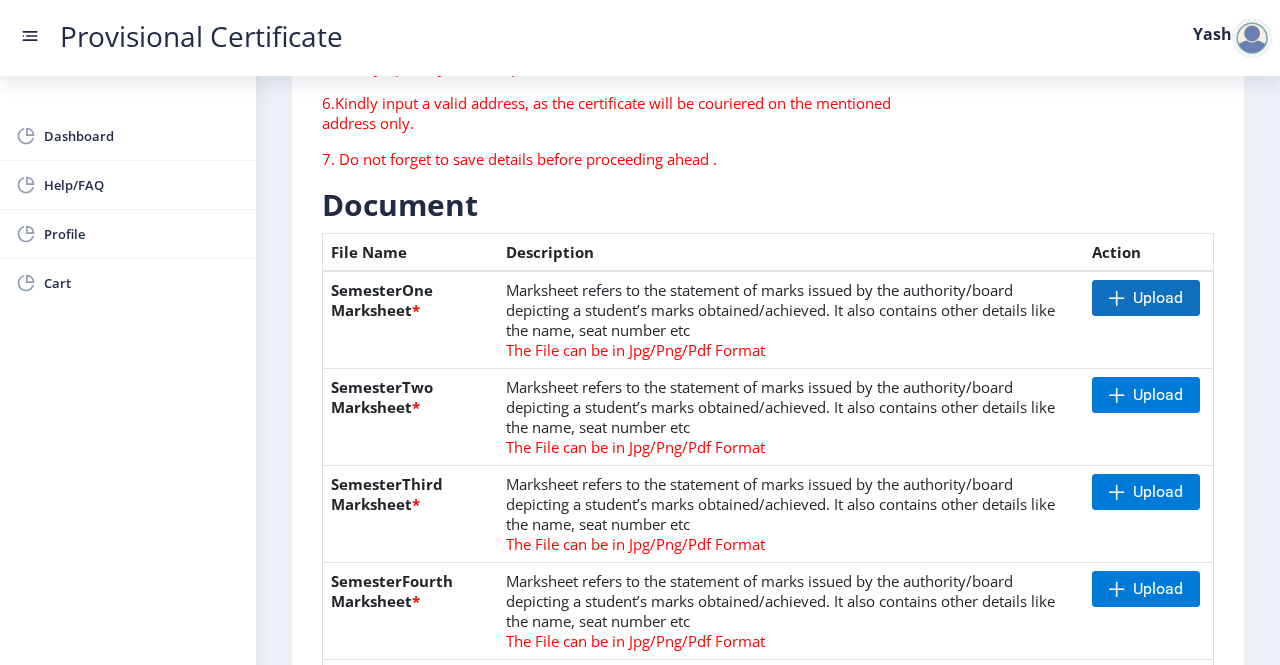 drag, startPoint x: 1204, startPoint y: 285, endPoint x: 1164, endPoint y: 294, distance: 41 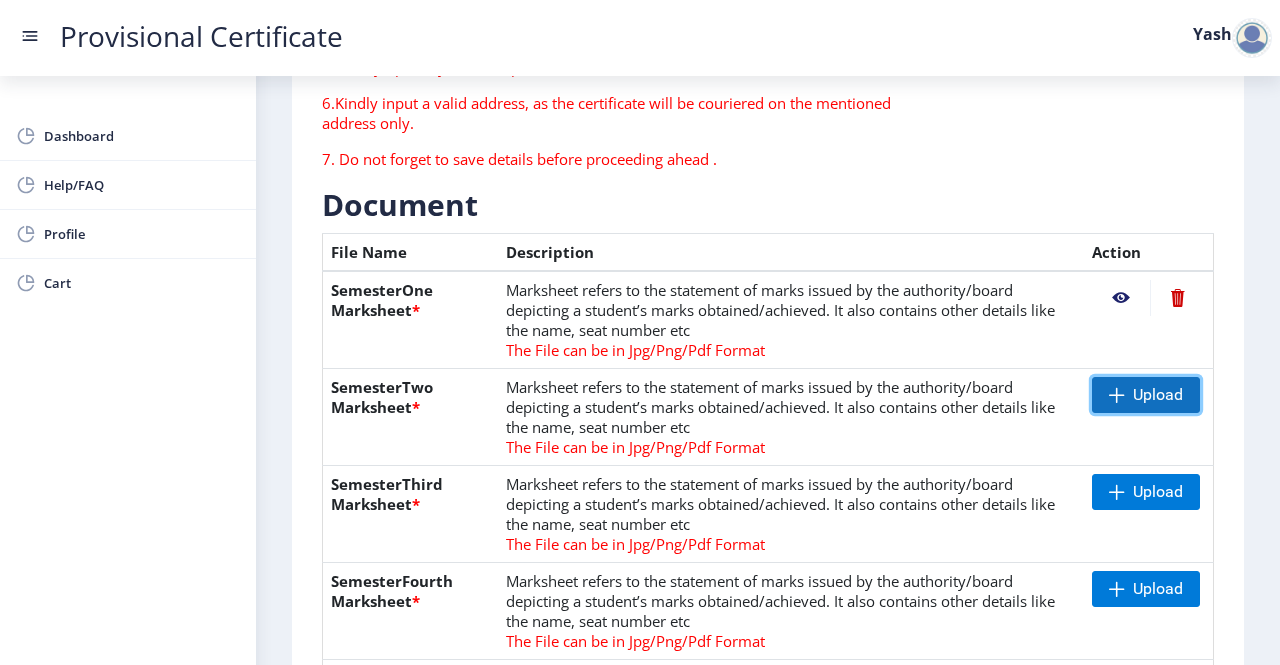 click on "Upload" 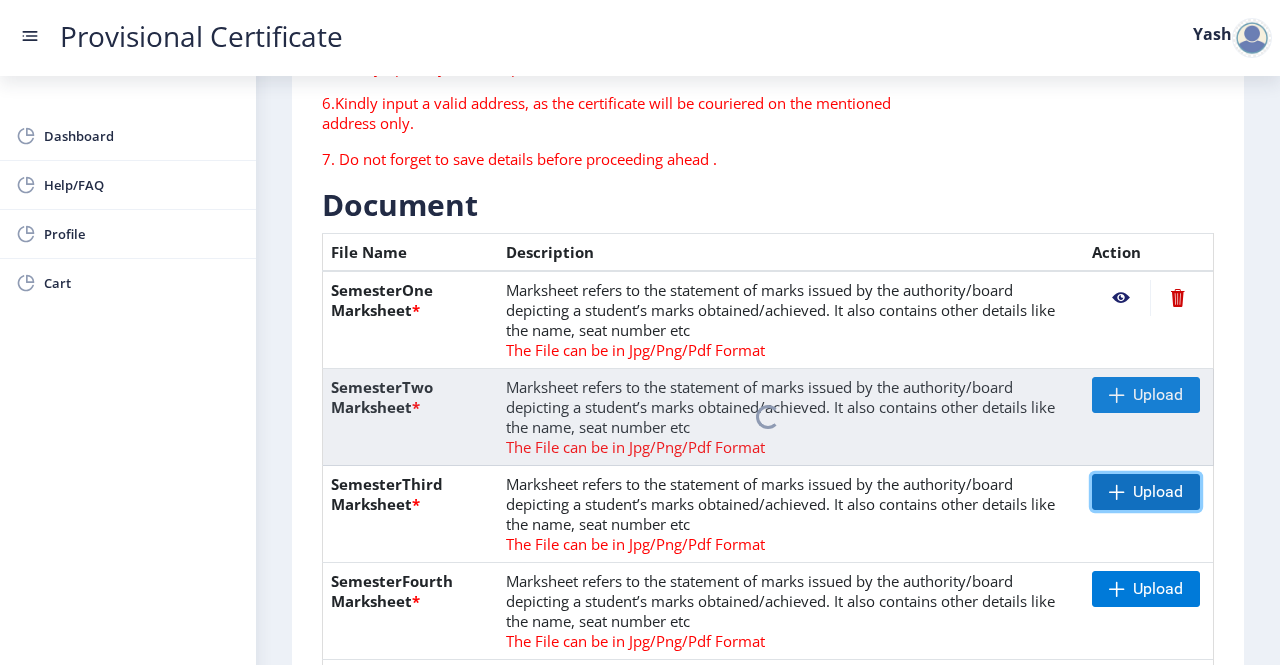 click on "Upload" 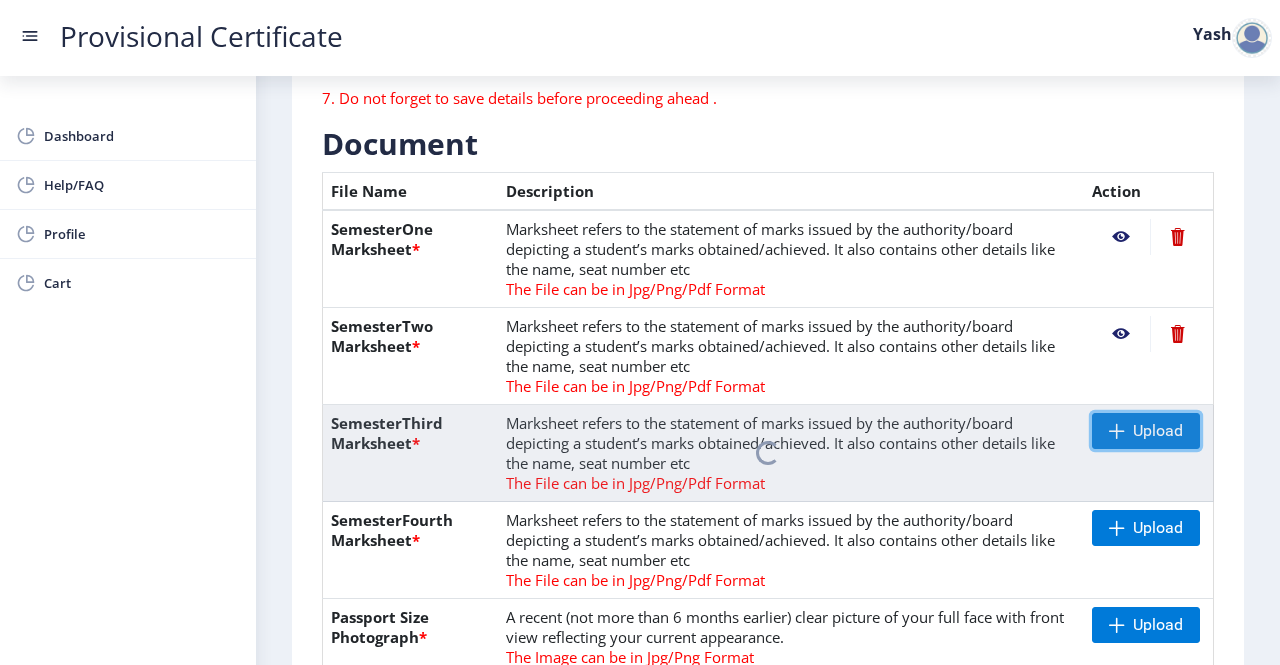 scroll, scrollTop: 417, scrollLeft: 0, axis: vertical 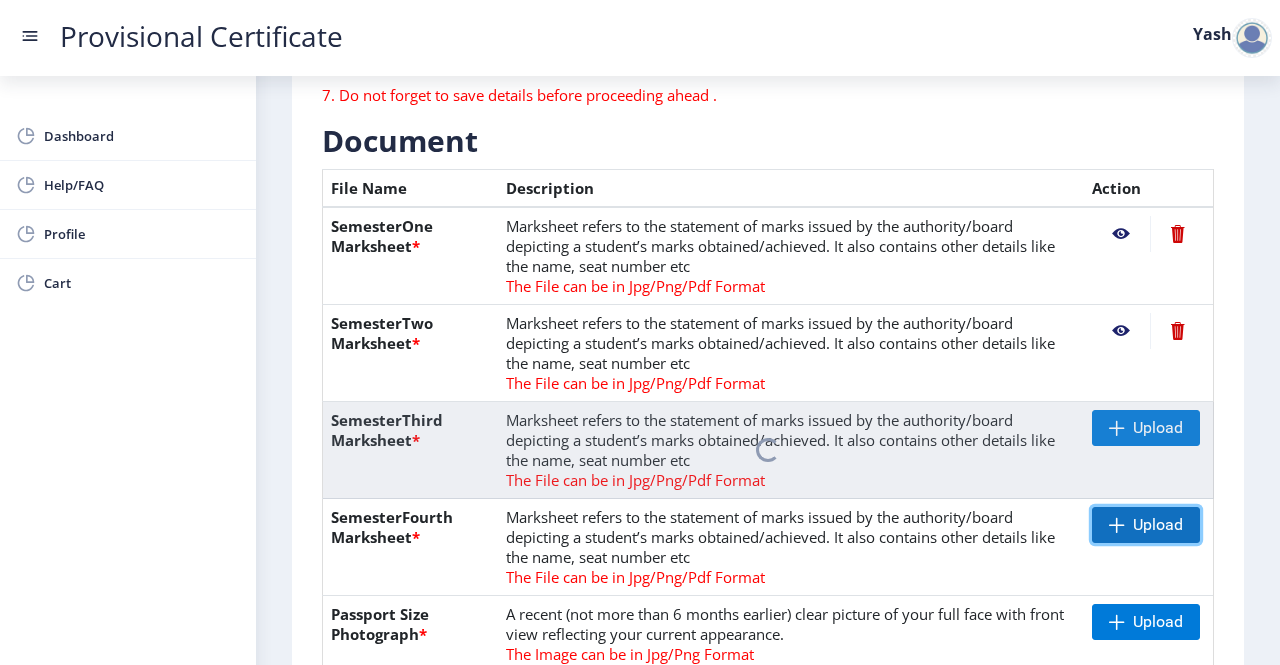 click on "Upload" 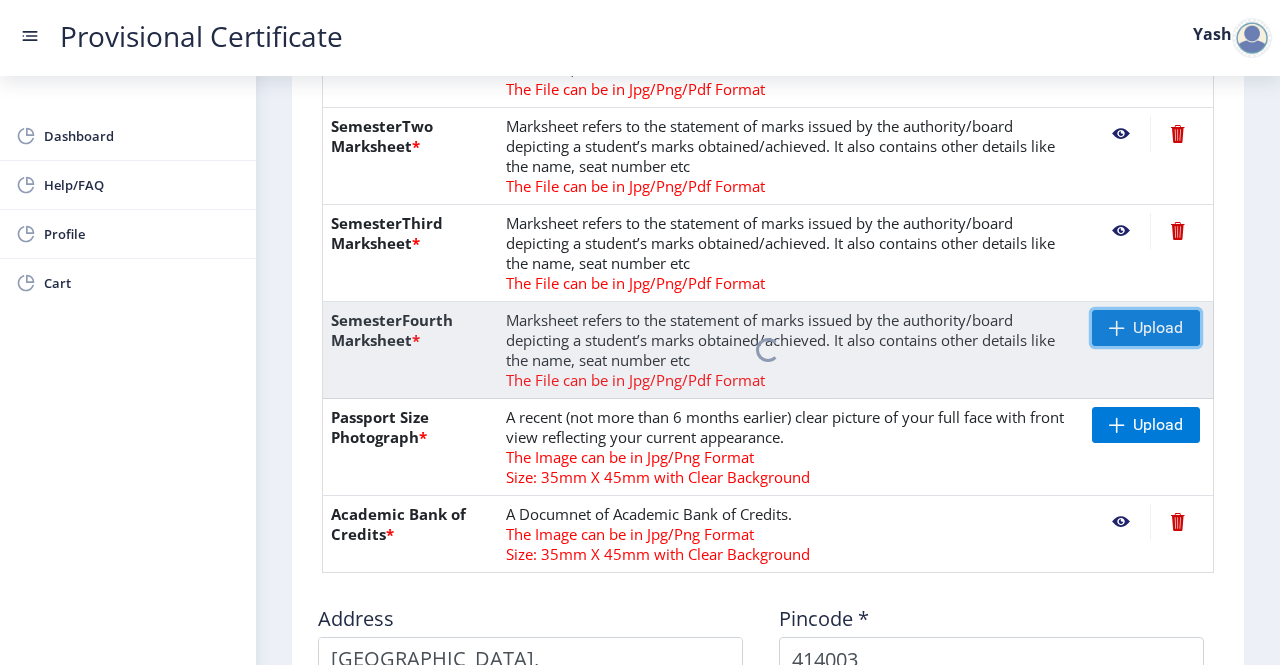 scroll, scrollTop: 615, scrollLeft: 0, axis: vertical 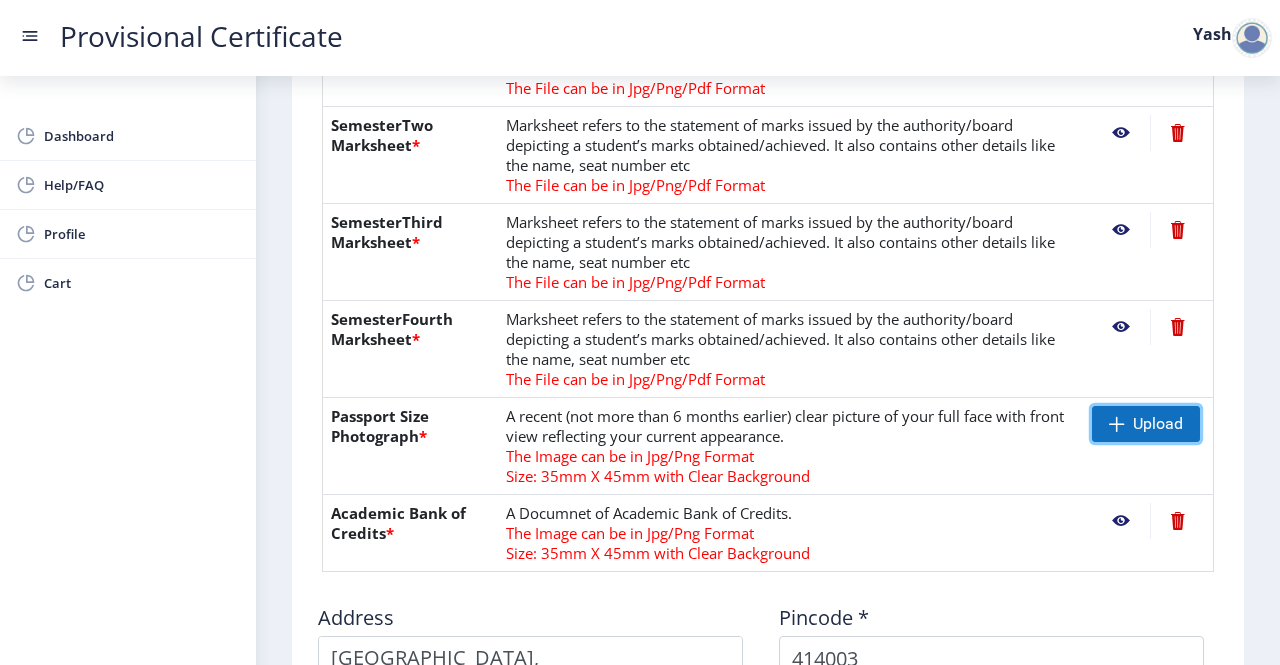 click on "Upload" 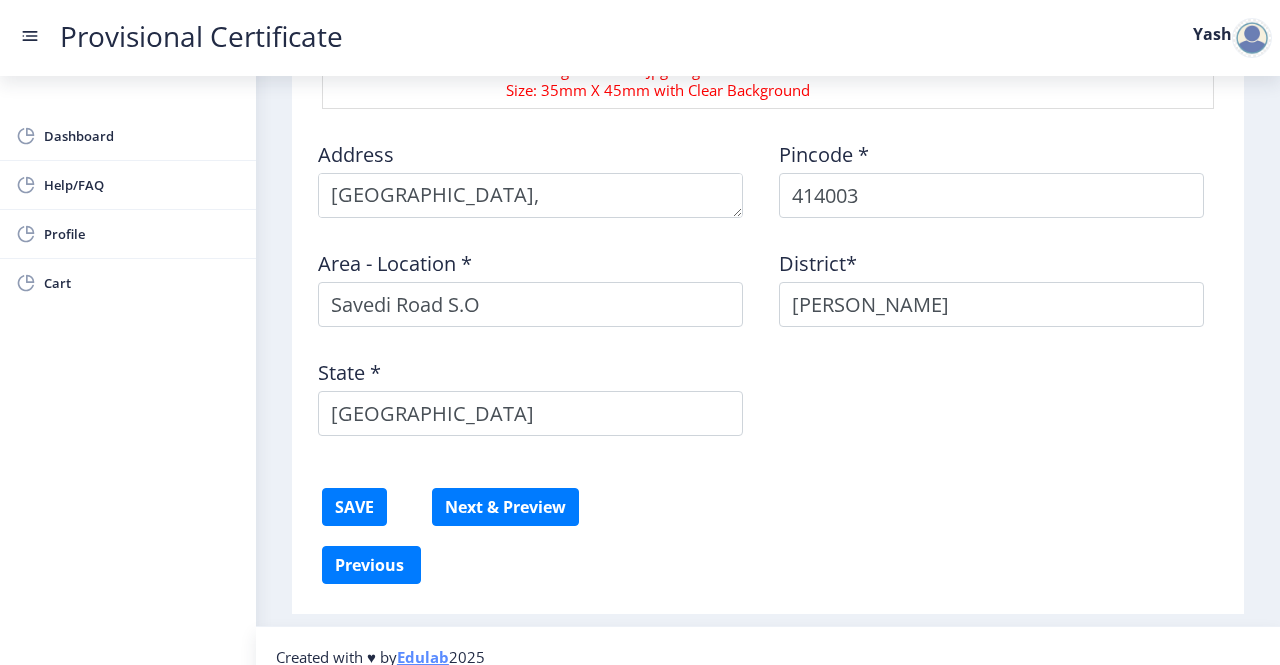 scroll, scrollTop: 1096, scrollLeft: 0, axis: vertical 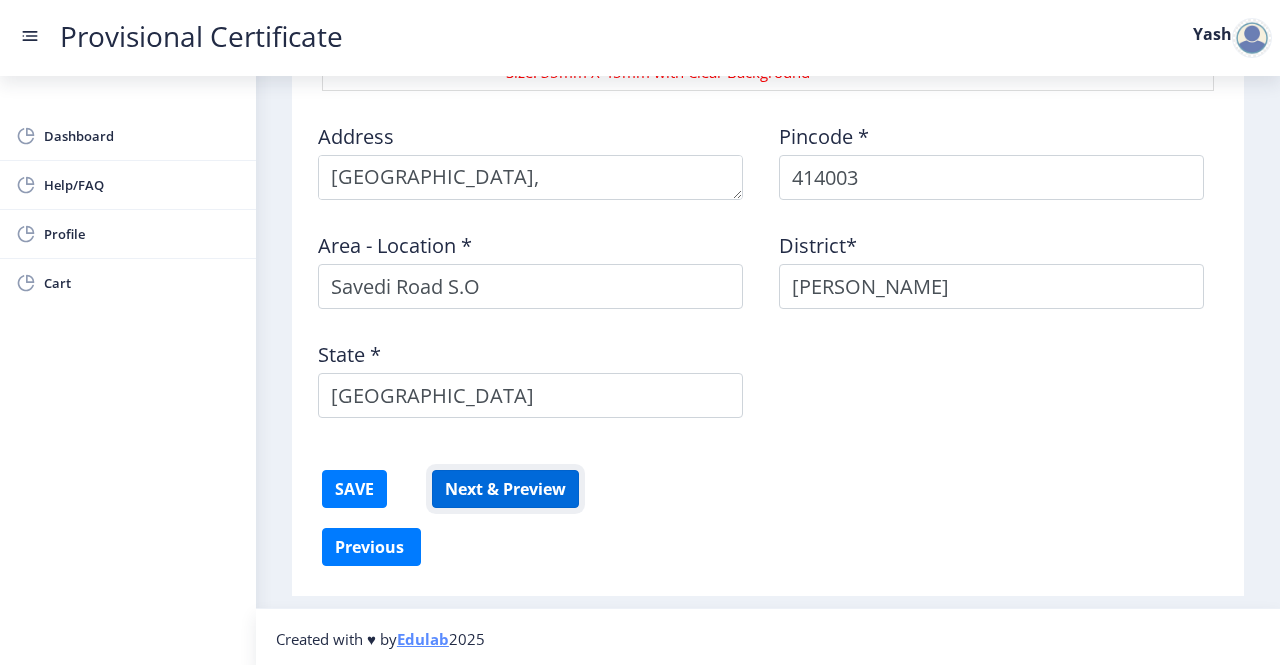 click on "Next & Preview" 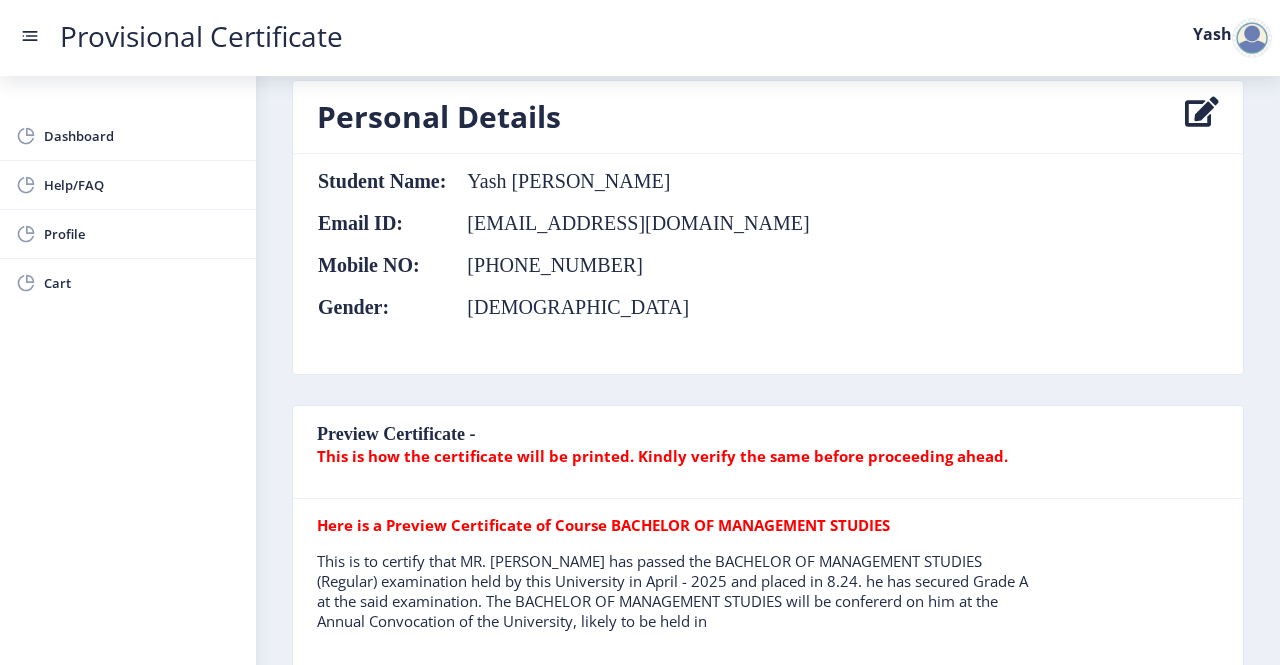 scroll, scrollTop: 0, scrollLeft: 0, axis: both 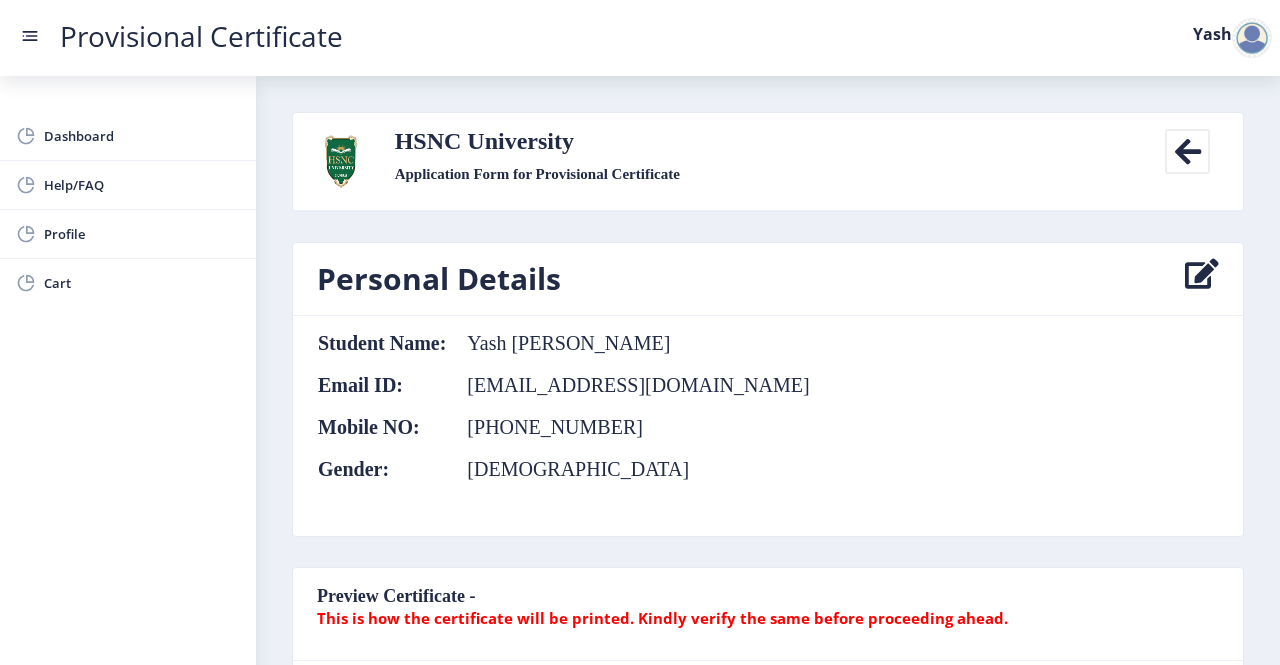 click 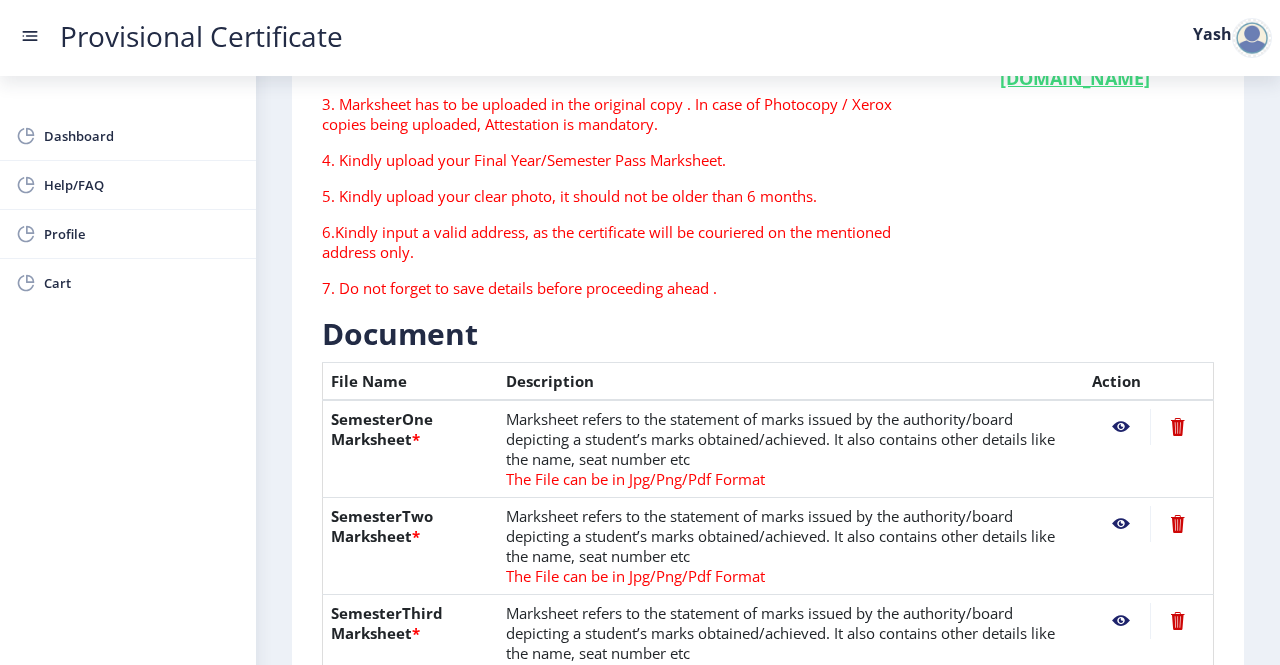 scroll, scrollTop: 0, scrollLeft: 0, axis: both 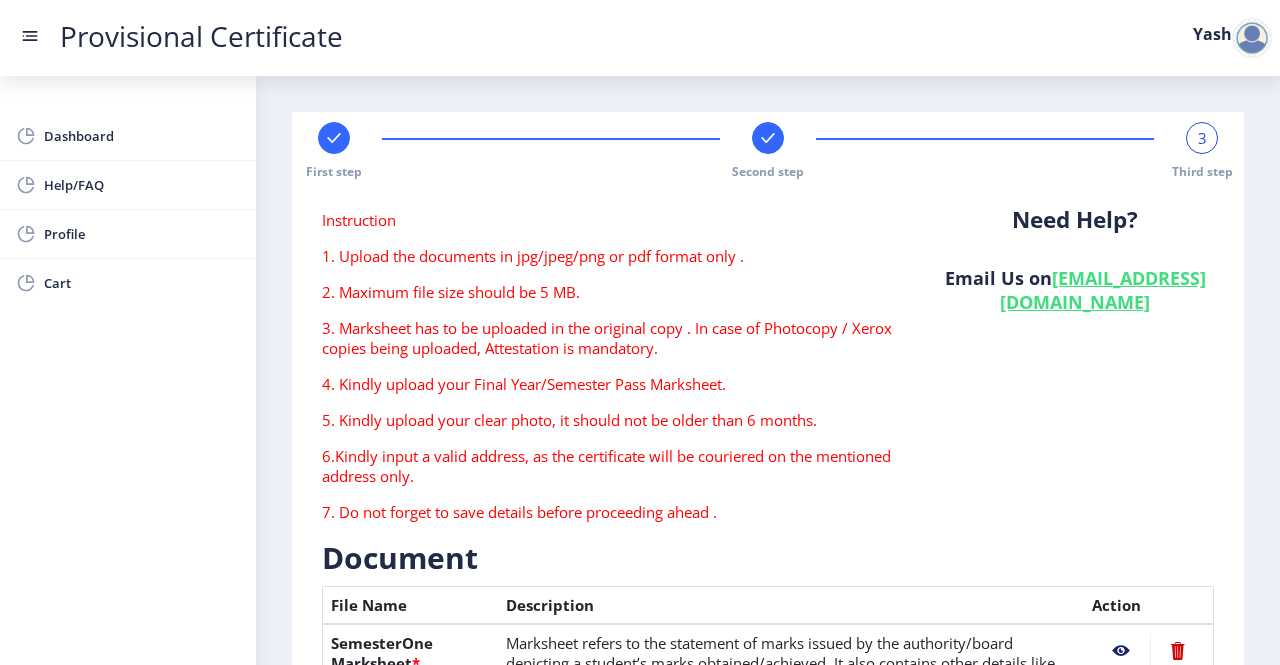 click 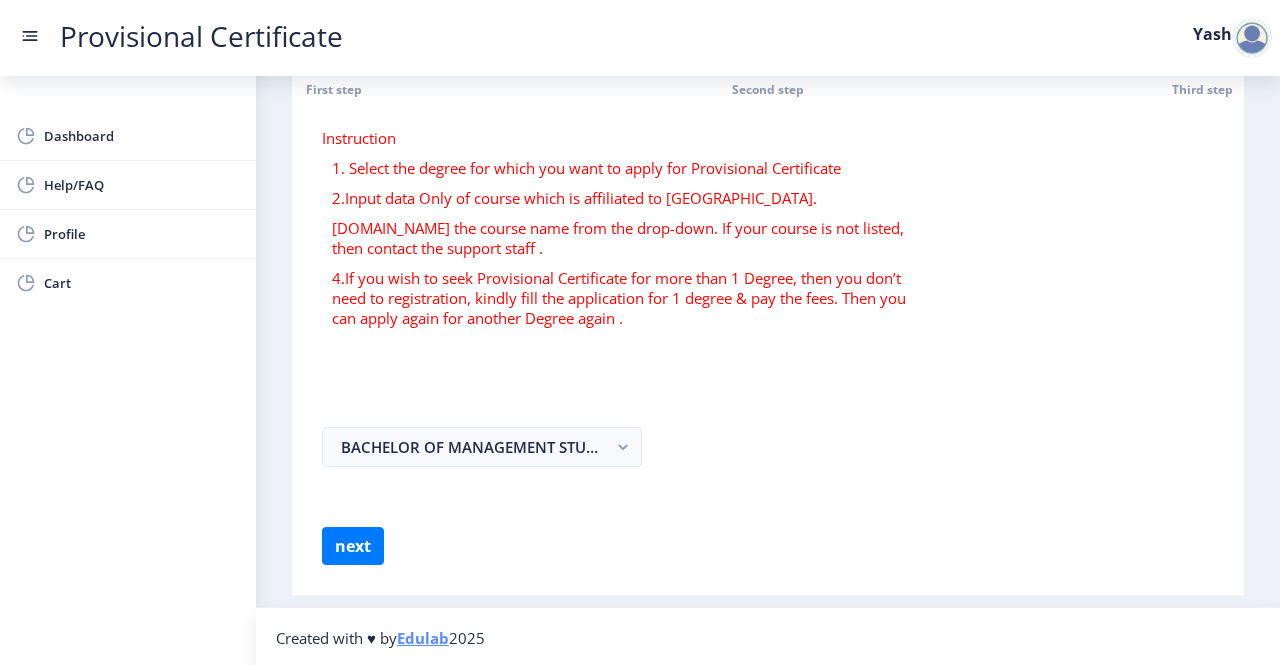 scroll, scrollTop: 0, scrollLeft: 0, axis: both 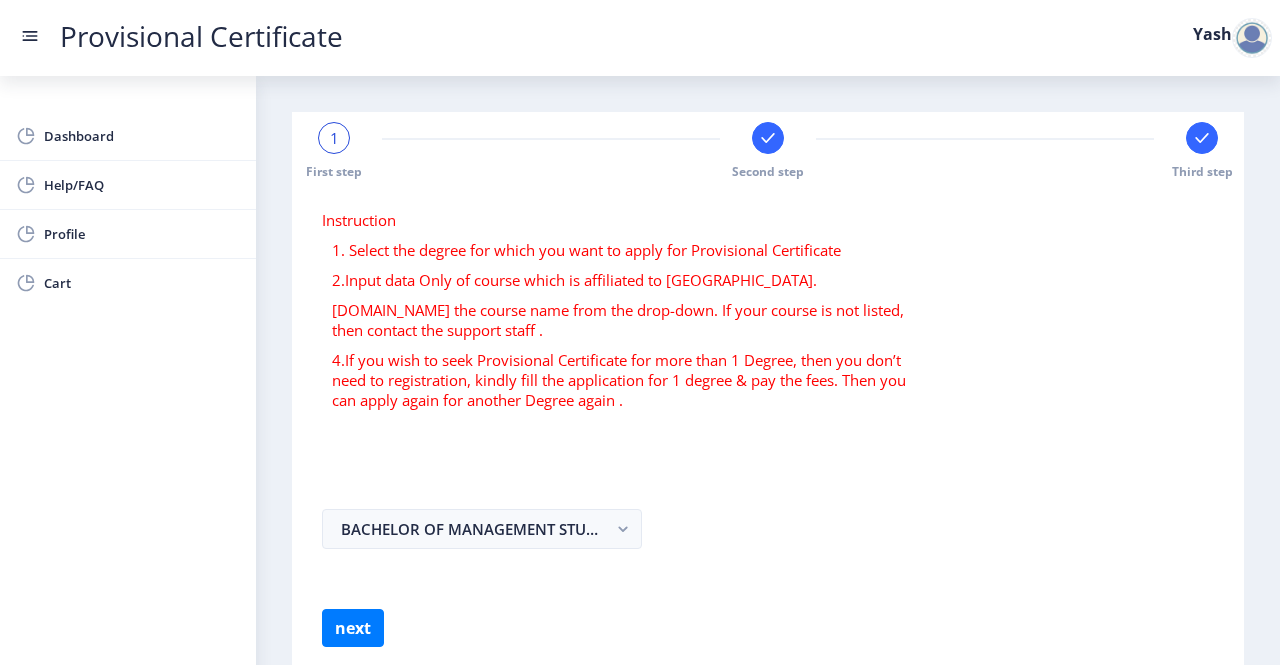 click on "1" 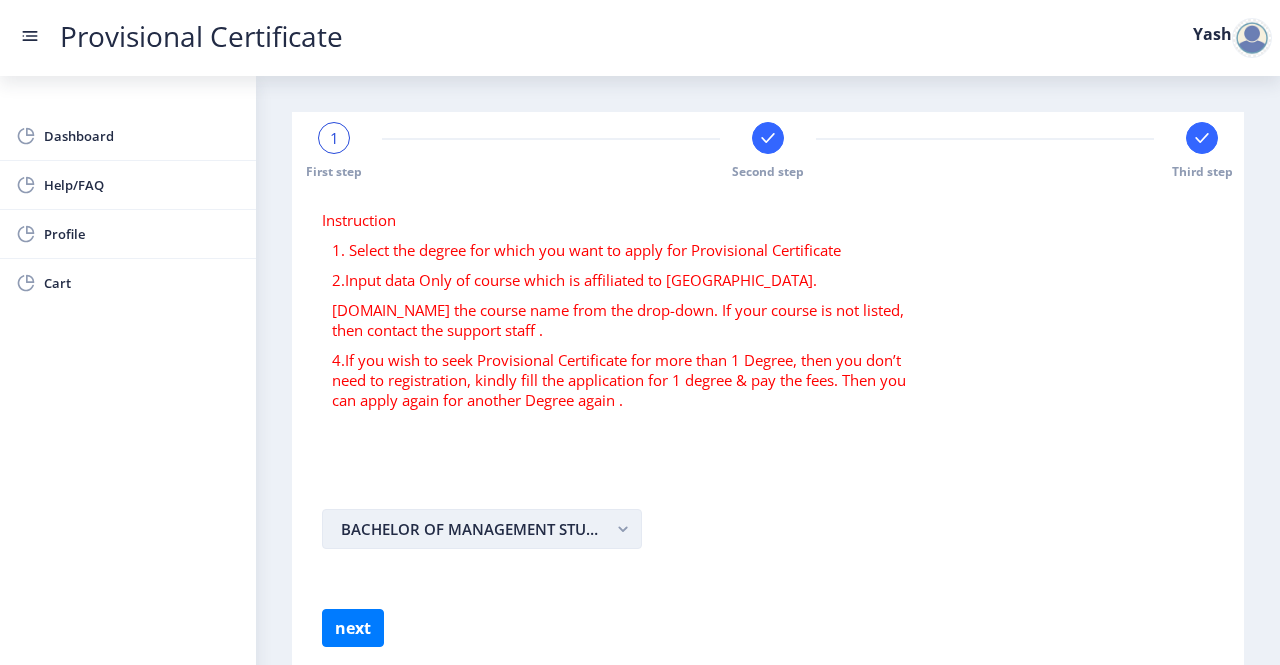 click on "BACHELOR OF MANAGEMENT STUDIES" 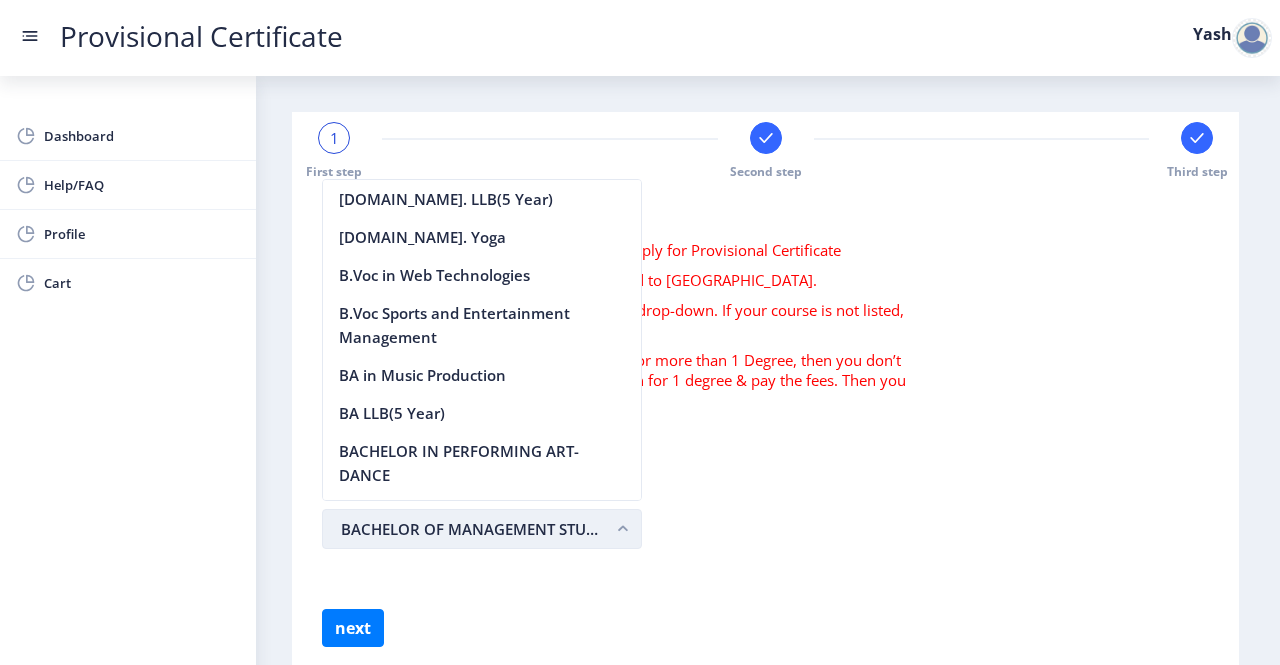 scroll, scrollTop: 2572, scrollLeft: 0, axis: vertical 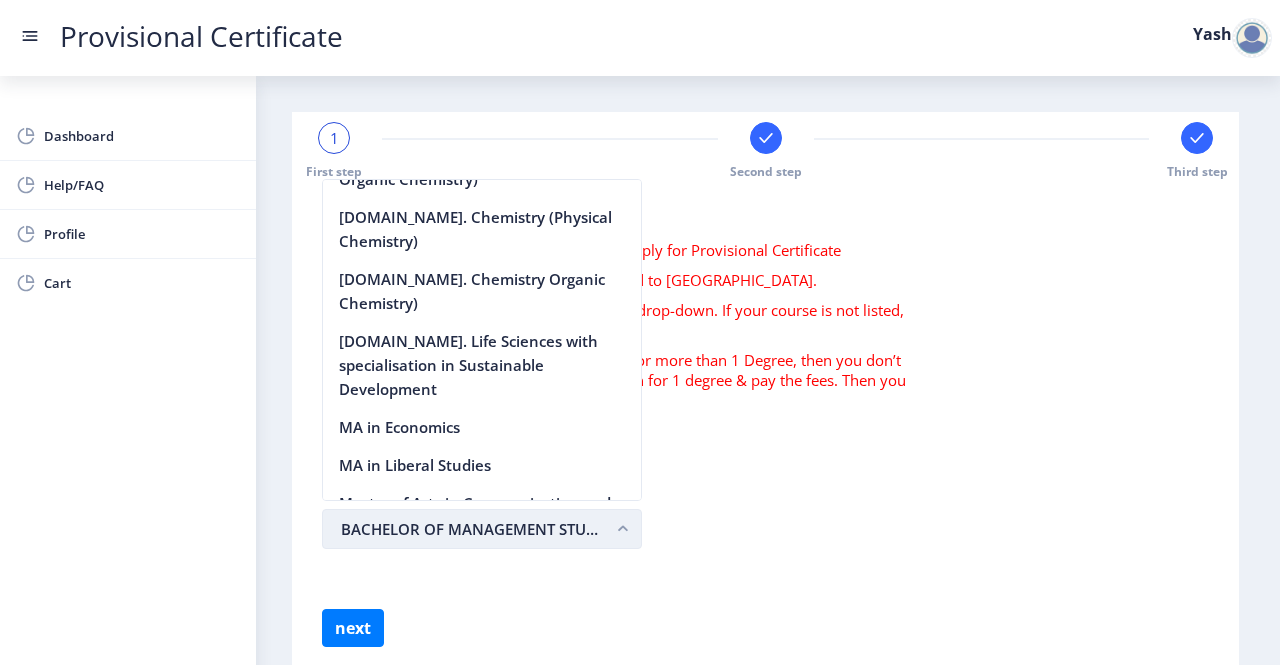 click on "BACHELOR OF MANAGEMENT STUDIES" 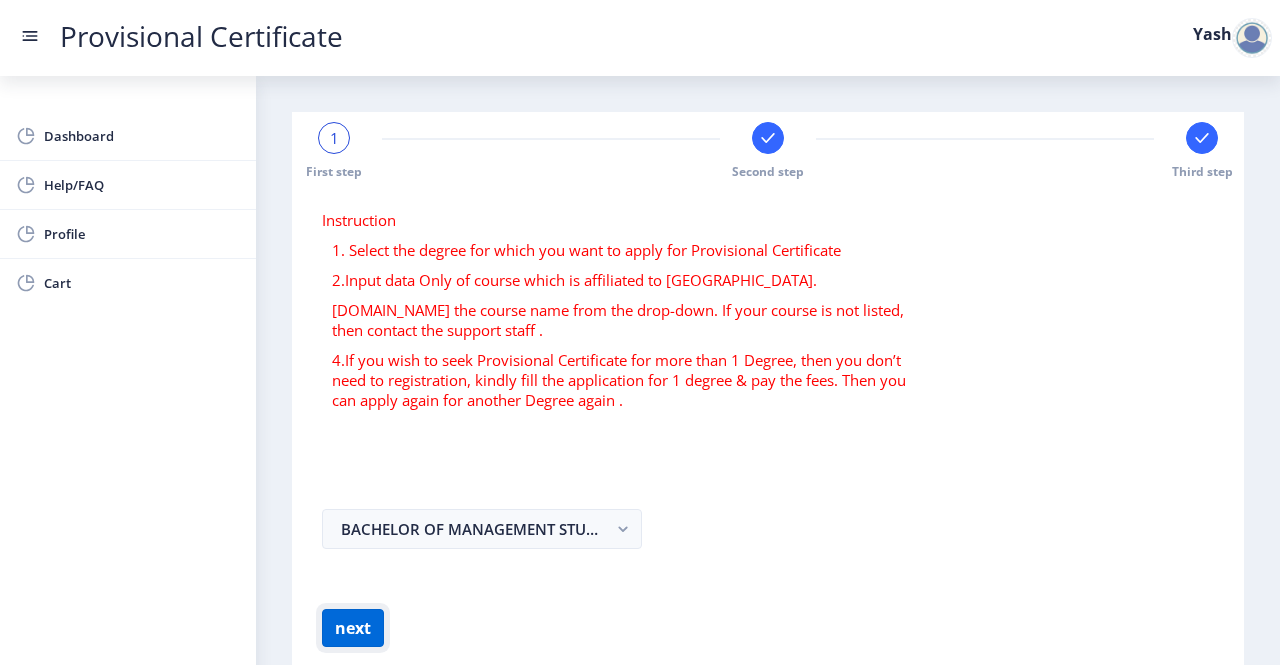 click on "next" 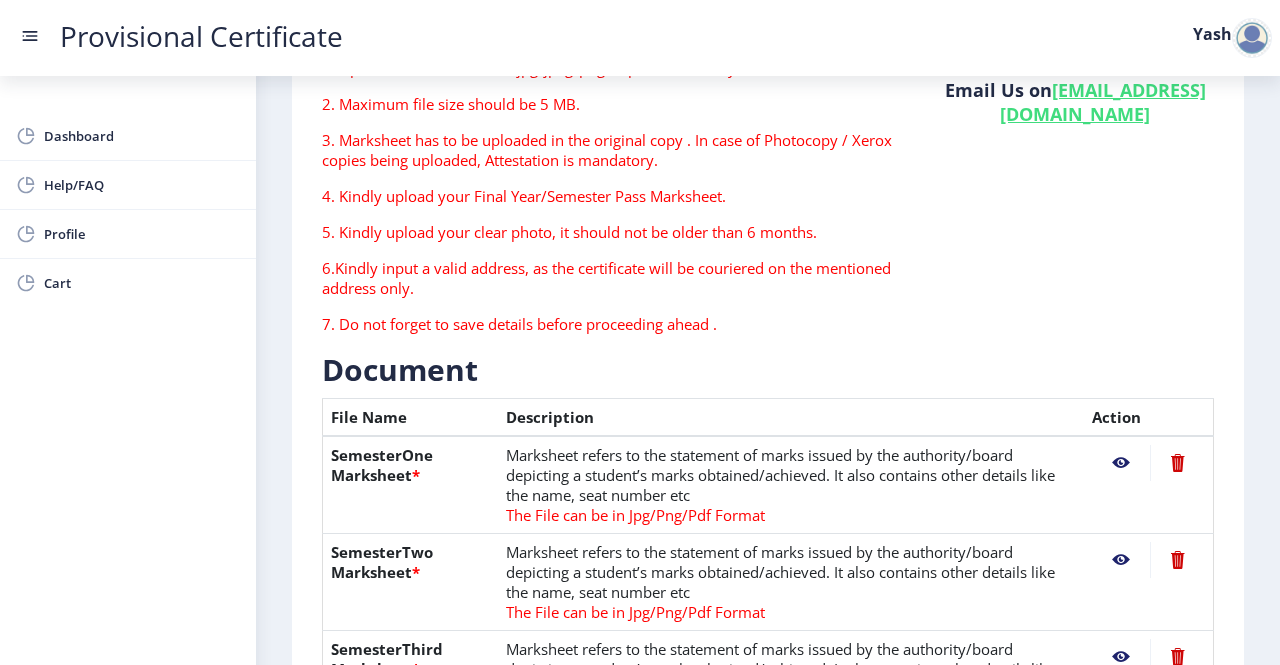 scroll, scrollTop: 0, scrollLeft: 0, axis: both 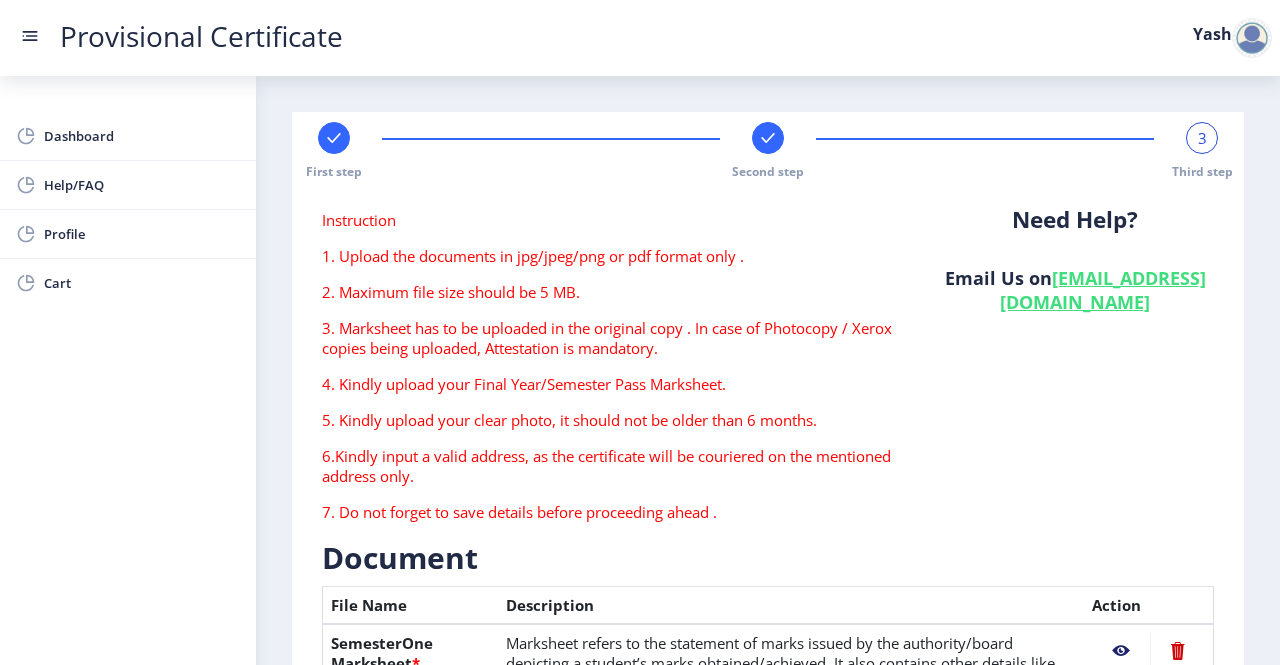 click on "First step" 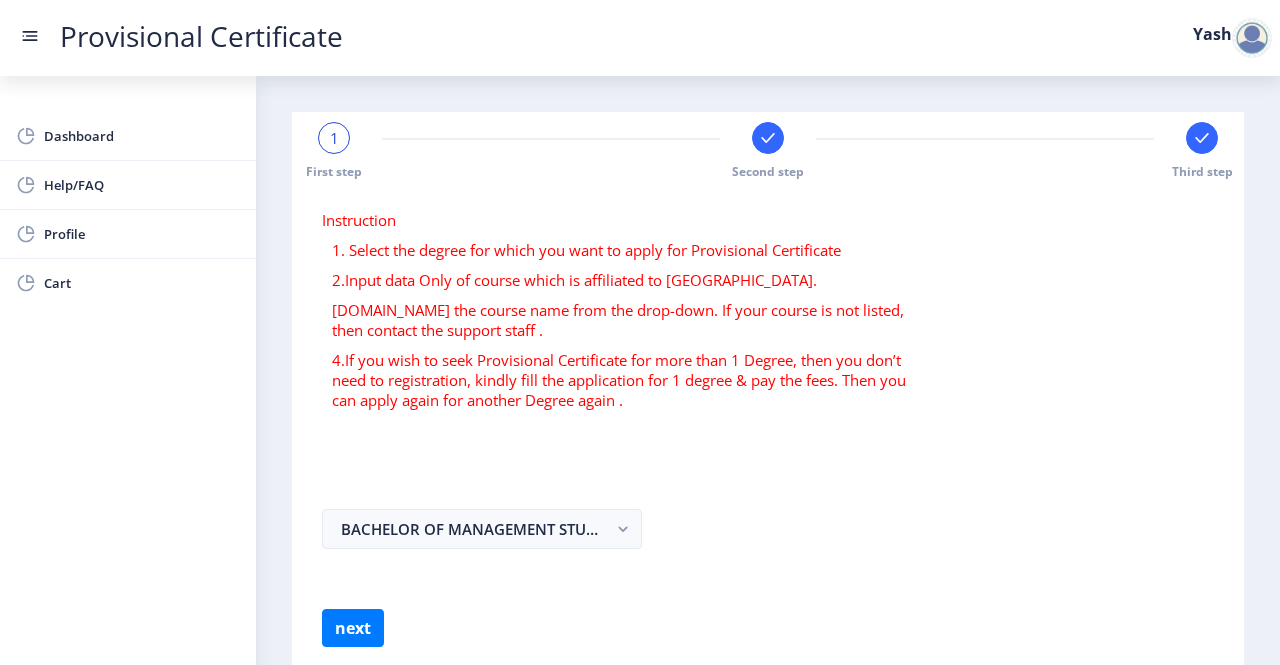 click on "Instruction  1. Select the degree for which you want to apply for Provisional Certificate   2.Input data Only of course which is affiliated to HSNC University.  3.Select the course name from the drop-down. If your course is not listed, then contact the support staff . 4.If you wish to seek Provisional Certificate for more than 1 Degree, then you don’t need to registration, kindly fill the application for 1 degree & pay the fees. Then you can apply again for another Degree again .  BACHELOR OF MANAGEMENT STUDIES  next" 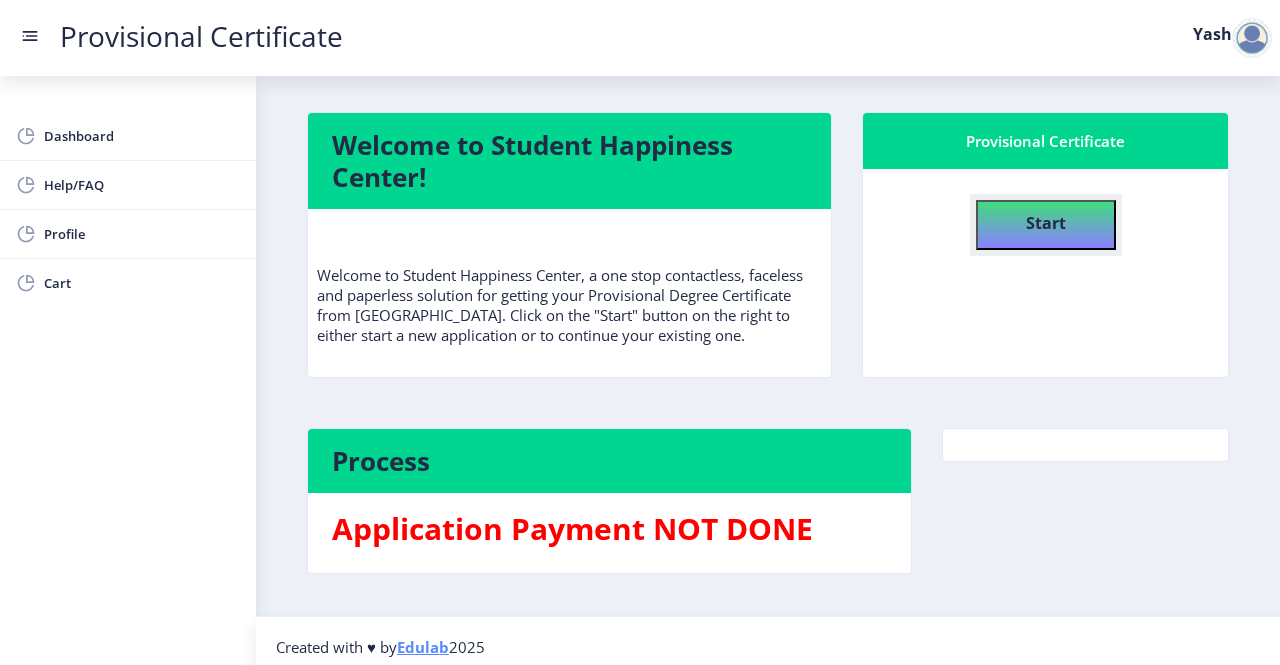 click on "Start" 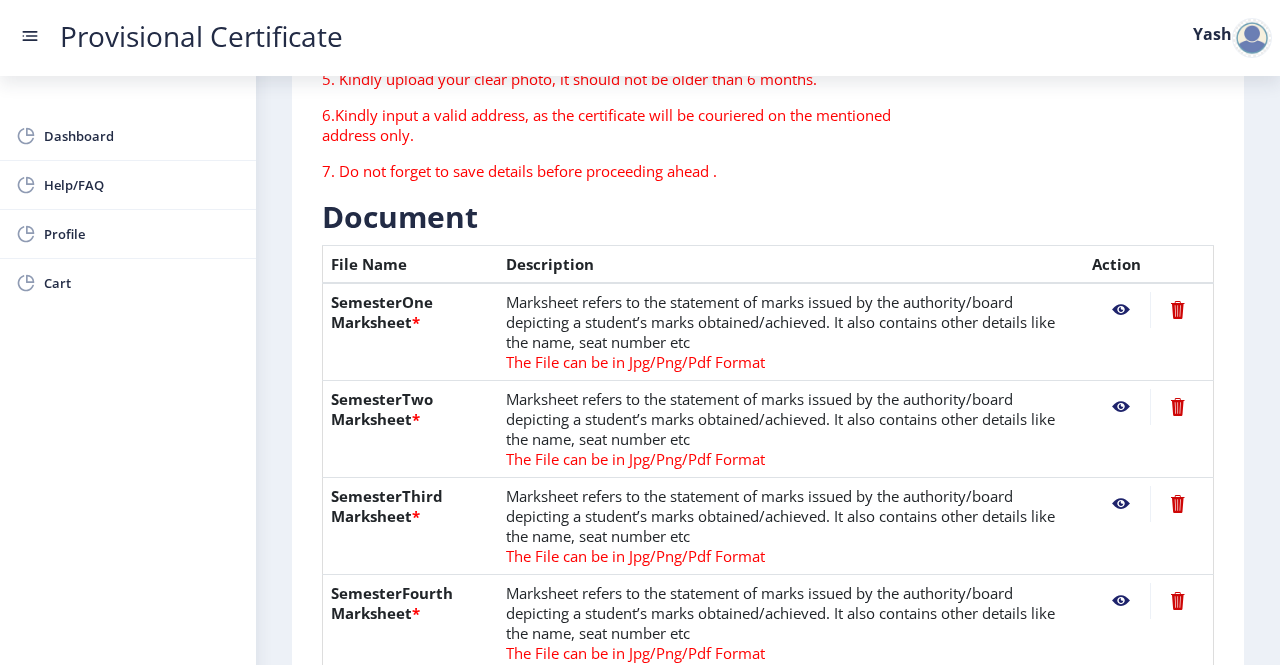 scroll, scrollTop: 0, scrollLeft: 0, axis: both 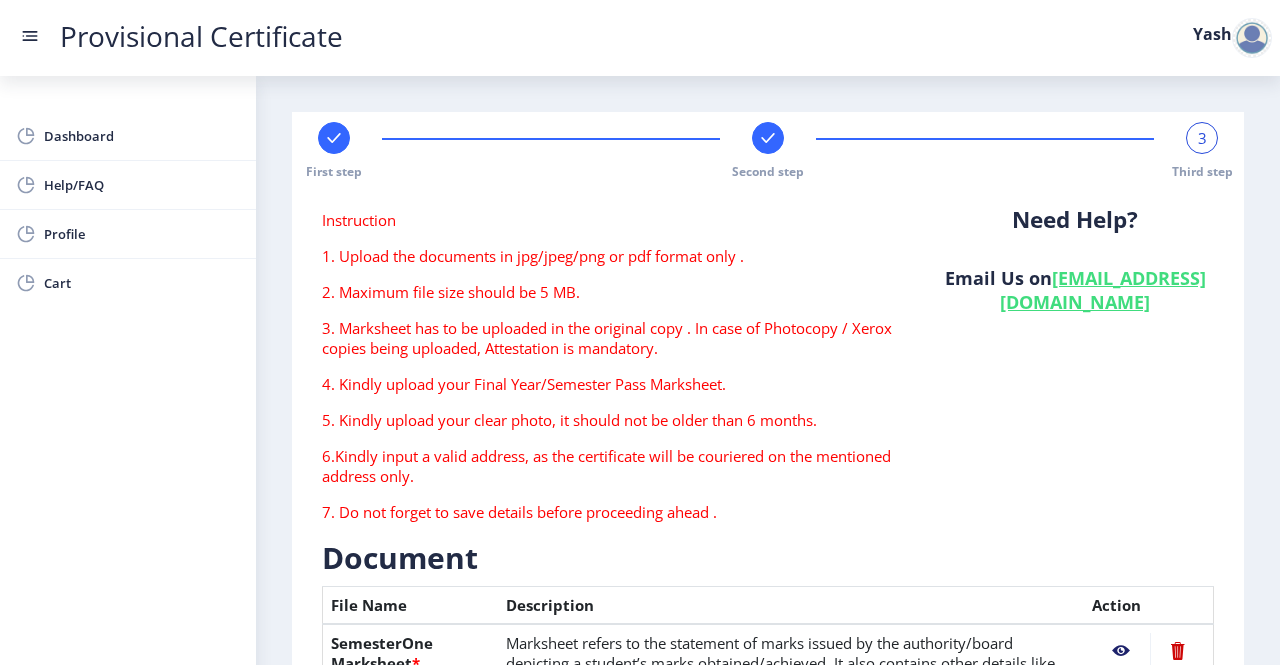 click on "Second step" 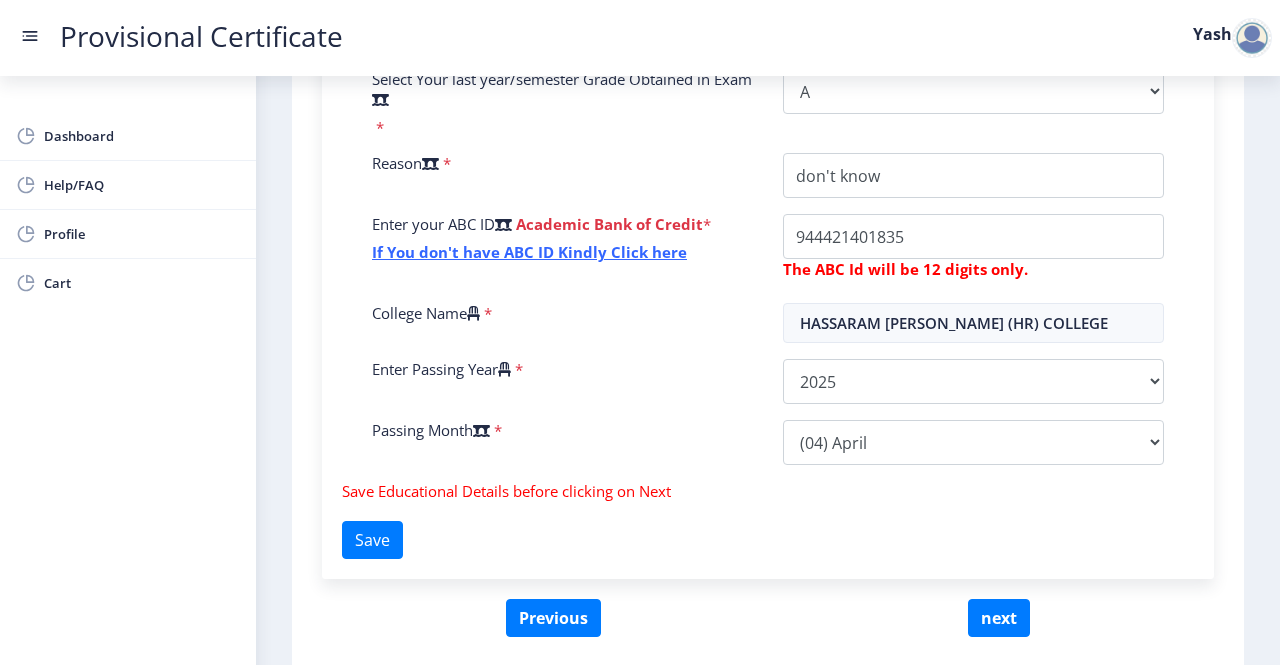 scroll, scrollTop: 675, scrollLeft: 0, axis: vertical 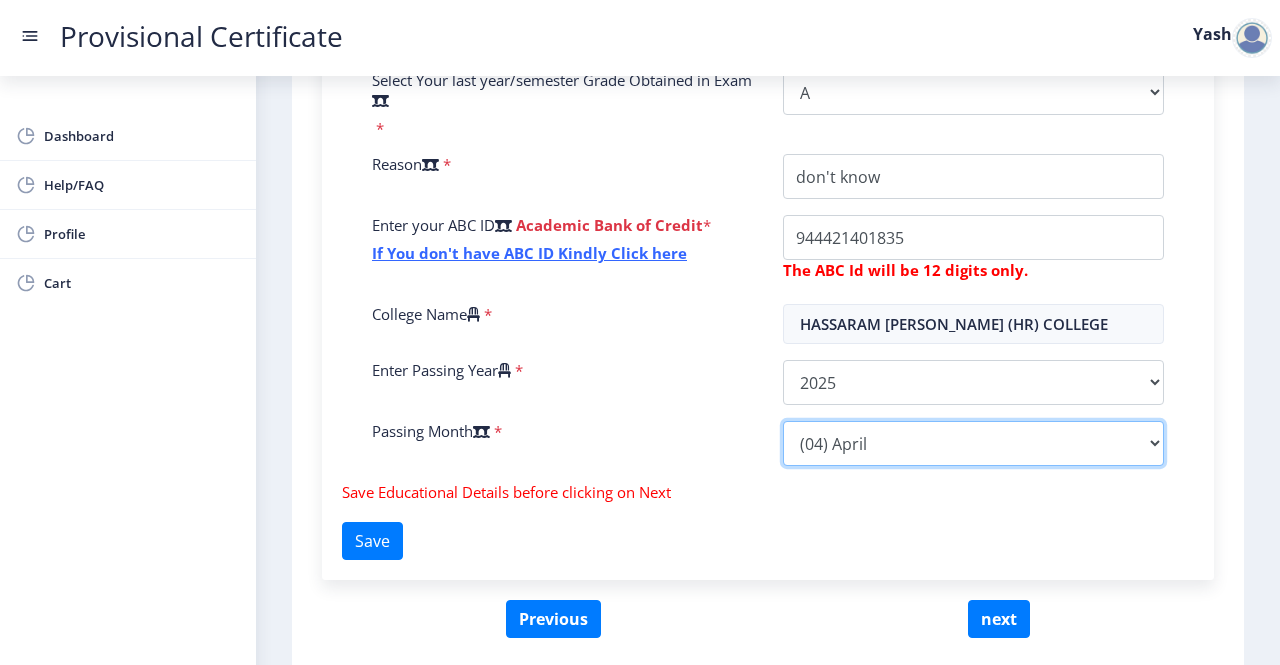 click on "Please select PassingMonth  (01) January (02) February (03) March (04) April (05) May (06) June (07) July (08) August (09) September (10) October (11) November (12) December" at bounding box center (973, 443) 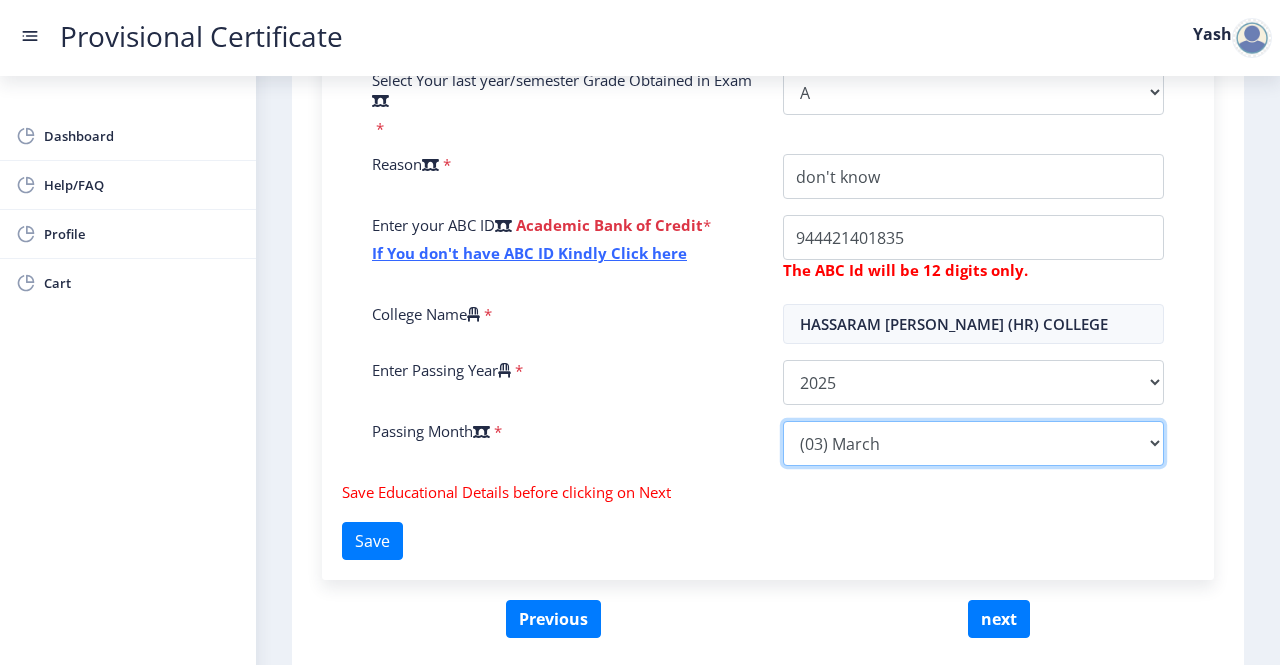 click on "Please select PassingMonth  (01) January (02) February (03) March (04) April (05) May (06) June (07) July (08) August (09) September (10) October (11) November (12) December" at bounding box center [973, 443] 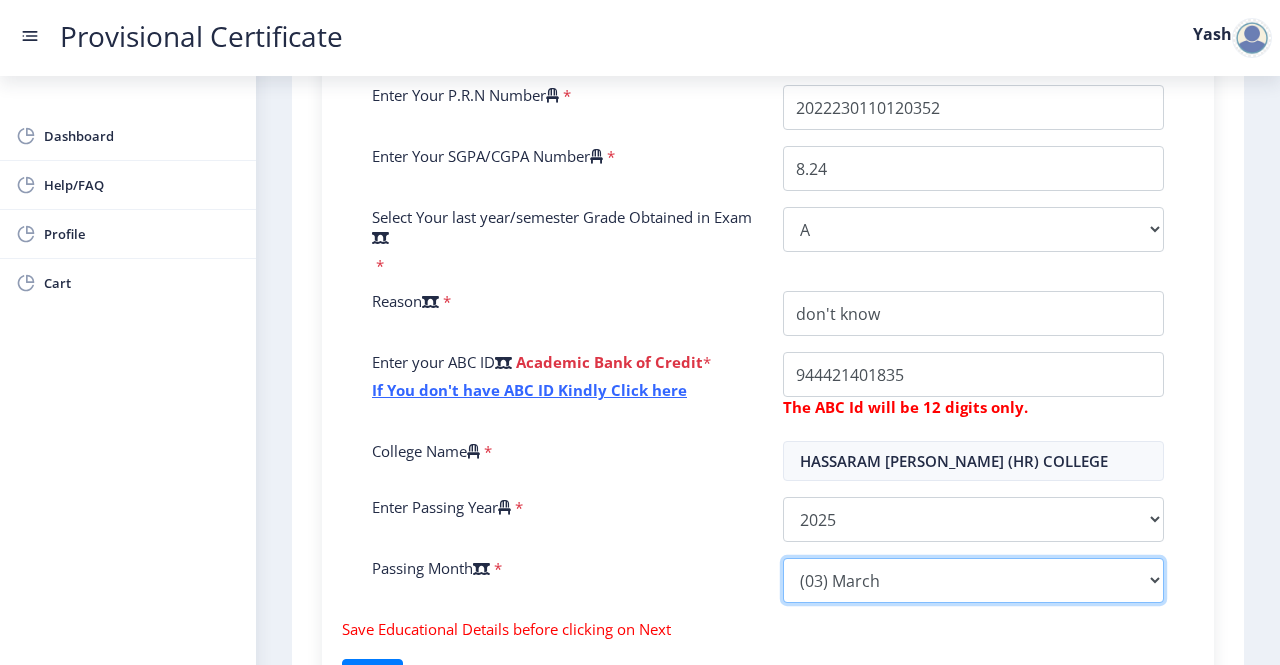 scroll, scrollTop: 535, scrollLeft: 0, axis: vertical 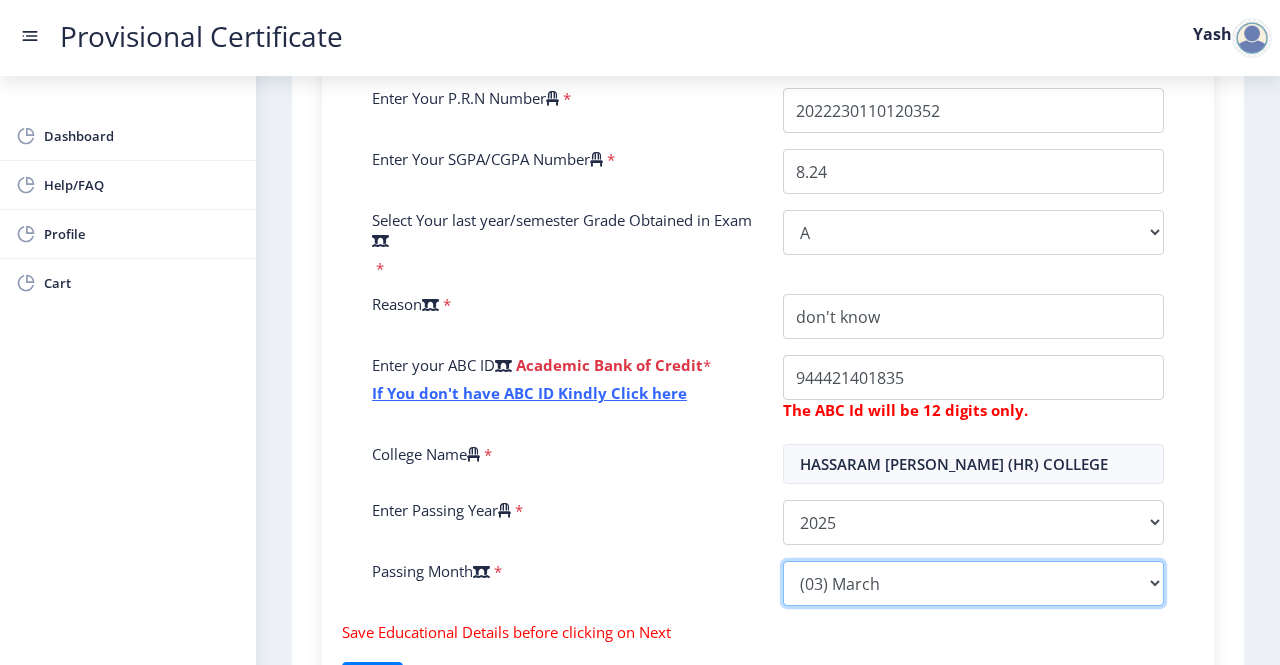 click on "Please select PassingMonth  (01) January (02) February (03) March (04) April (05) May (06) June (07) July (08) August (09) September (10) October (11) November (12) December" at bounding box center [973, 583] 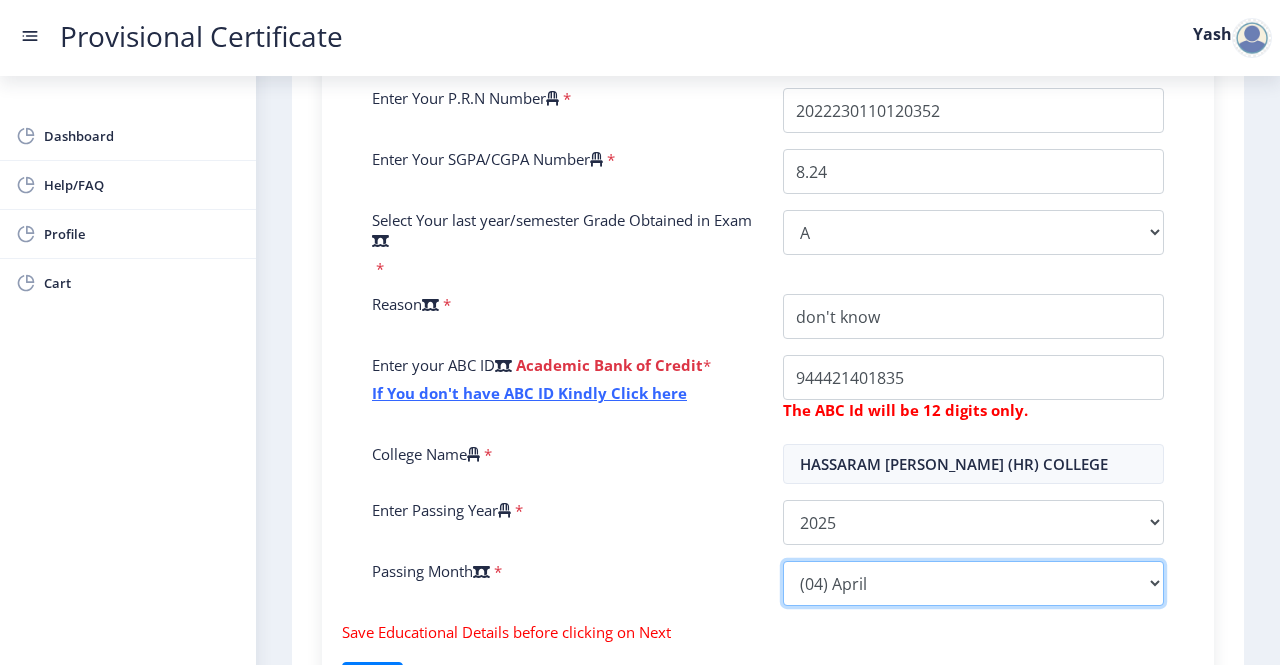 click on "Please select PassingMonth  (01) January (02) February (03) March (04) April (05) May (06) June (07) July (08) August (09) September (10) October (11) November (12) December" at bounding box center [973, 583] 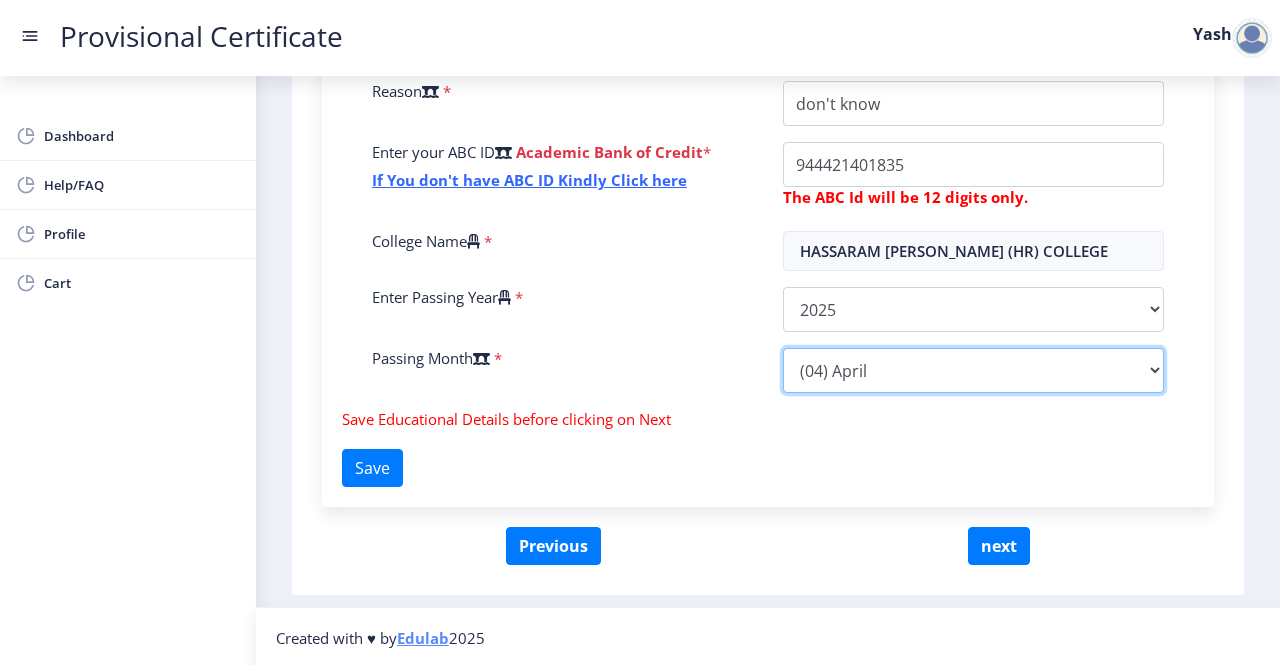 scroll, scrollTop: 0, scrollLeft: 0, axis: both 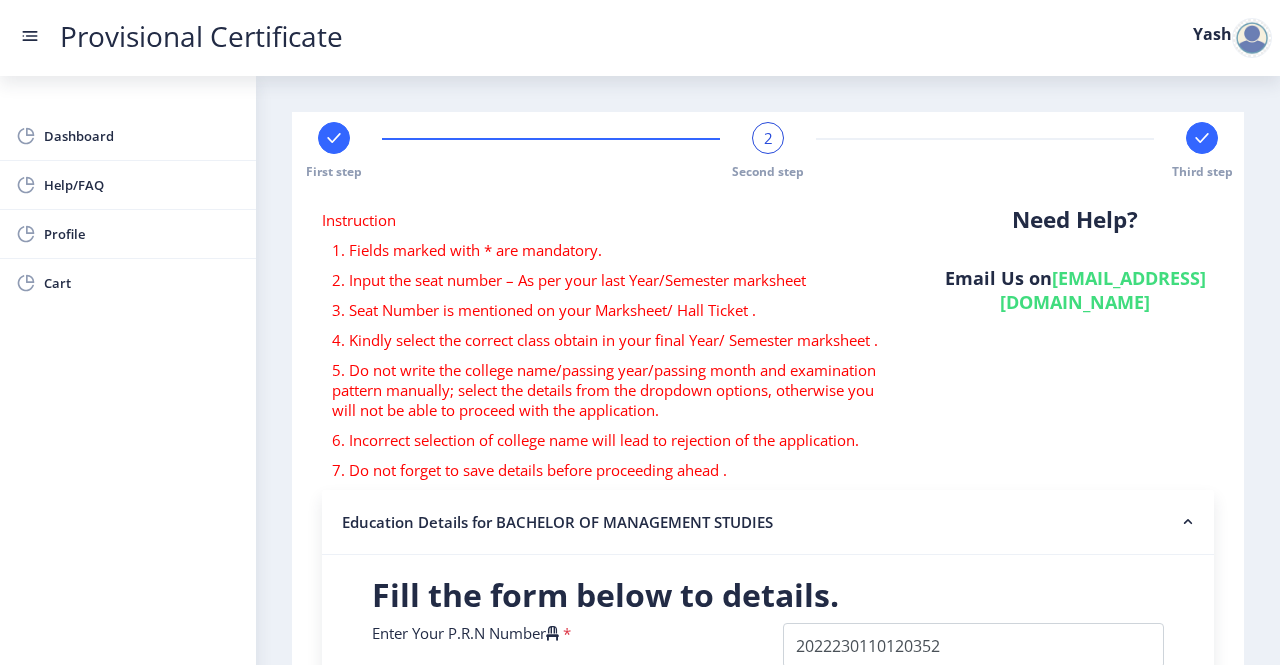 click 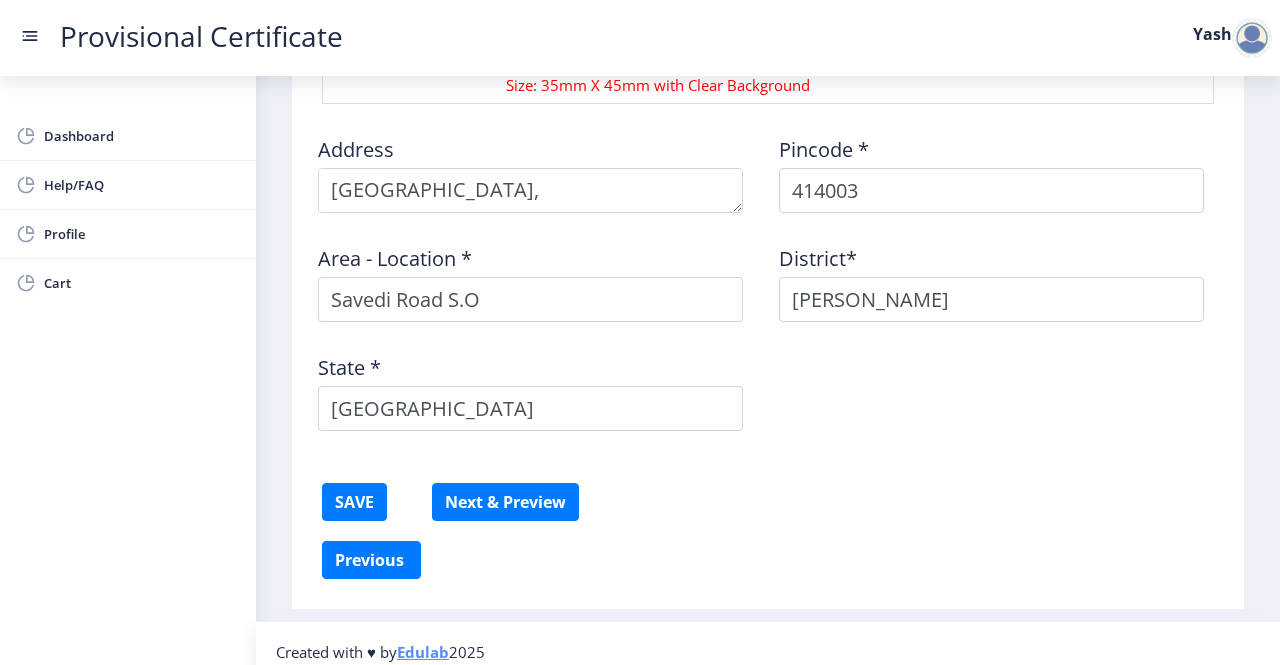scroll, scrollTop: 1096, scrollLeft: 0, axis: vertical 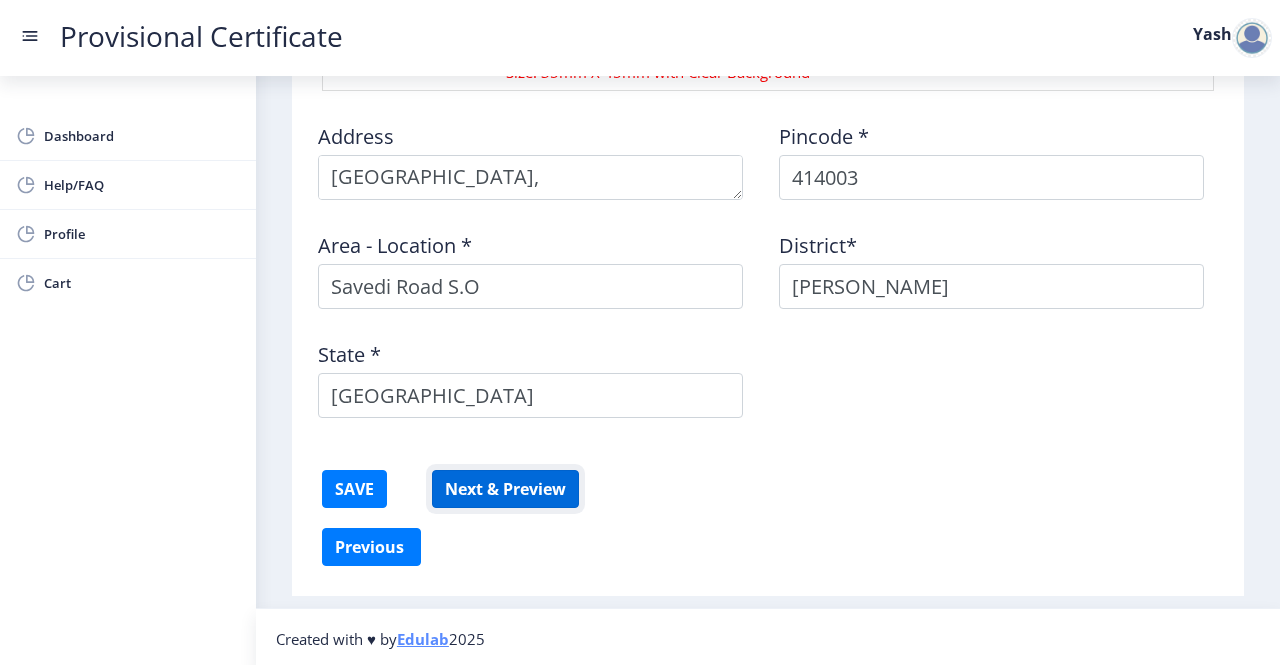 click on "Next & Preview" 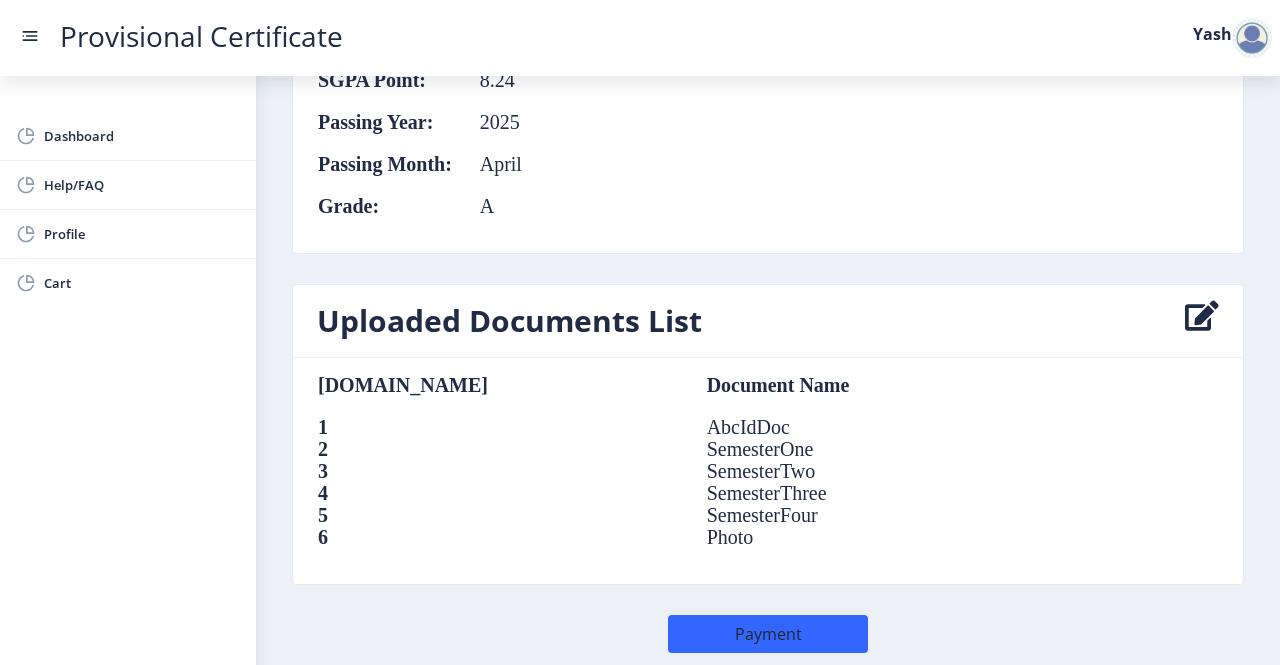 scroll, scrollTop: 1363, scrollLeft: 0, axis: vertical 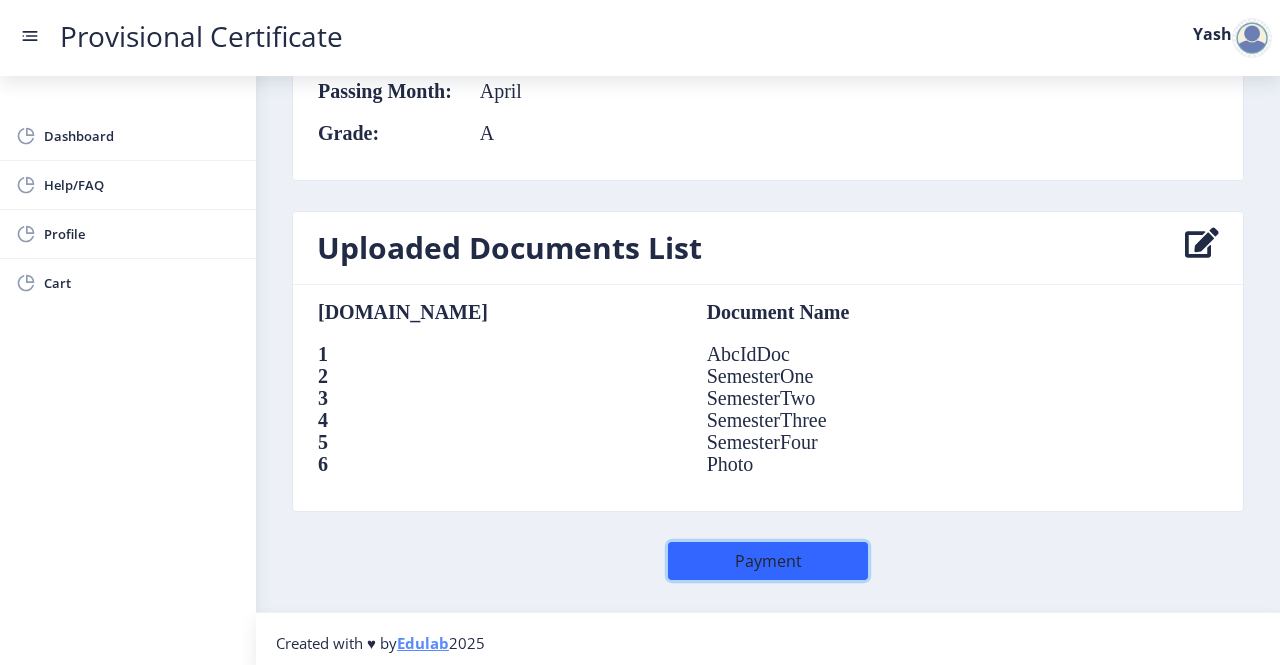 click on "Payment" 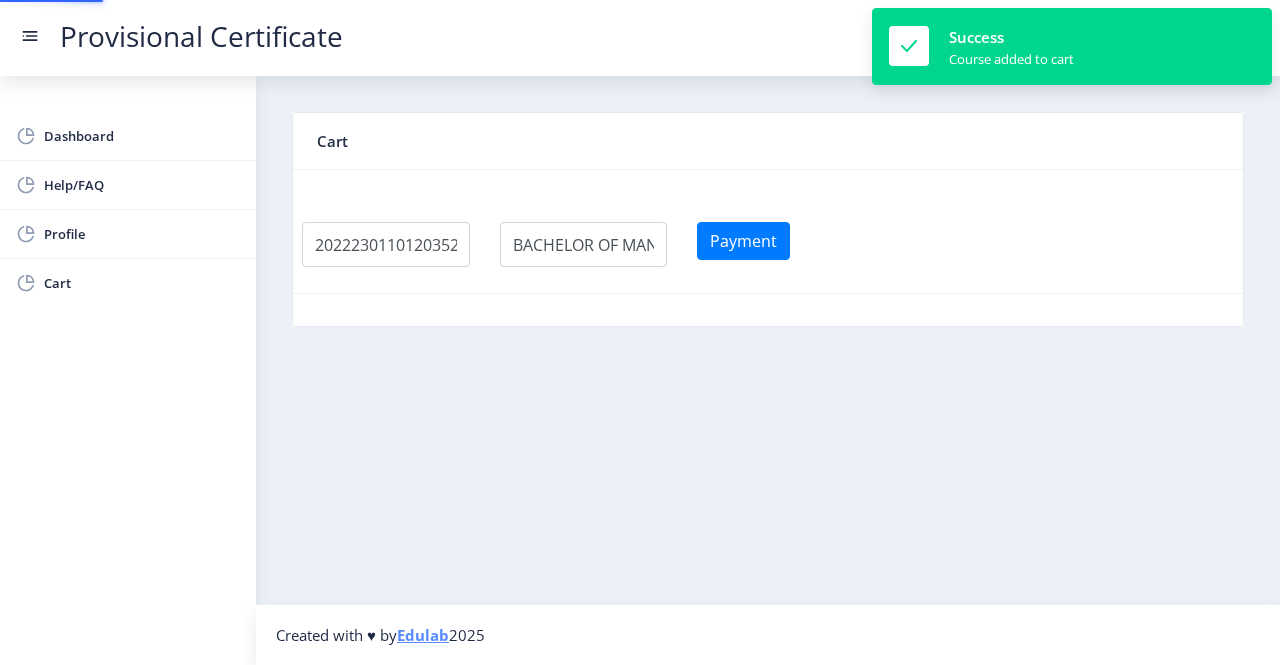 scroll, scrollTop: 0, scrollLeft: 0, axis: both 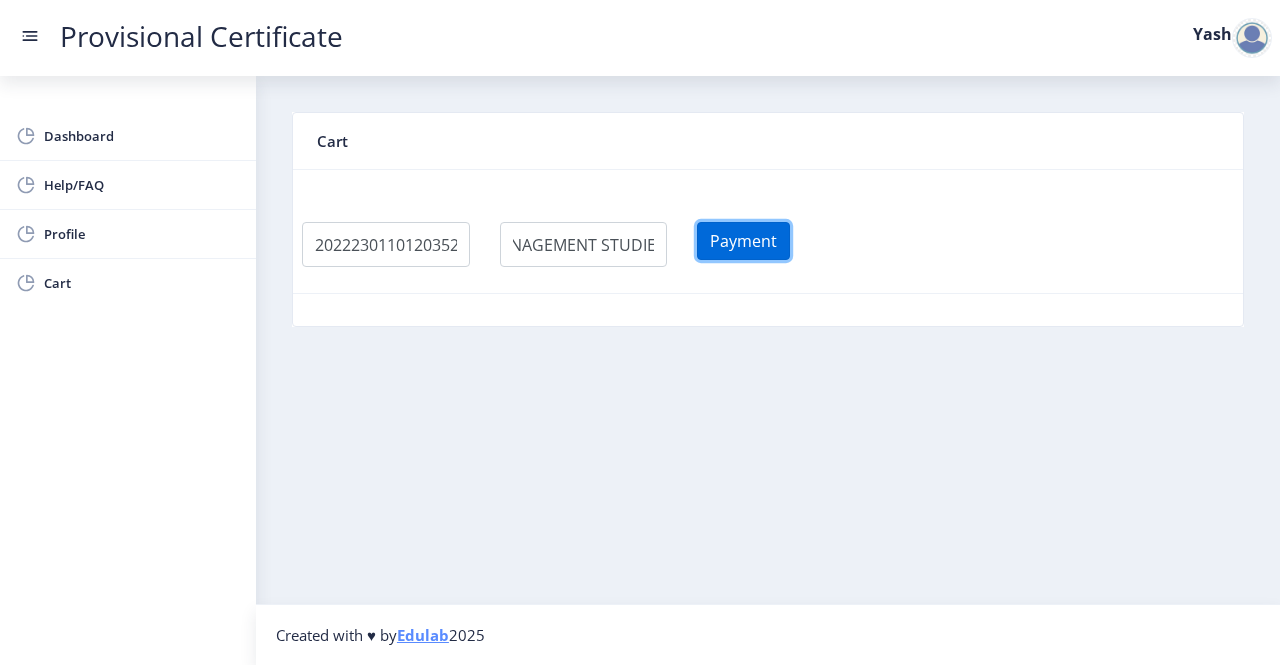 click on "Payment" 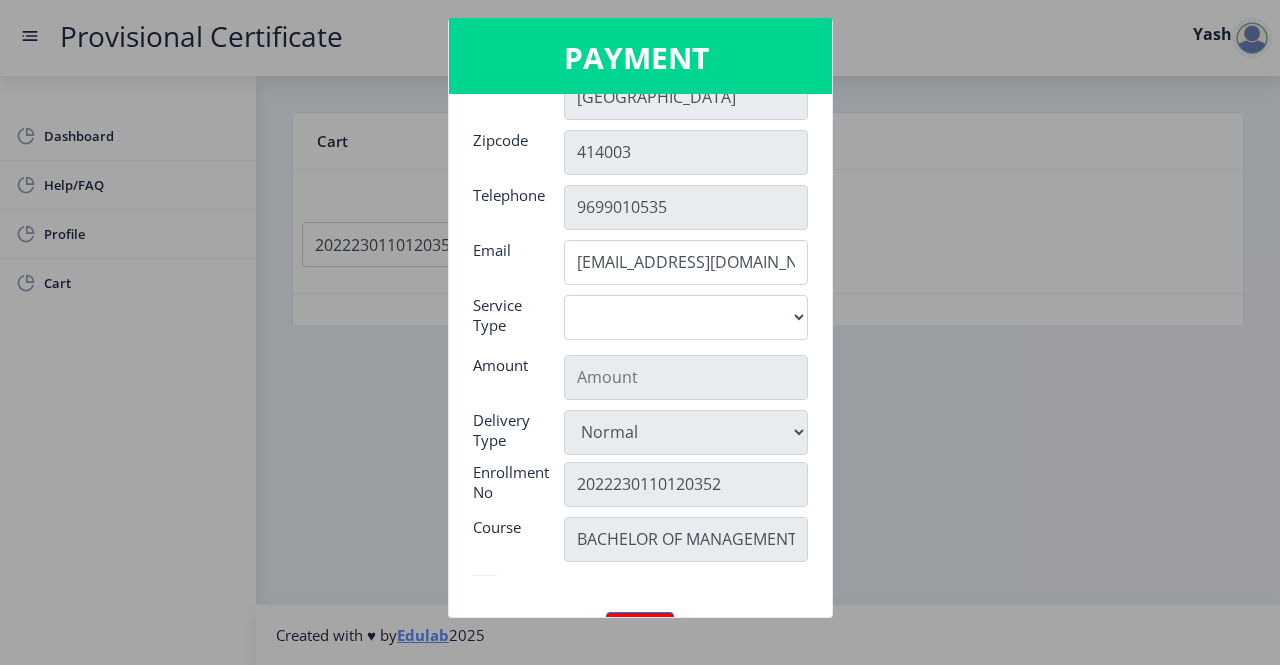 scroll, scrollTop: 214, scrollLeft: 0, axis: vertical 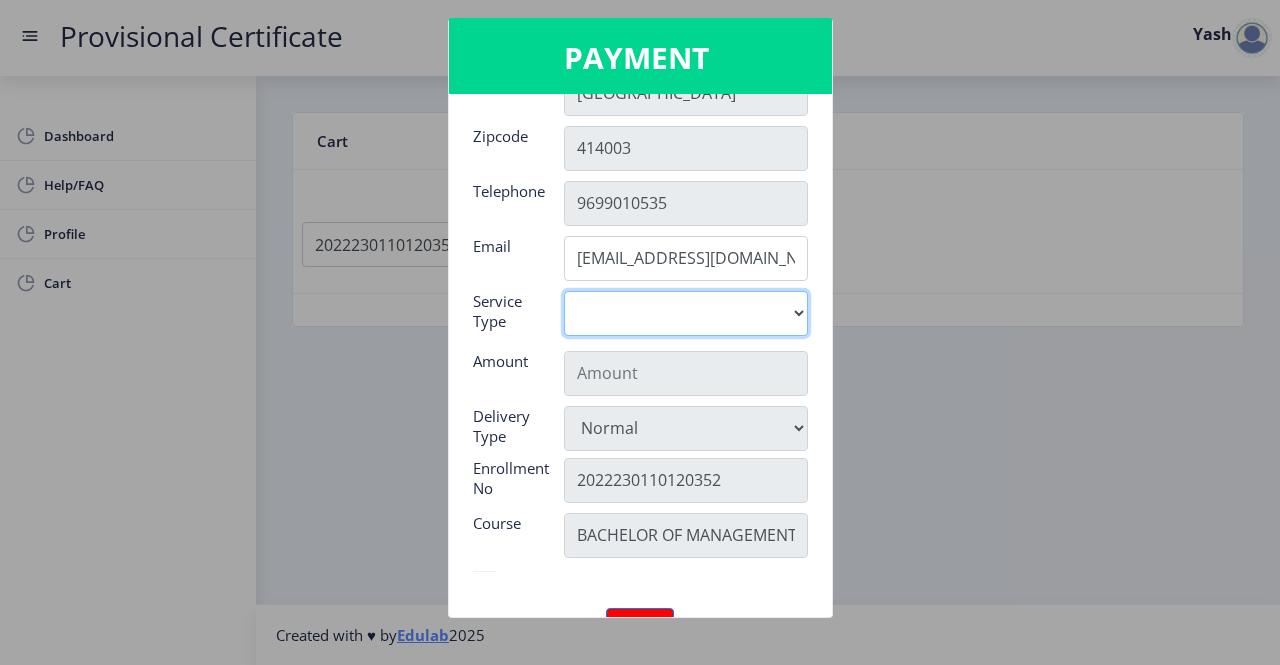 click on "Digital" at bounding box center (686, 313) 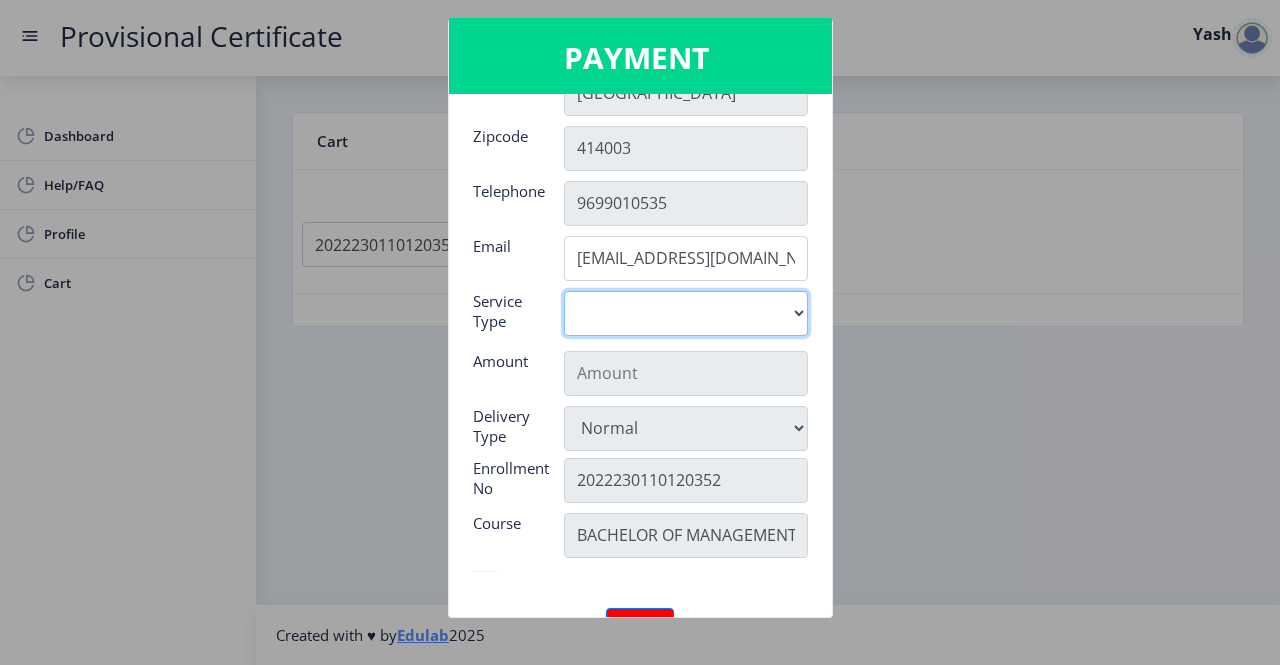 select on "old" 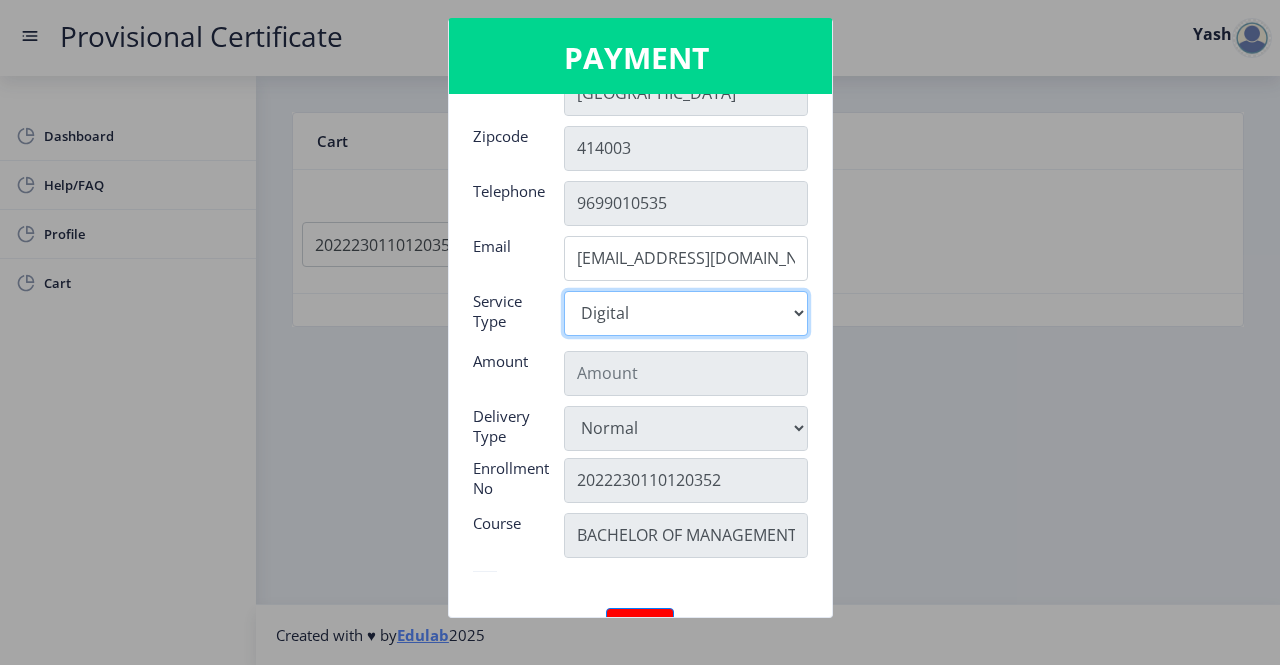 click on "Digital" at bounding box center [686, 313] 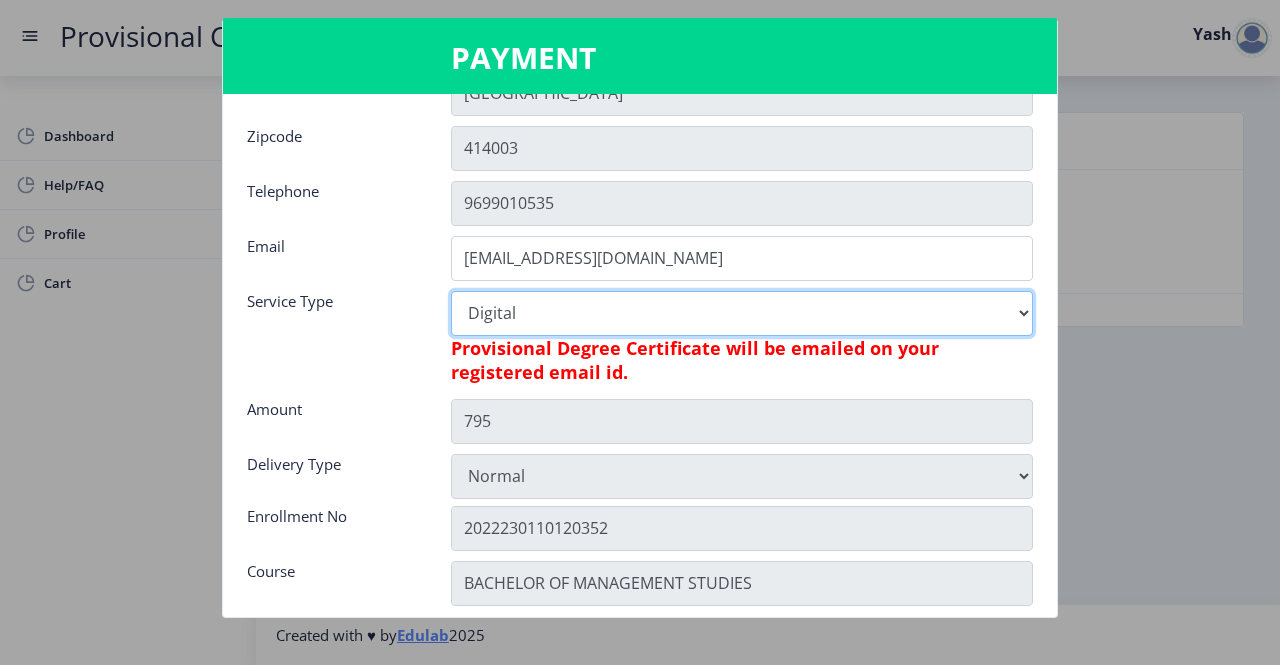 click on "Digital" at bounding box center (742, 313) 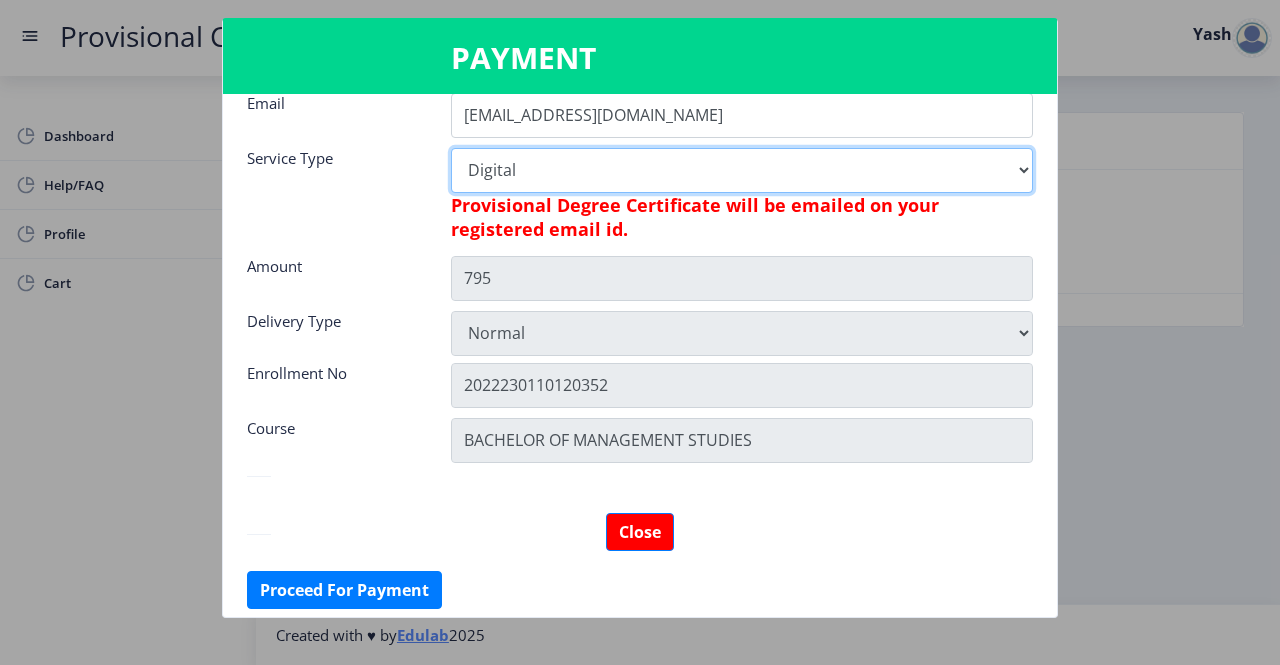 scroll, scrollTop: 363, scrollLeft: 0, axis: vertical 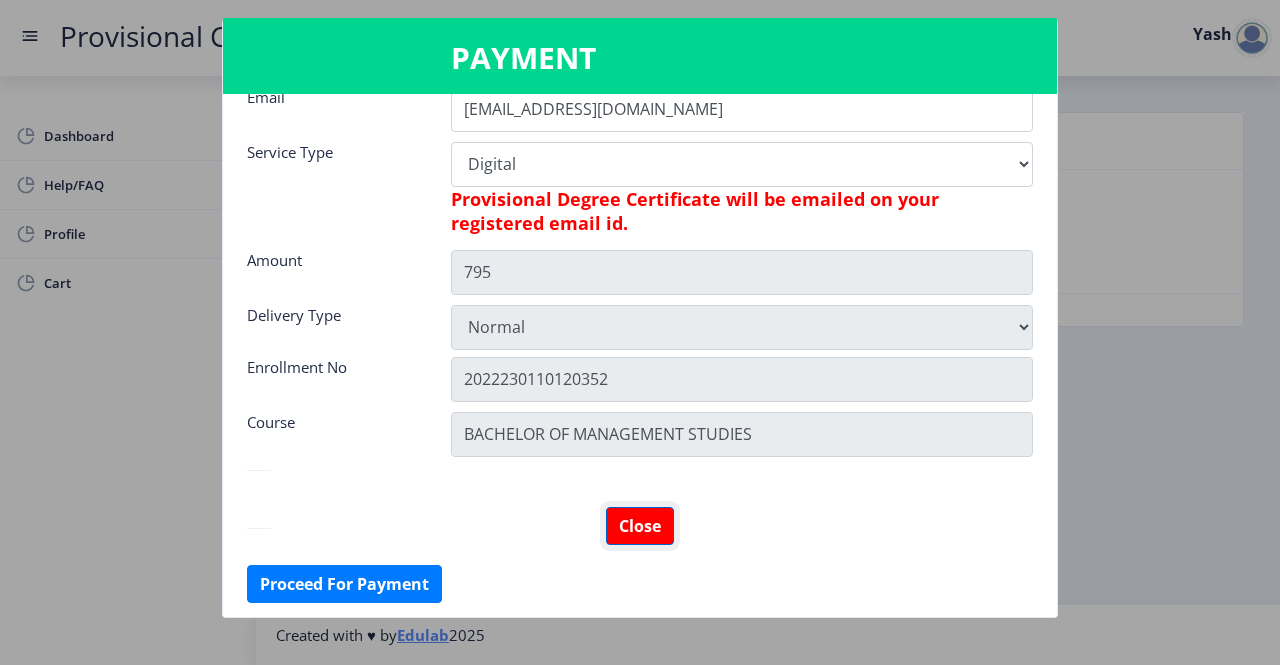 click on "Close" 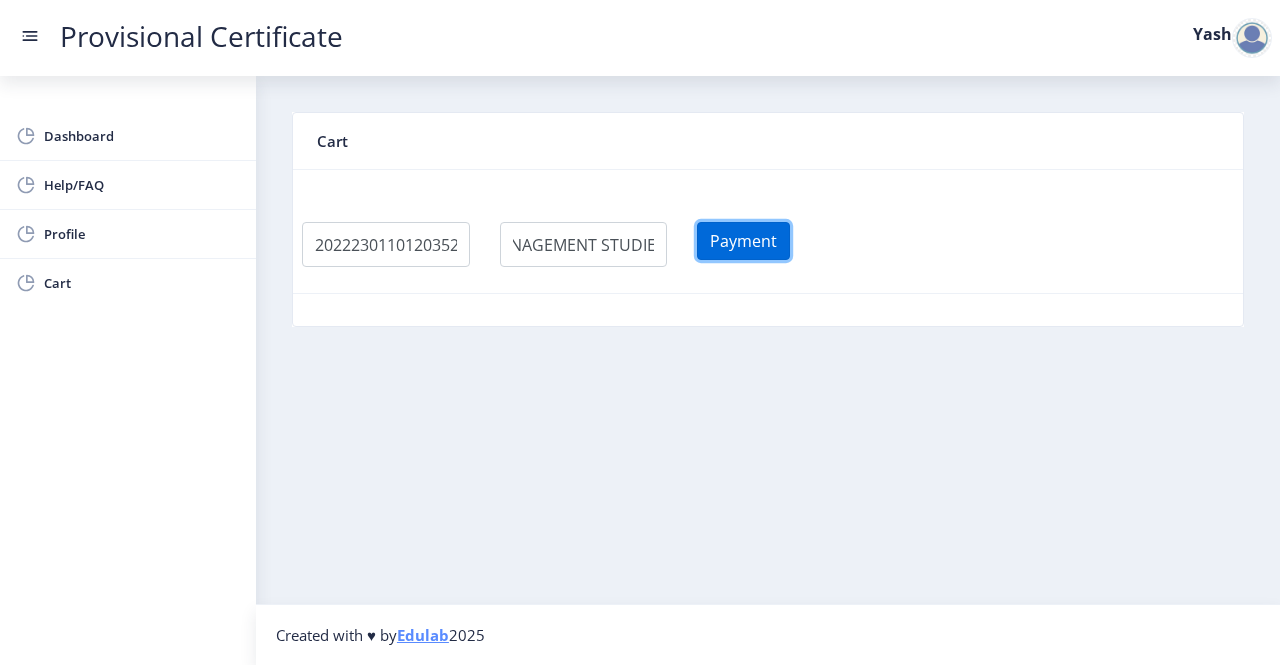 click on "Payment" 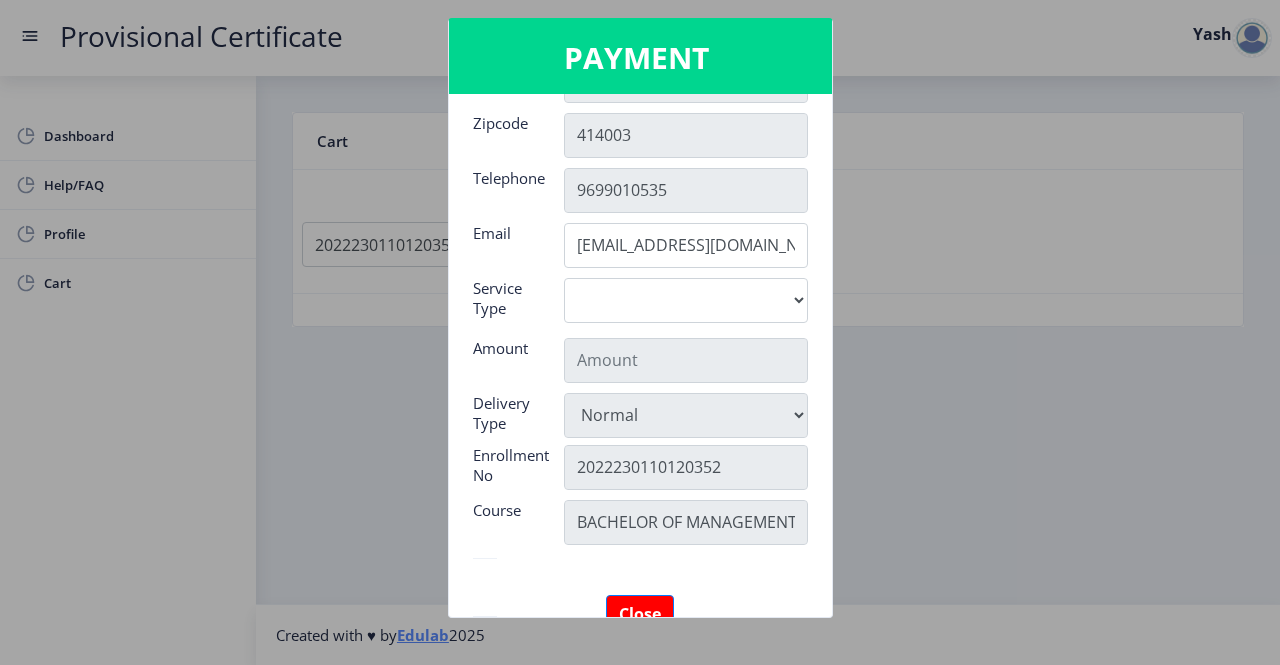 scroll, scrollTop: 227, scrollLeft: 0, axis: vertical 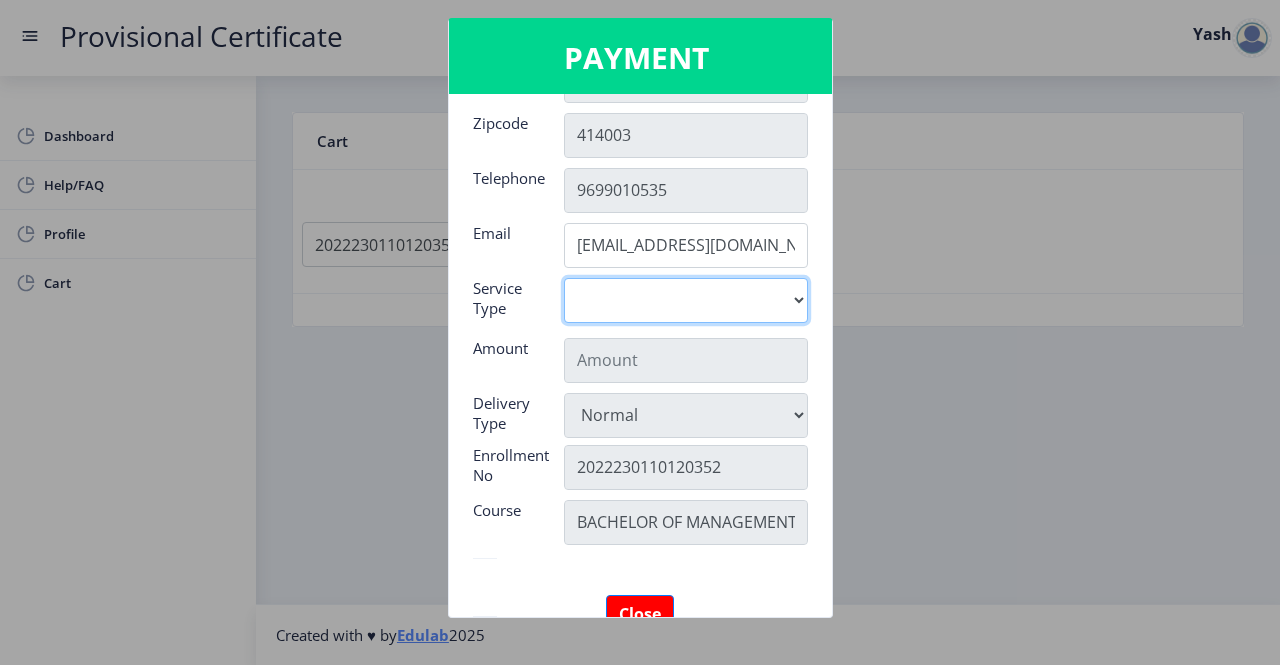 click on "Digital" at bounding box center [686, 300] 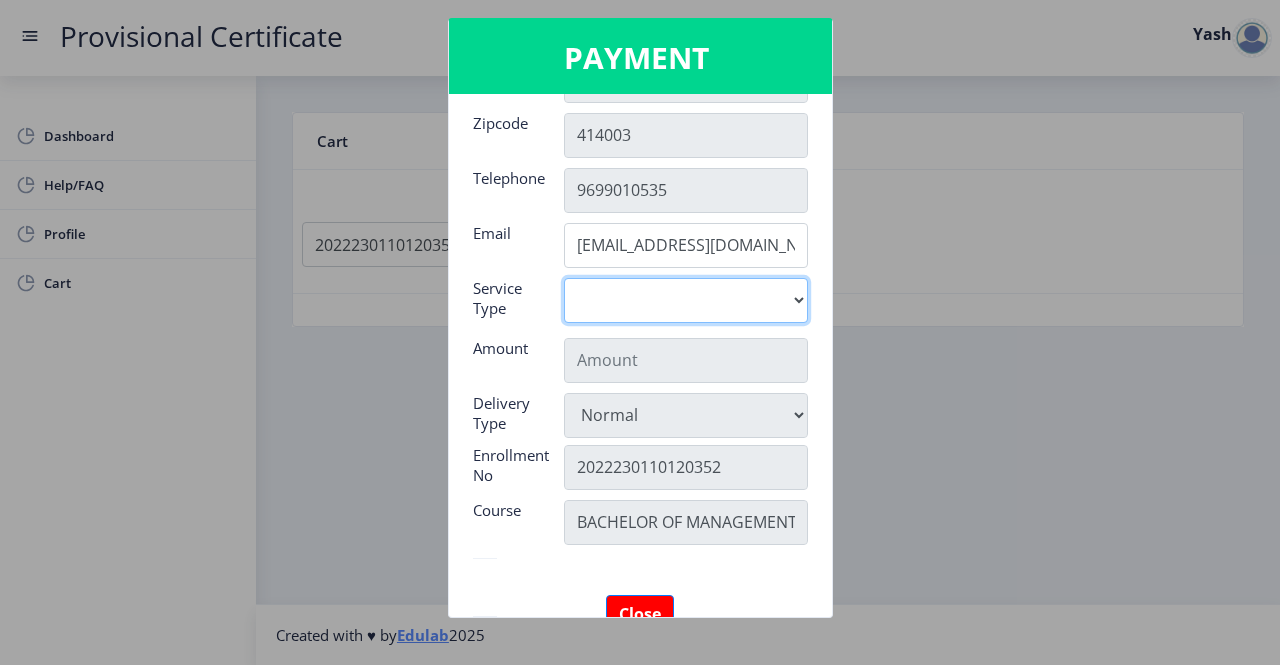 select on "old" 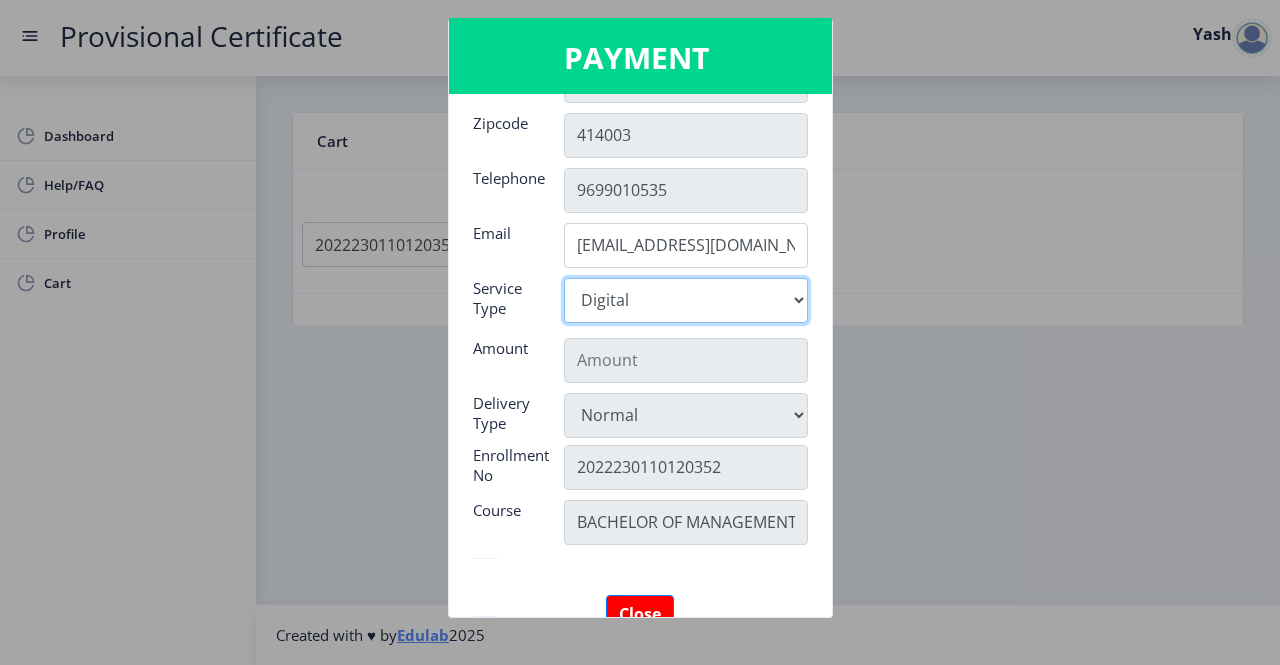 click on "Digital" at bounding box center (686, 300) 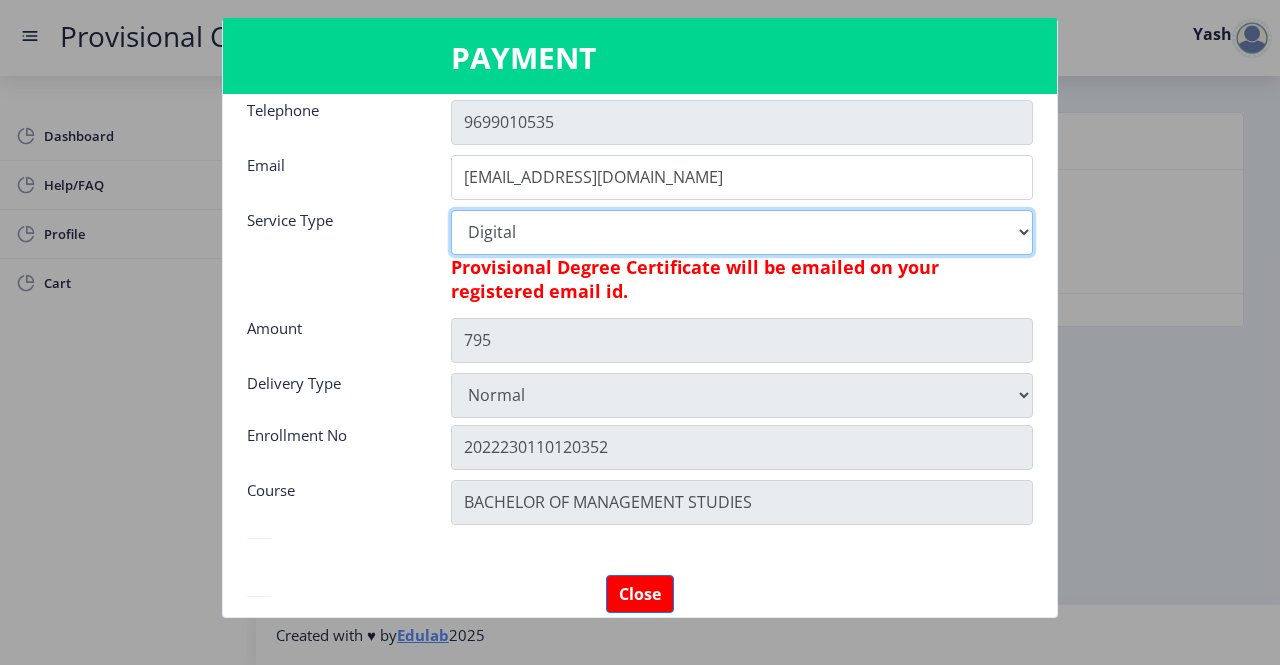 scroll, scrollTop: 363, scrollLeft: 0, axis: vertical 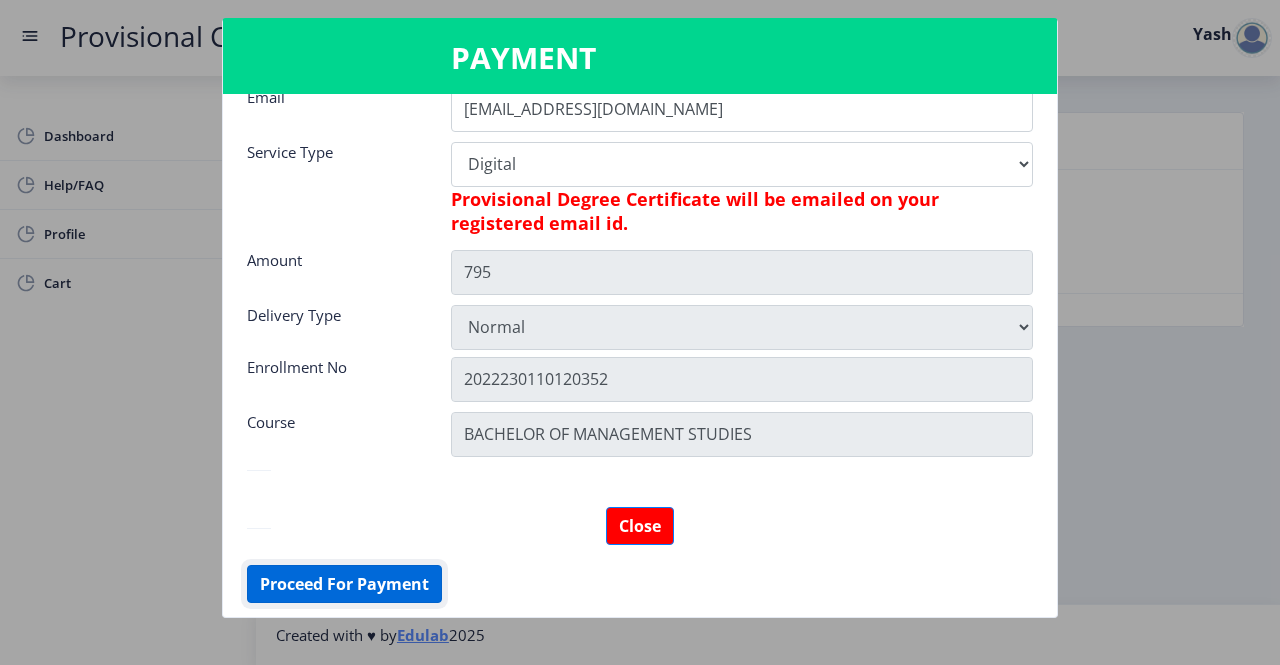 click on "Proceed For Payment" 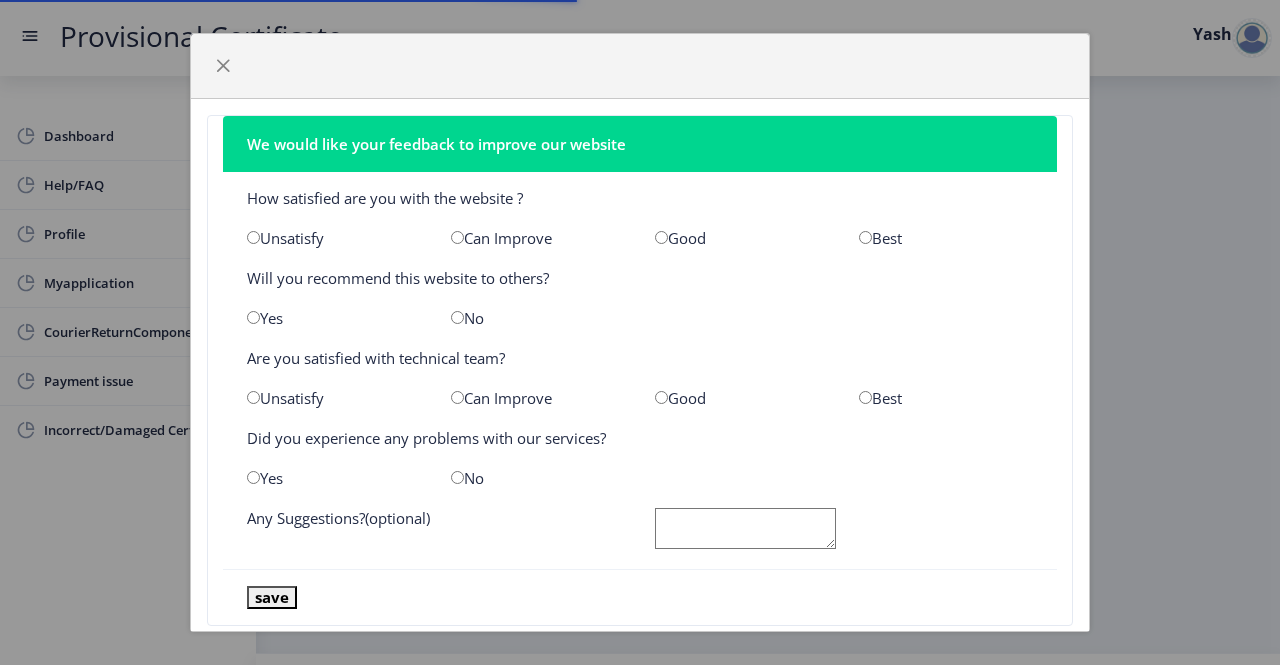 scroll, scrollTop: 0, scrollLeft: 0, axis: both 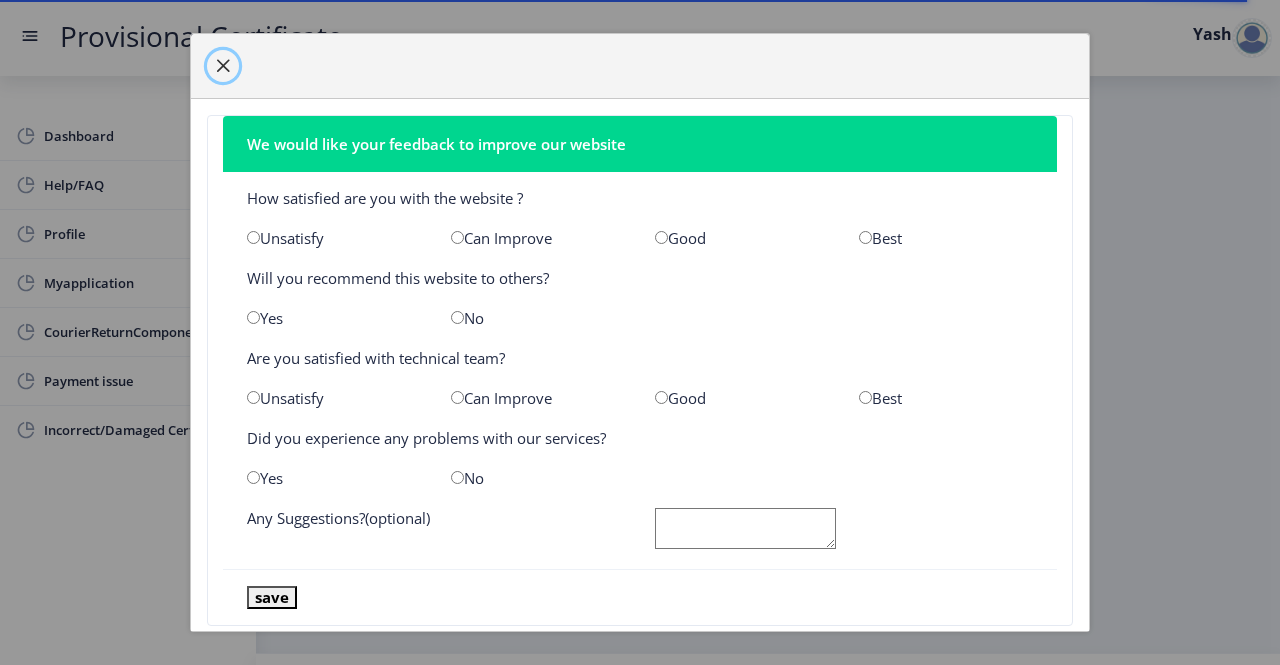 click 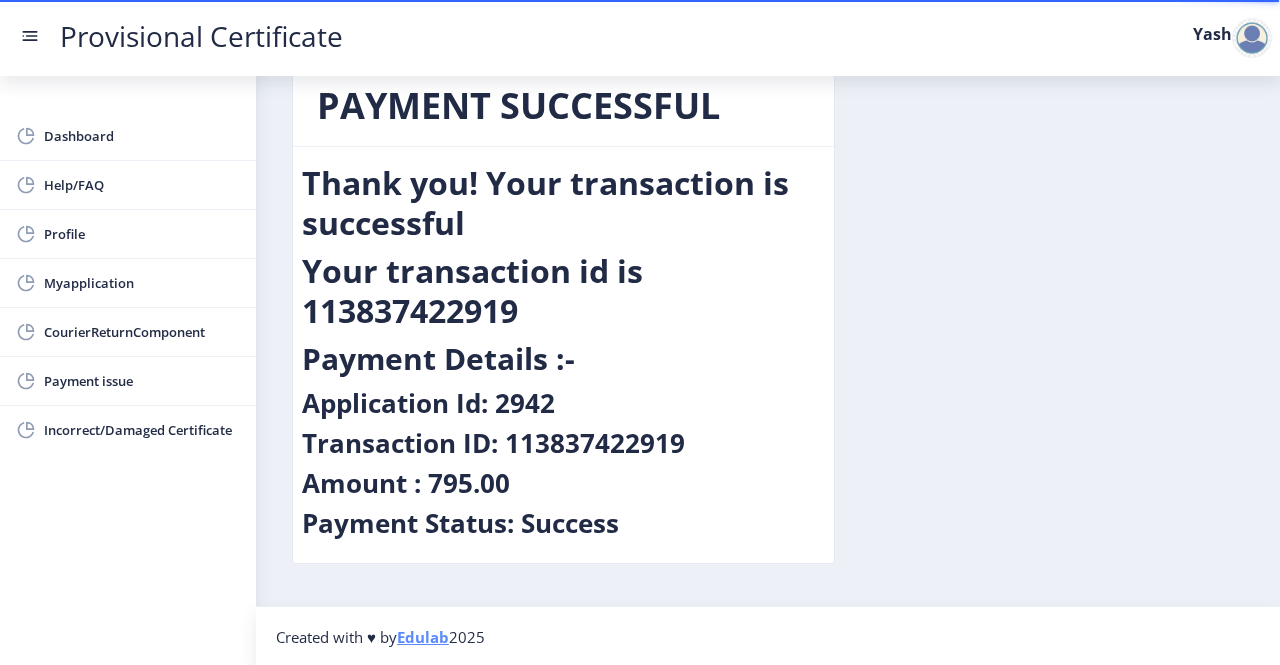scroll, scrollTop: 0, scrollLeft: 0, axis: both 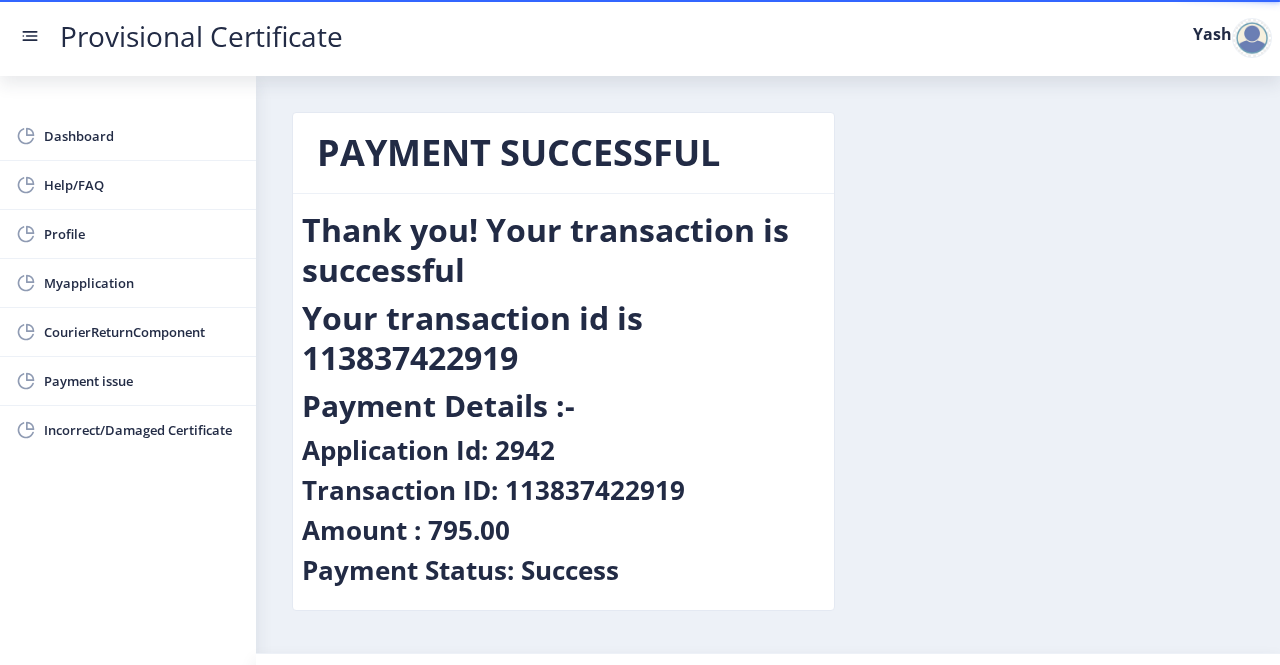 click 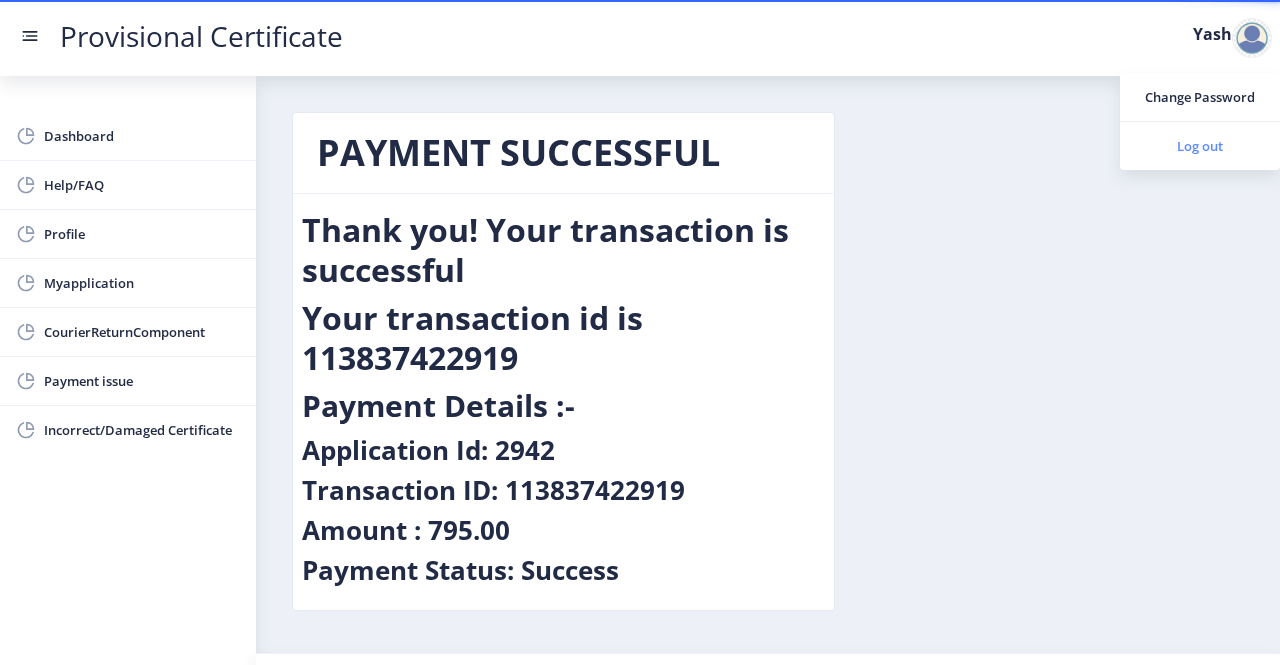 click on "Log out" at bounding box center (1200, 146) 